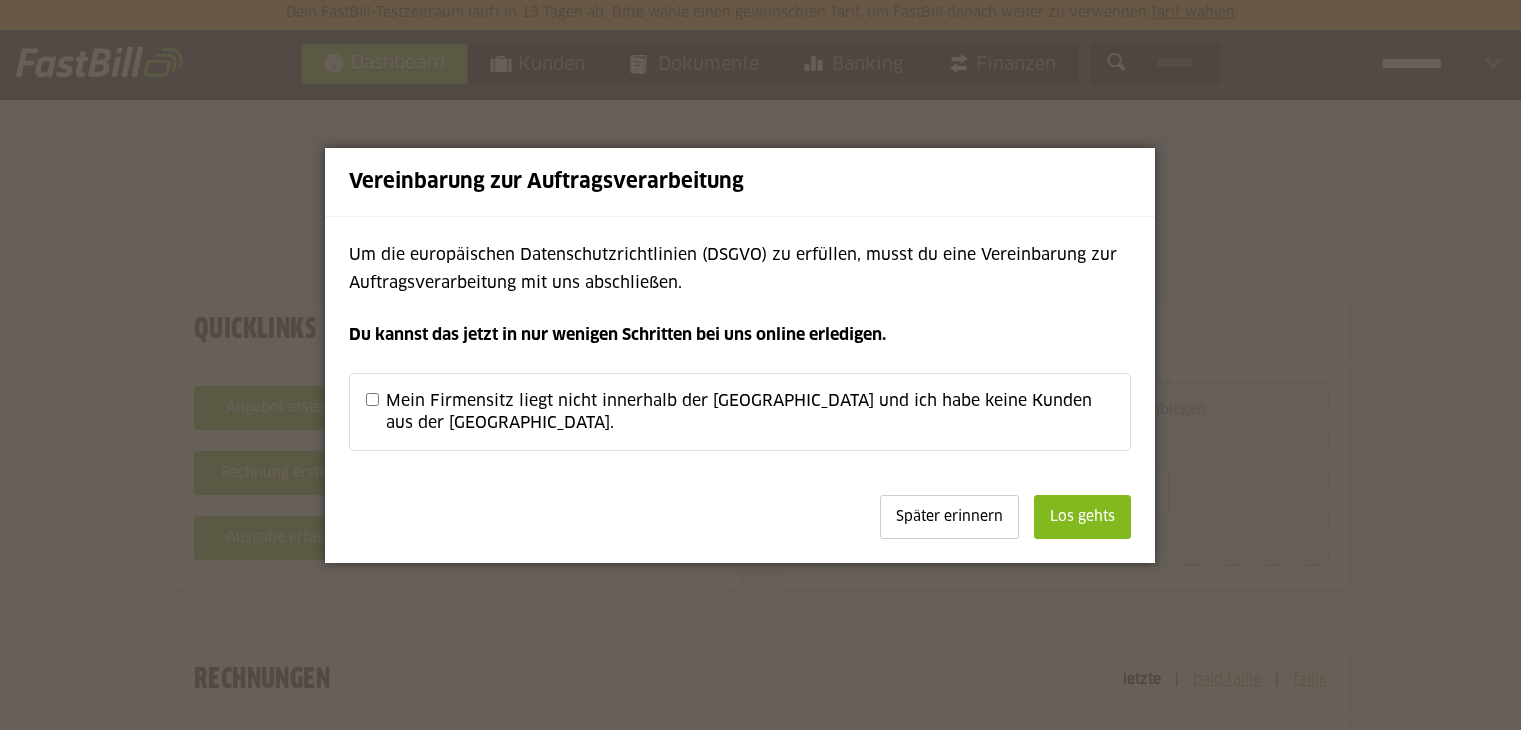 scroll, scrollTop: 0, scrollLeft: 0, axis: both 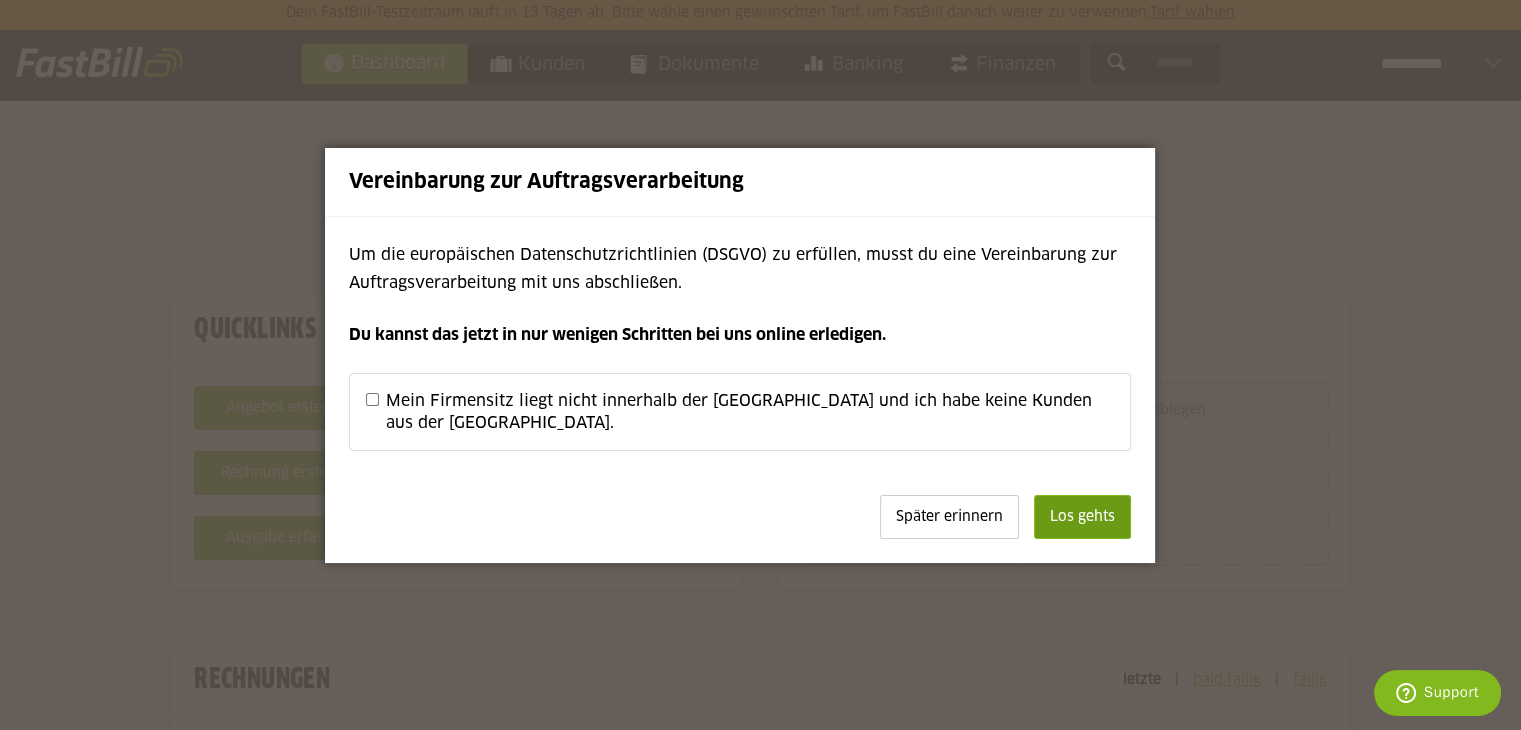click on "Los gehts" at bounding box center (1082, 517) 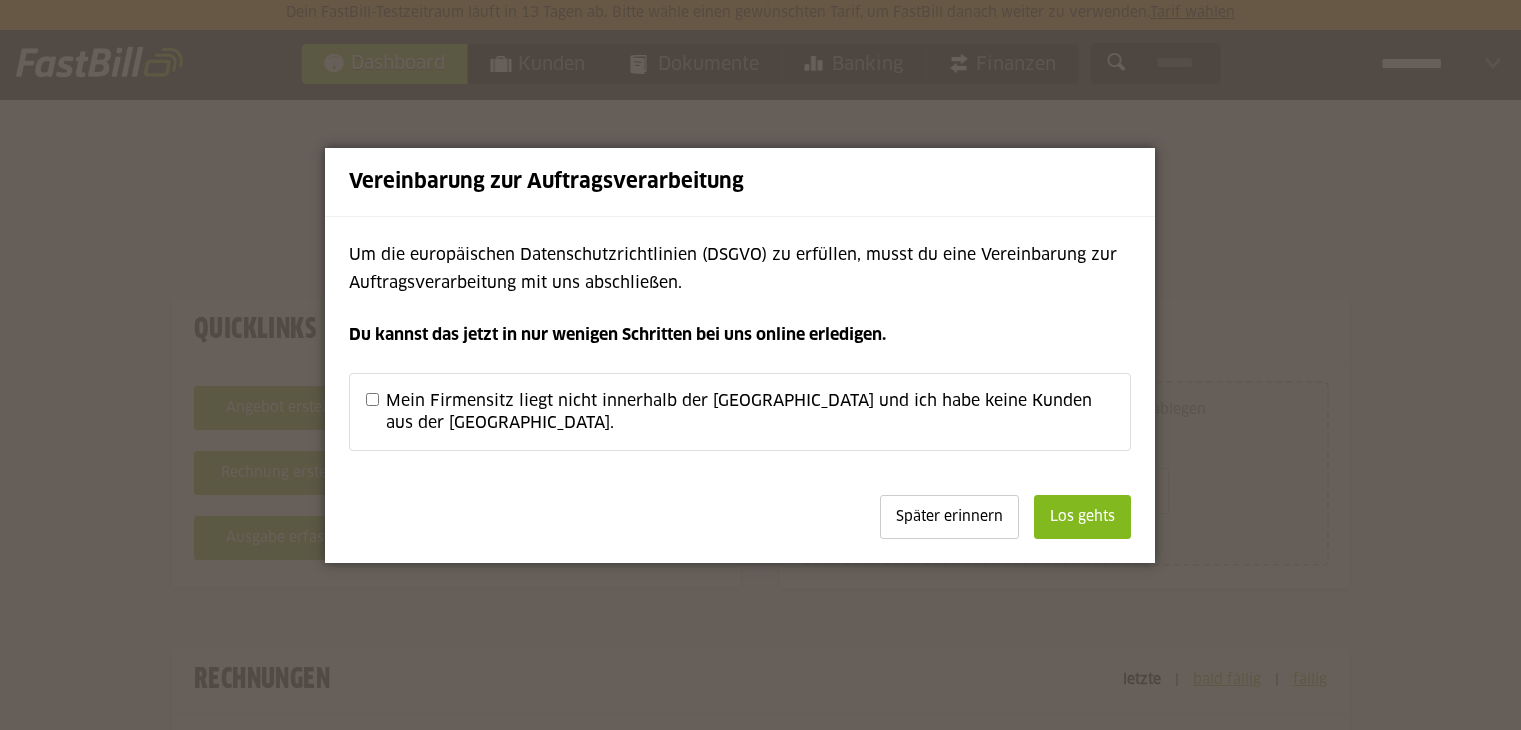scroll, scrollTop: 0, scrollLeft: 0, axis: both 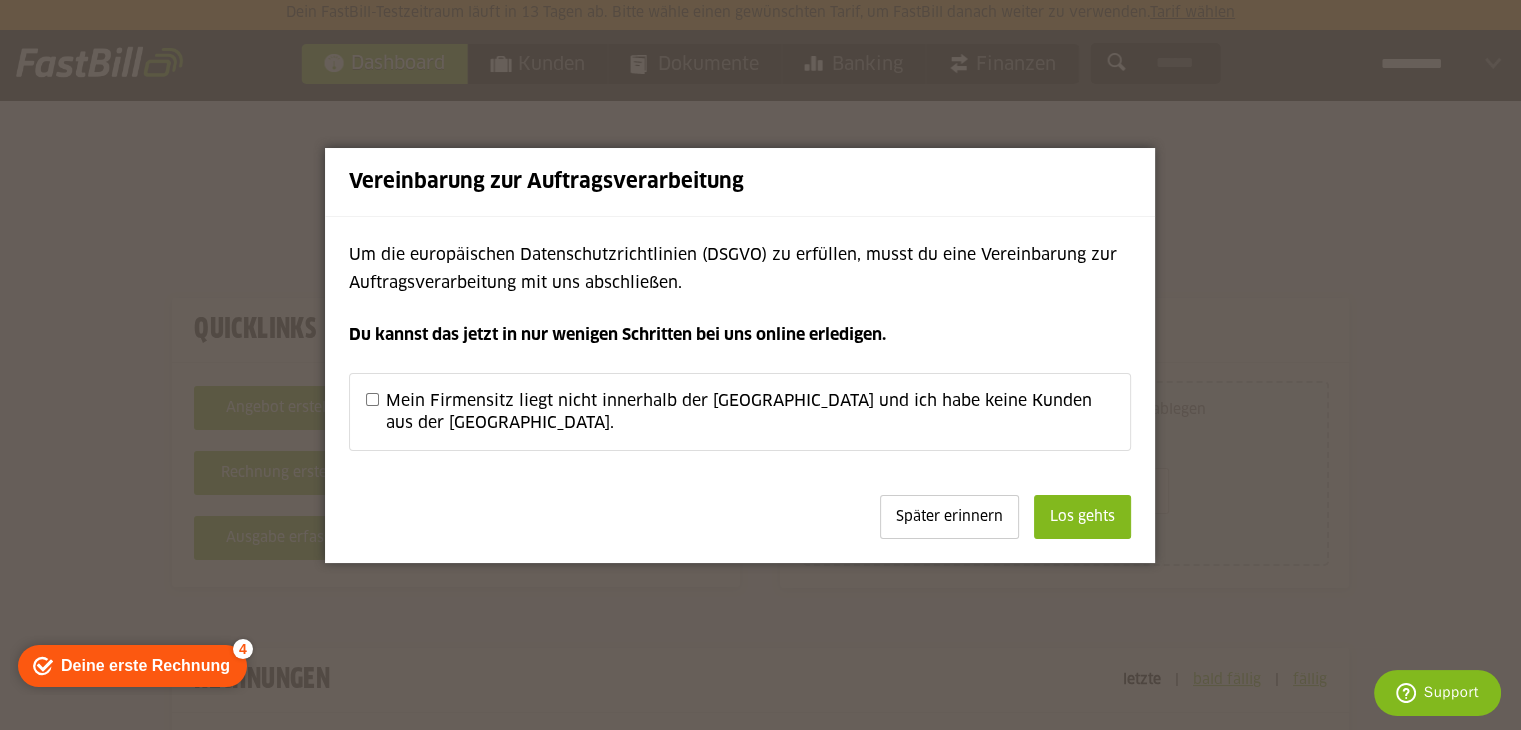 click on "Später erinnern" at bounding box center (949, 517) 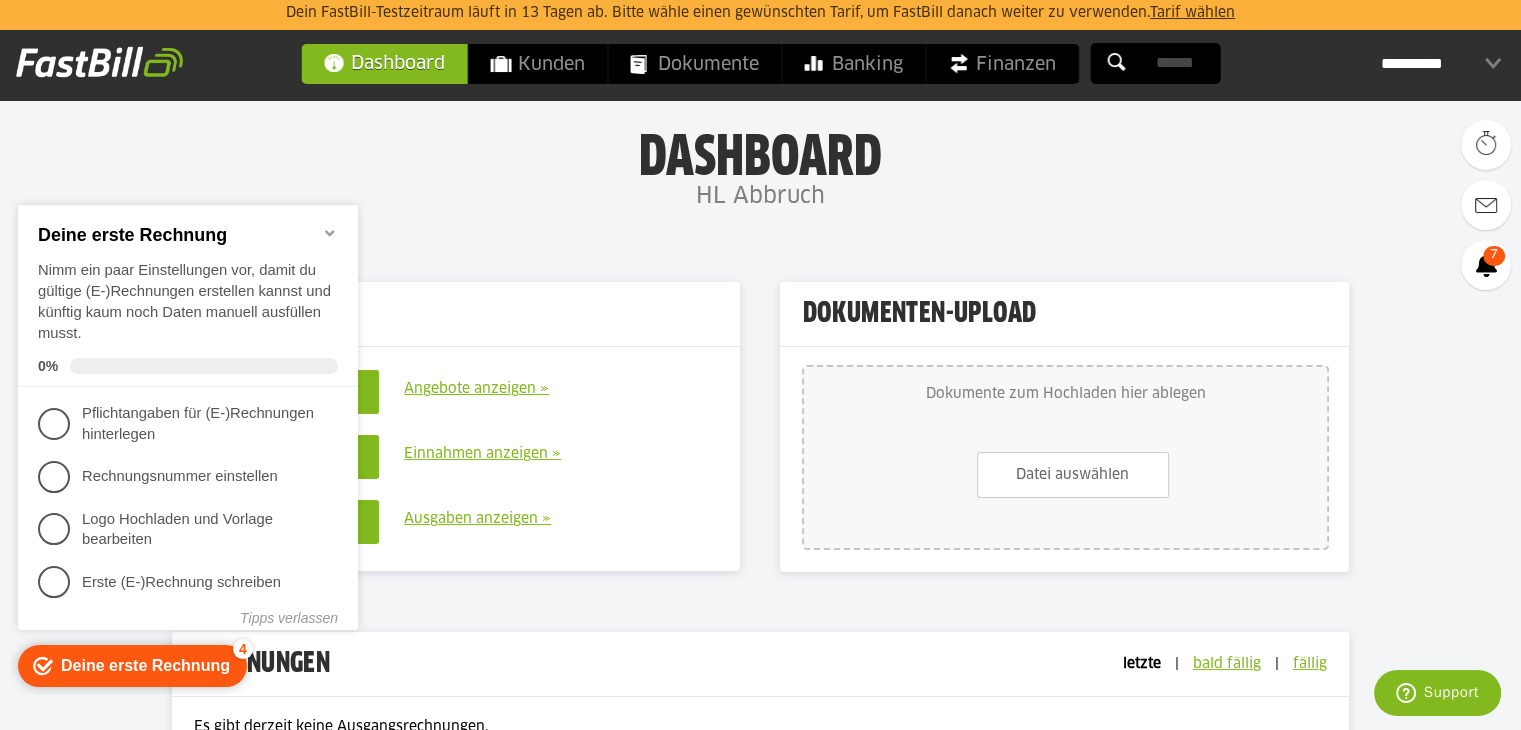 scroll, scrollTop: 0, scrollLeft: 0, axis: both 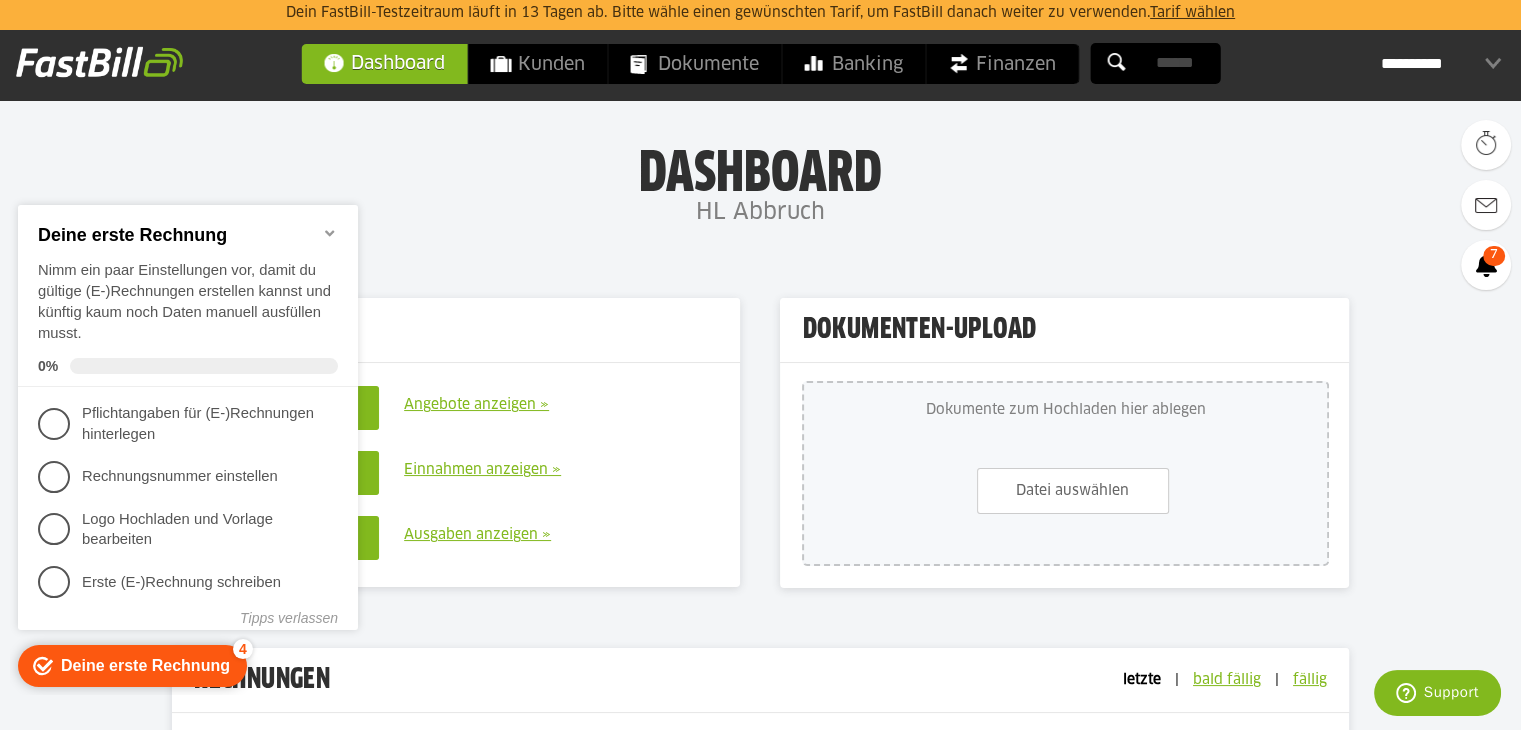 click 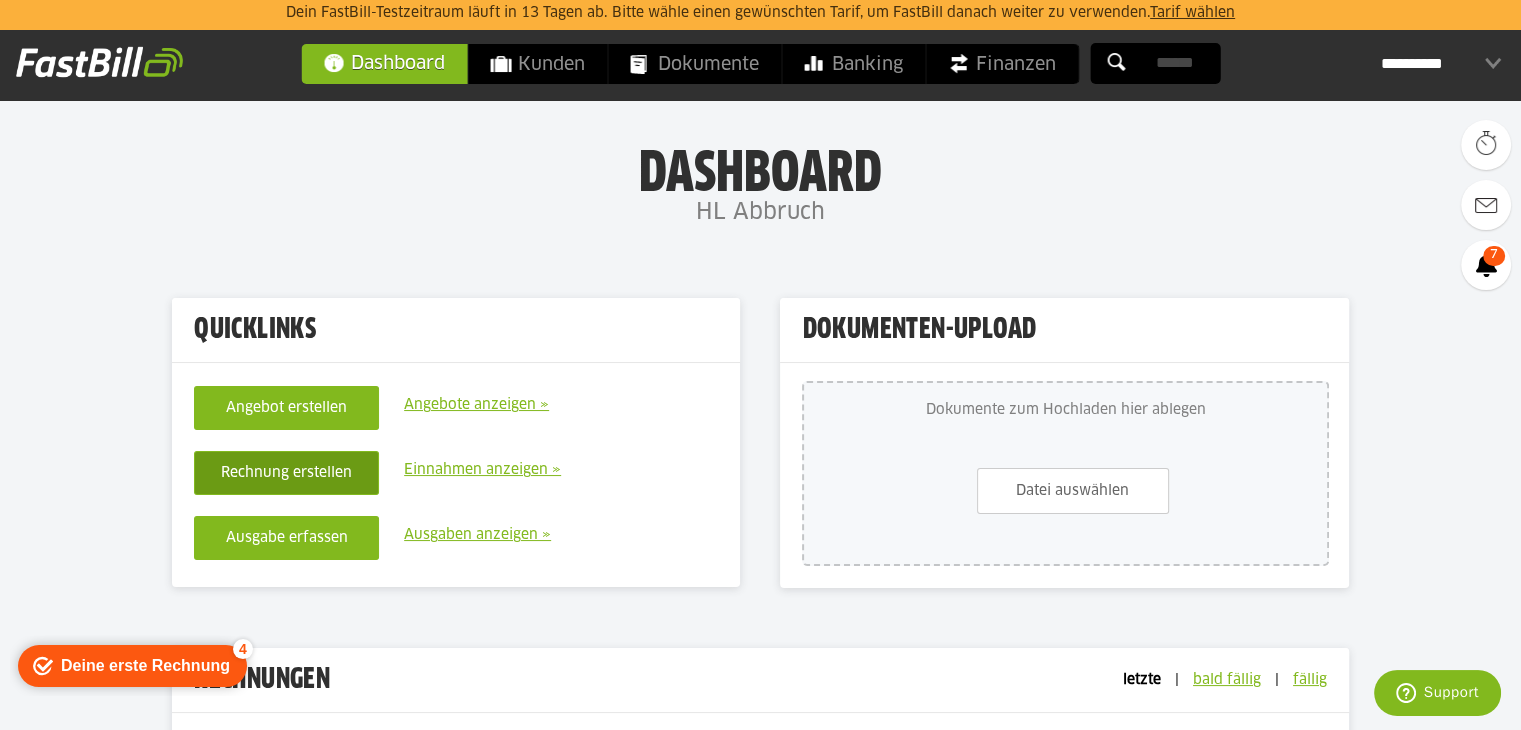click on "Rechnung erstellen" at bounding box center (286, 473) 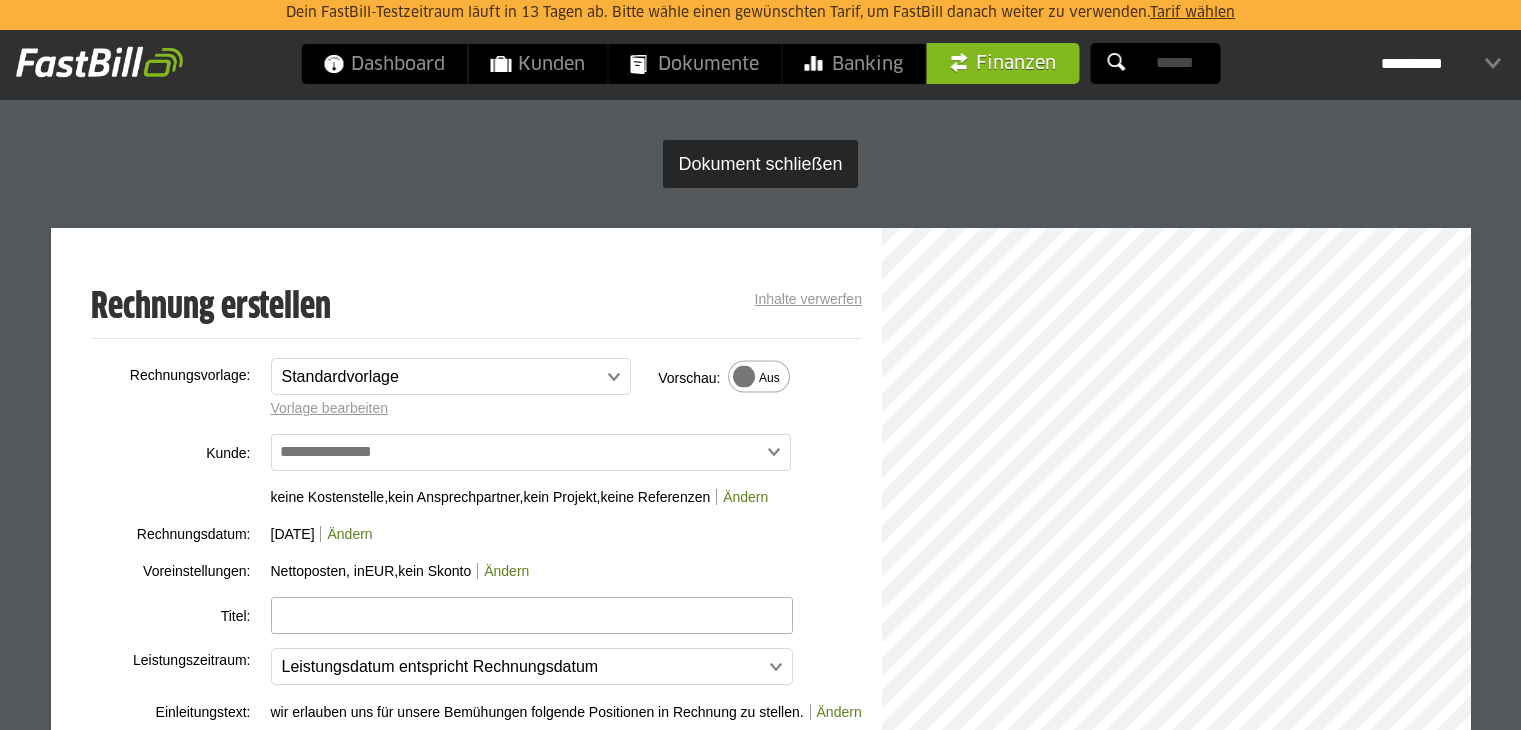 scroll, scrollTop: 0, scrollLeft: 0, axis: both 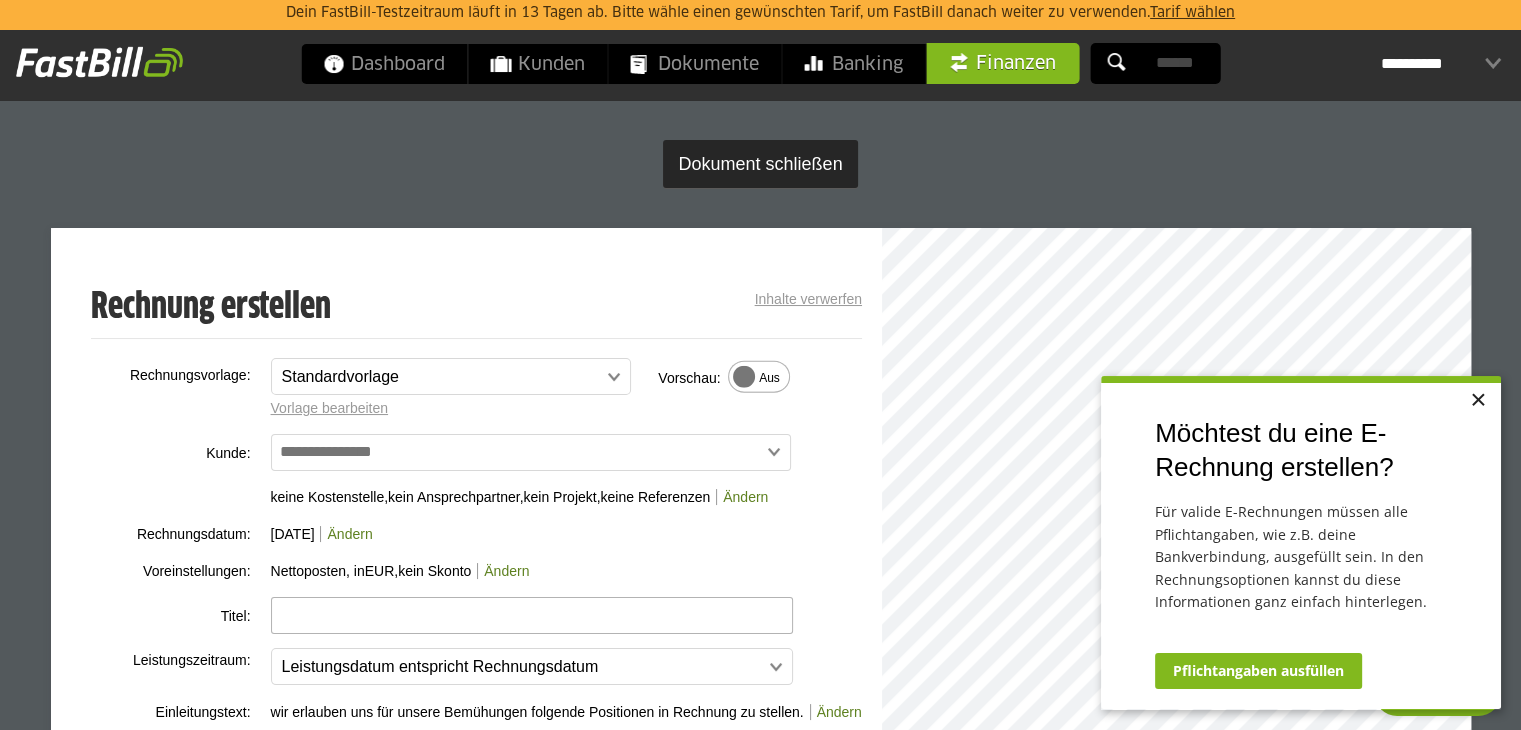 click on "×" at bounding box center (1477, 401) 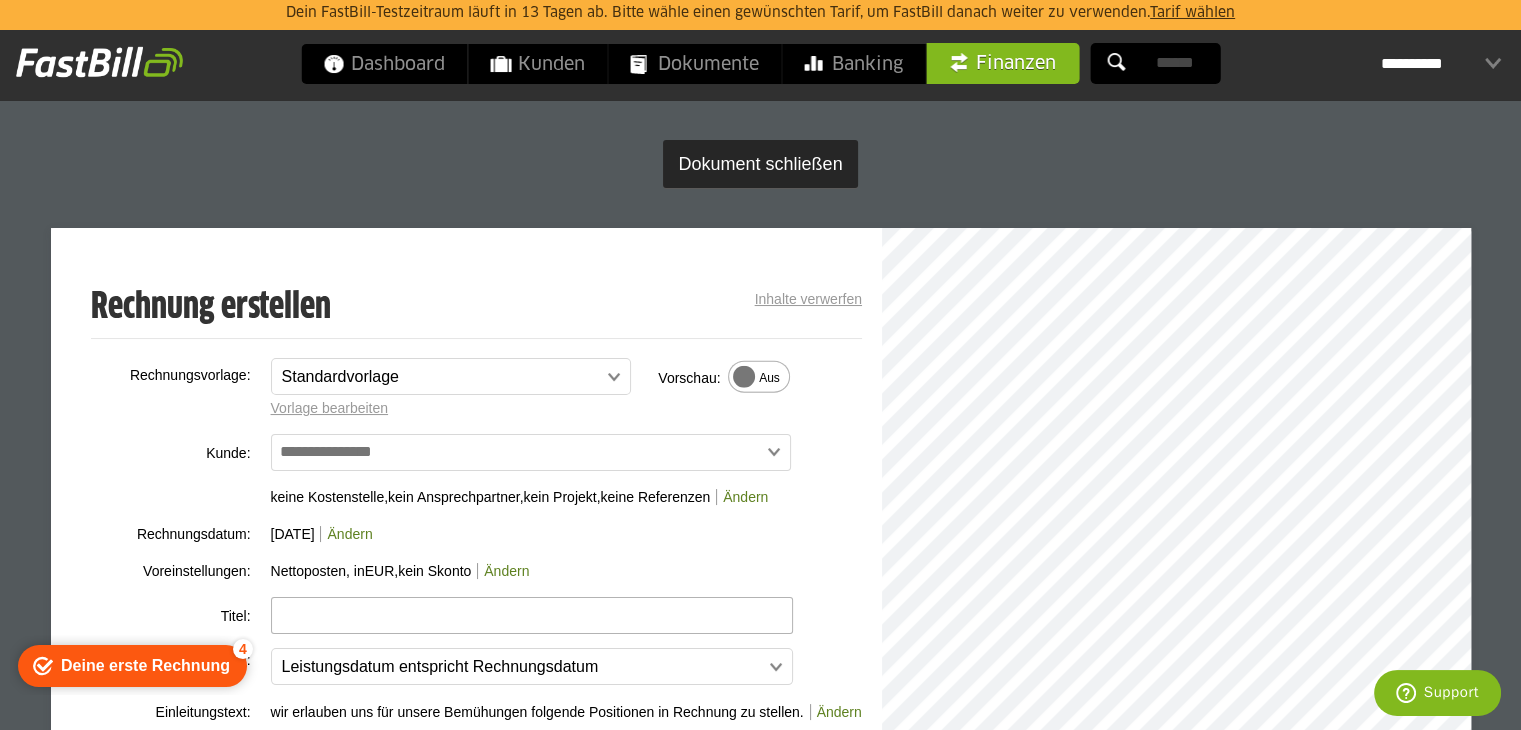 scroll, scrollTop: 0, scrollLeft: 0, axis: both 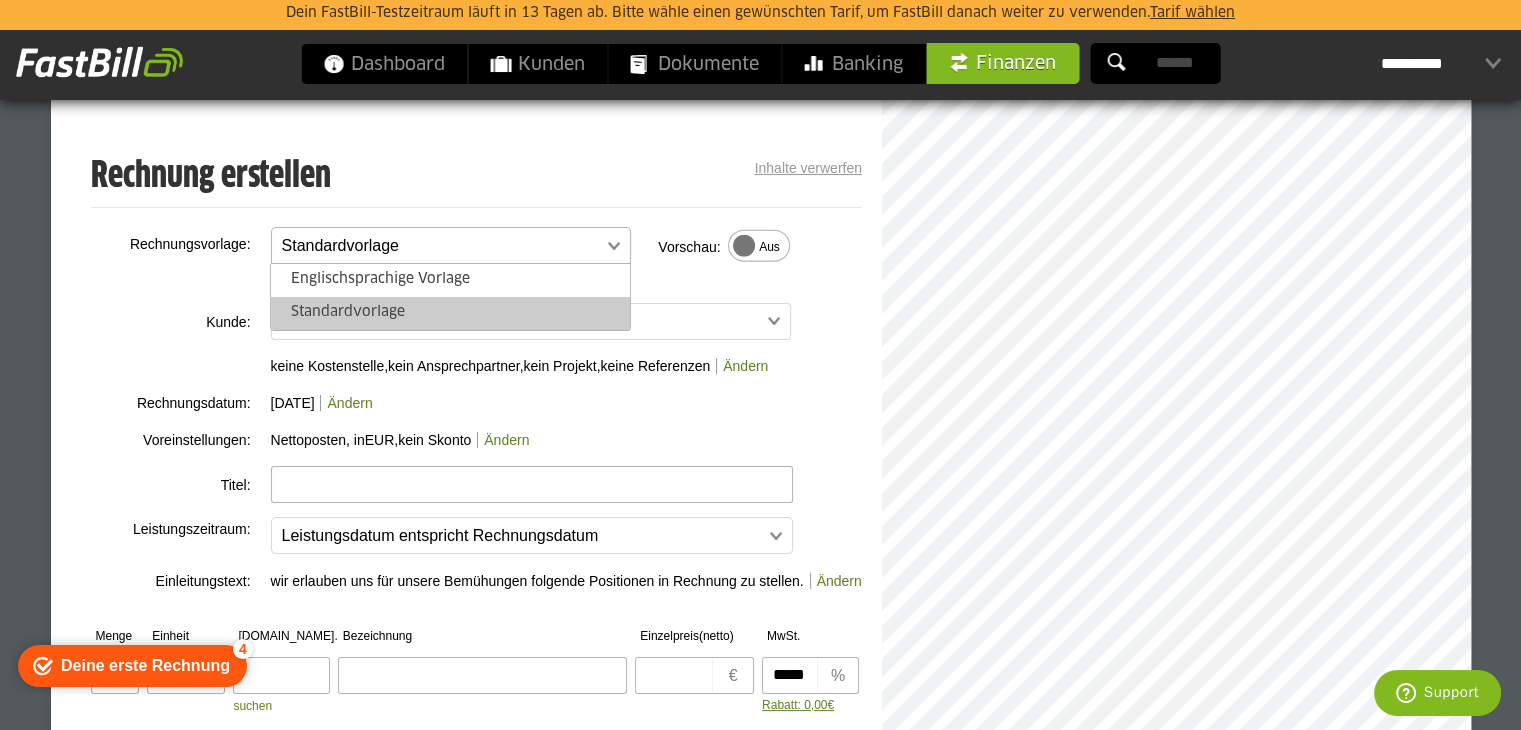 click at bounding box center (441, 246) 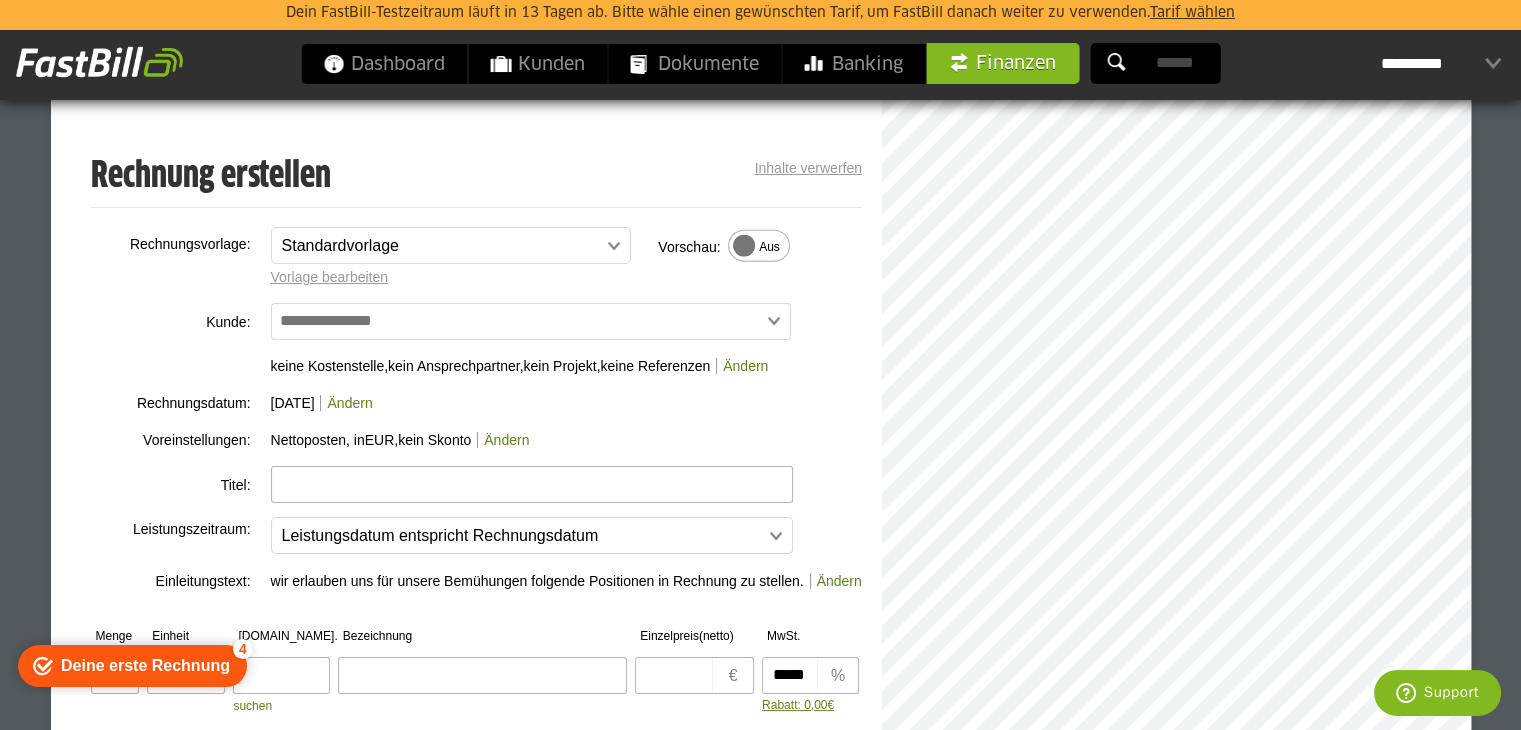 click at bounding box center (532, 484) 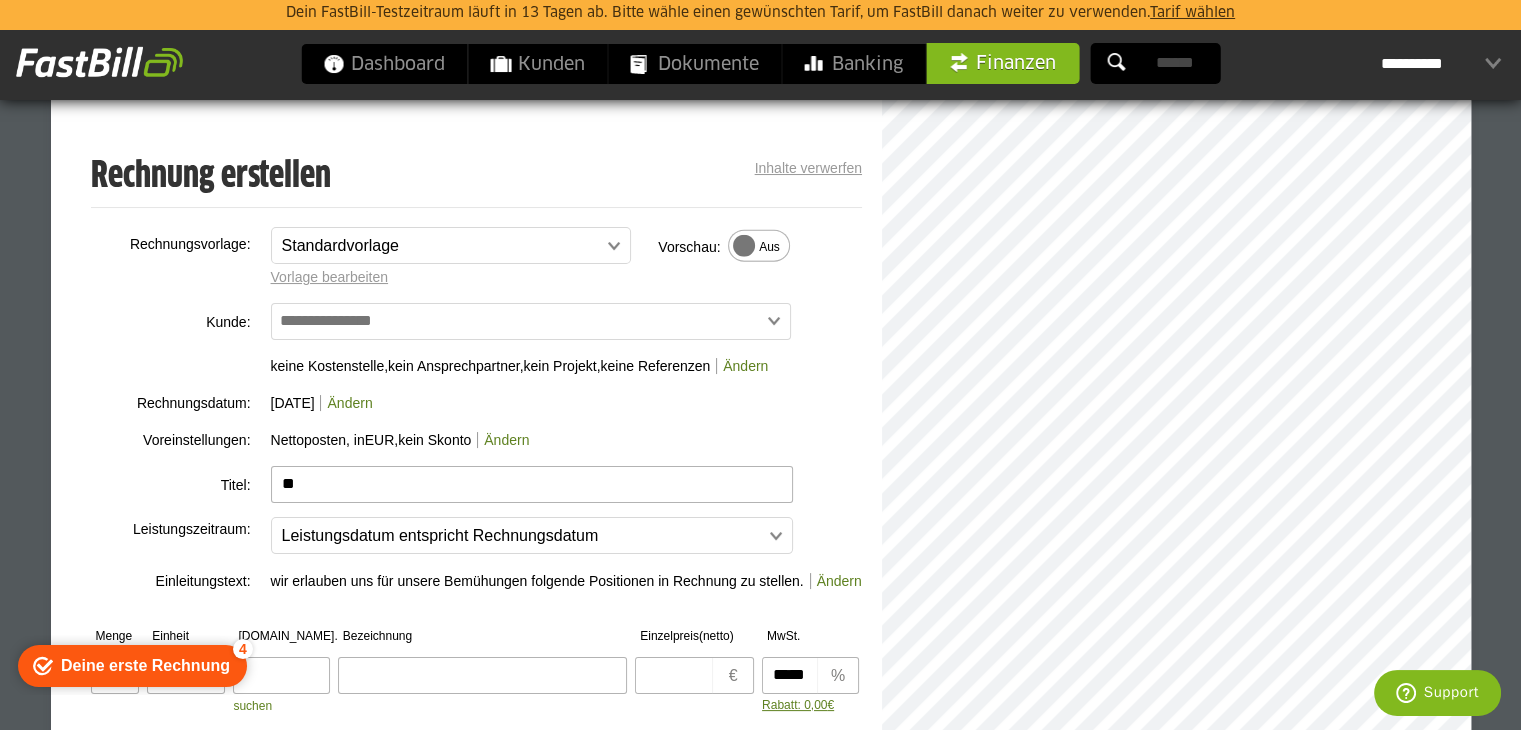 type on "*" 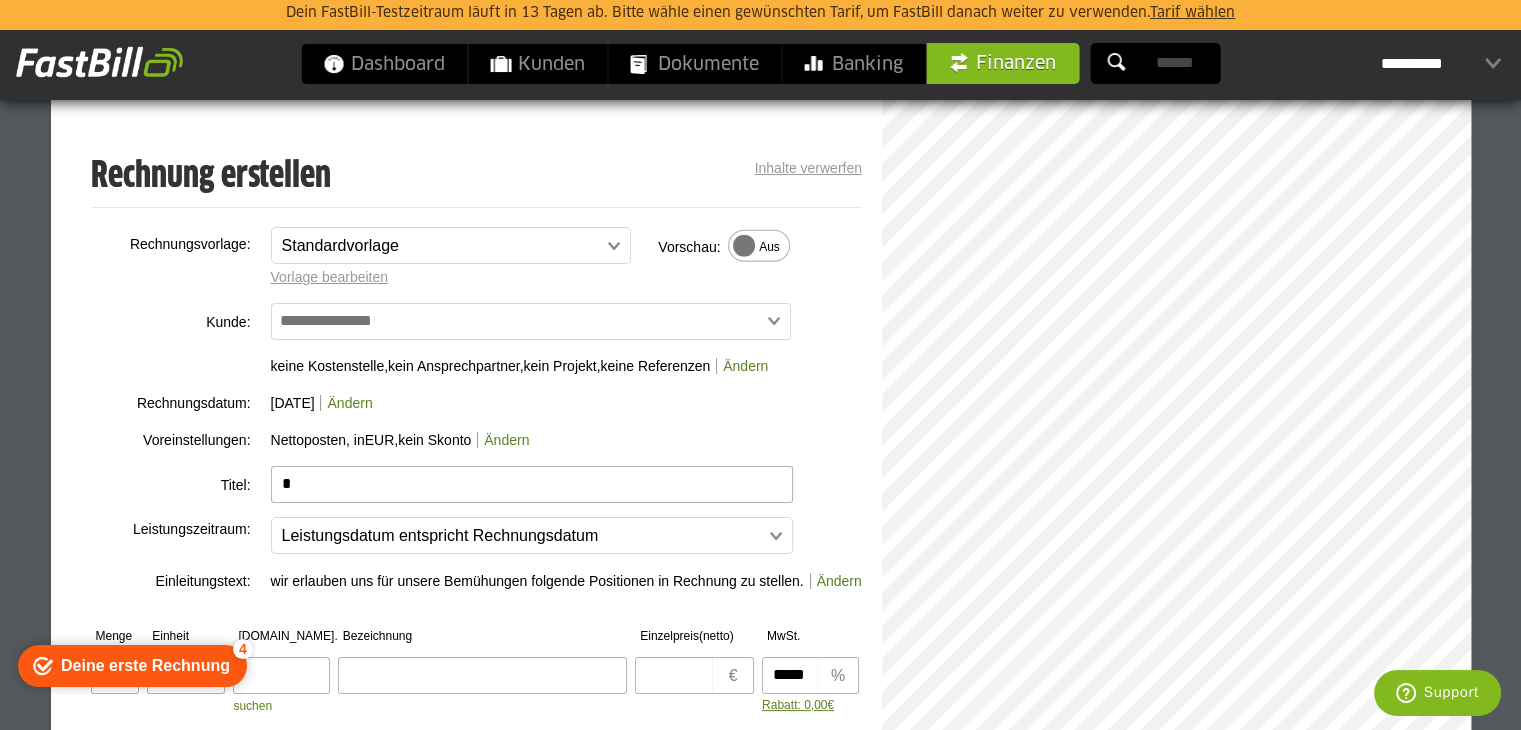 type 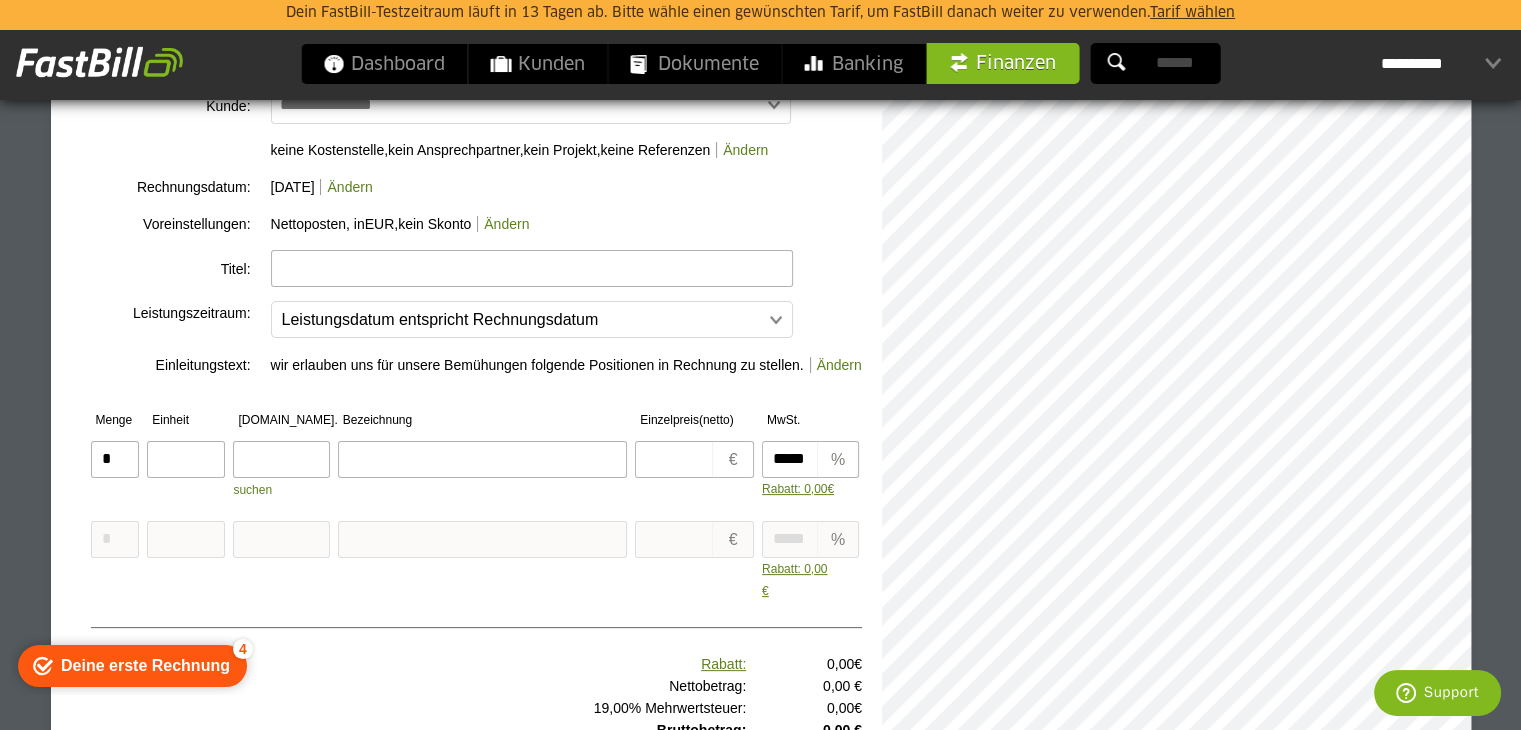 scroll, scrollTop: 349, scrollLeft: 0, axis: vertical 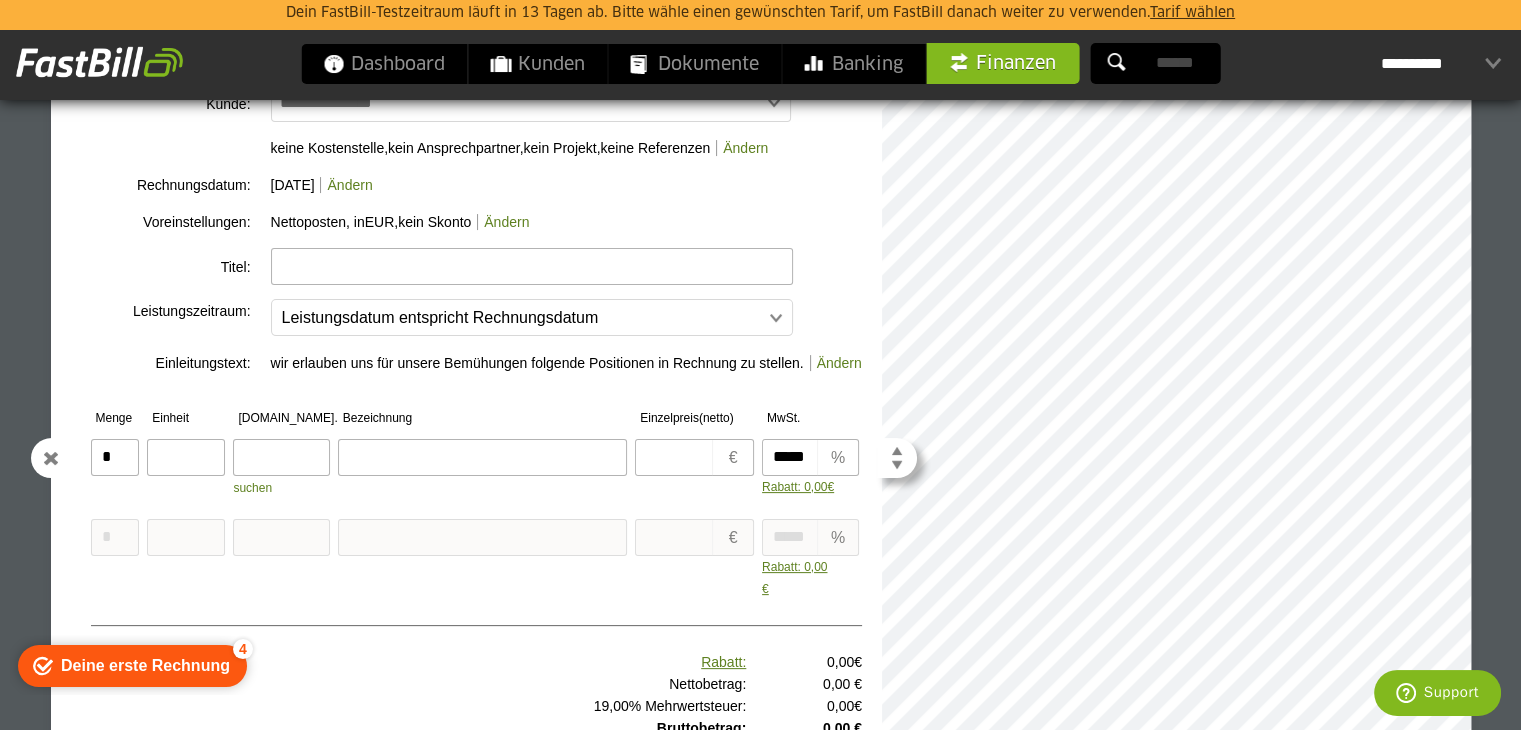 click on "*" at bounding box center (115, 457) 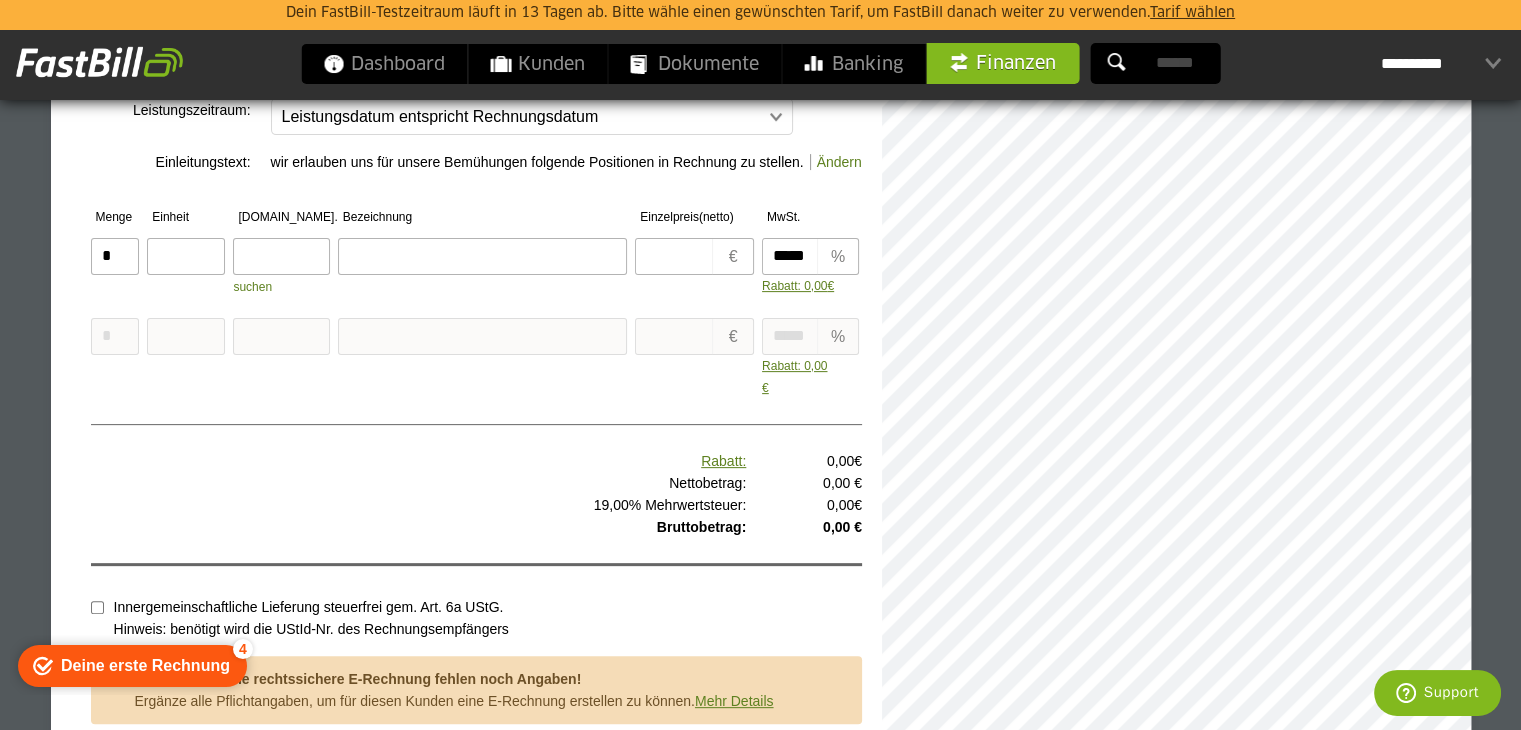 scroll, scrollTop: 694, scrollLeft: 0, axis: vertical 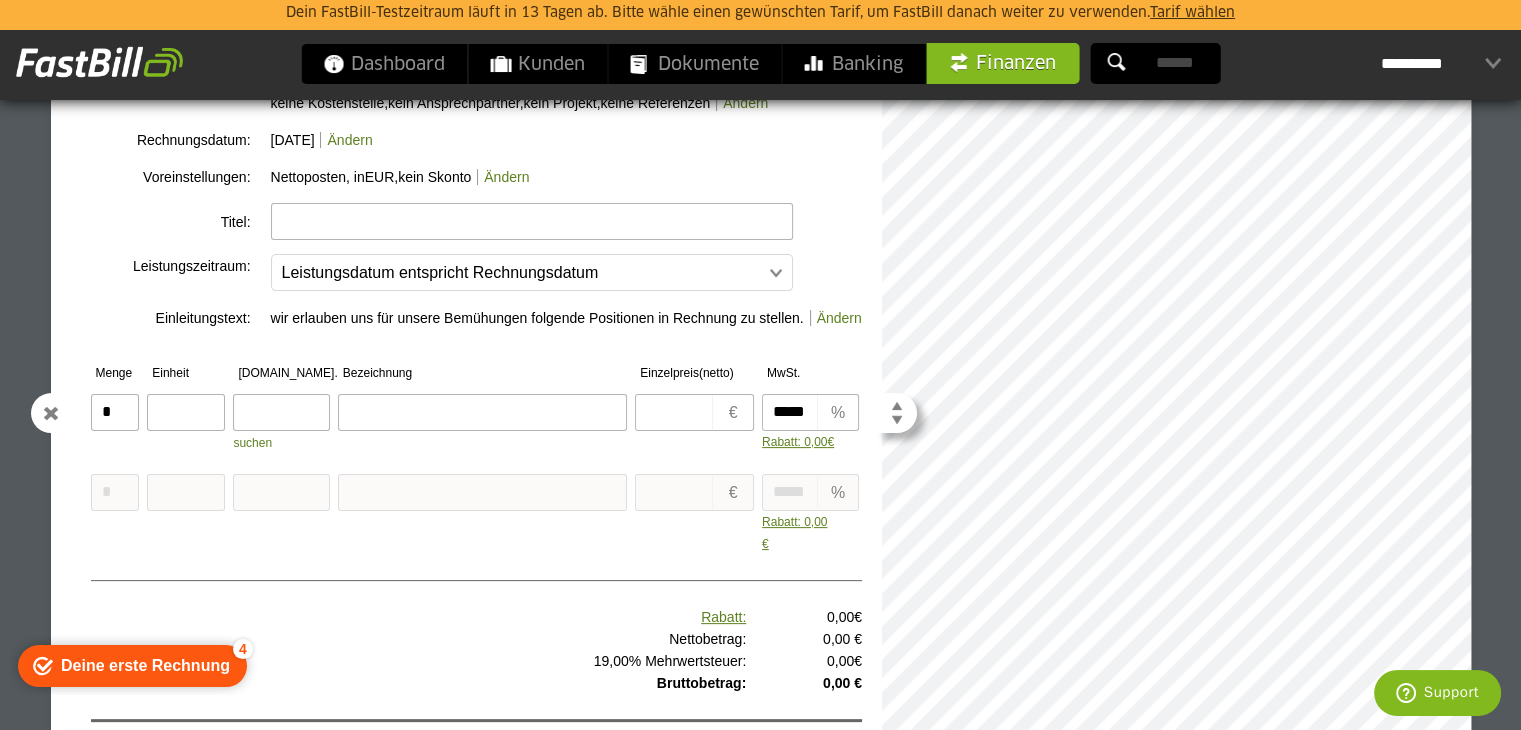 drag, startPoint x: 412, startPoint y: 398, endPoint x: 364, endPoint y: 404, distance: 48.373547 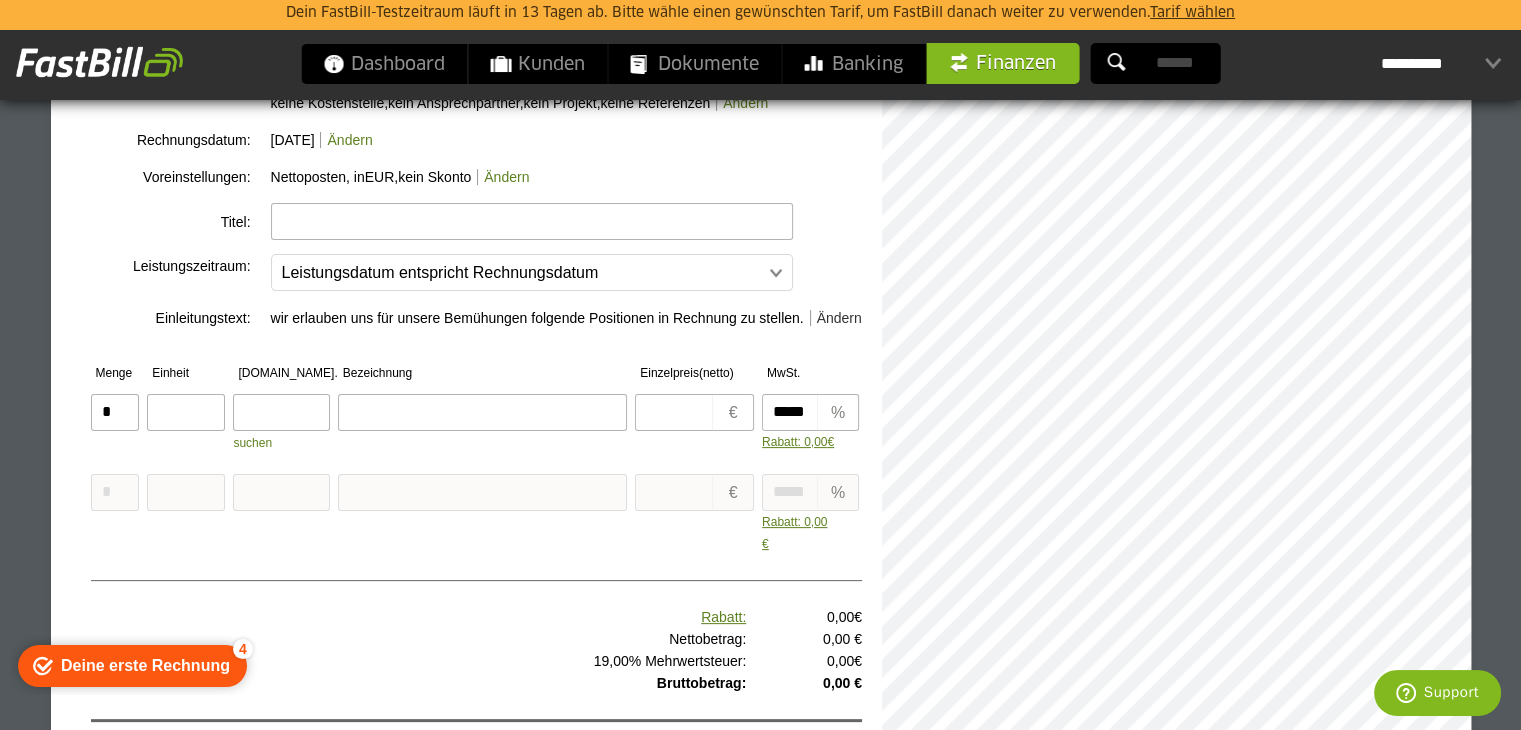 click on "Ändern" at bounding box center (836, 318) 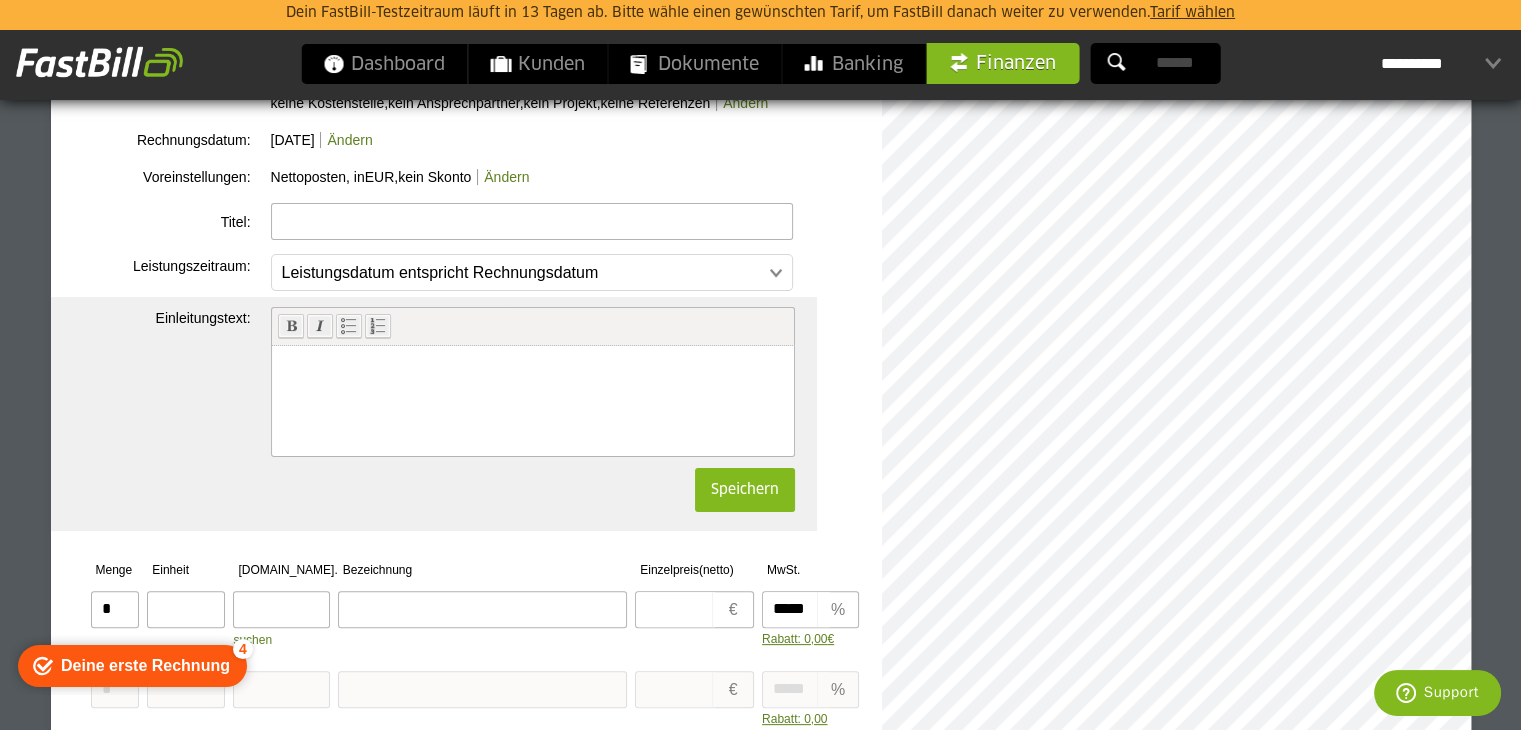 click on "**********" at bounding box center (467, 238) 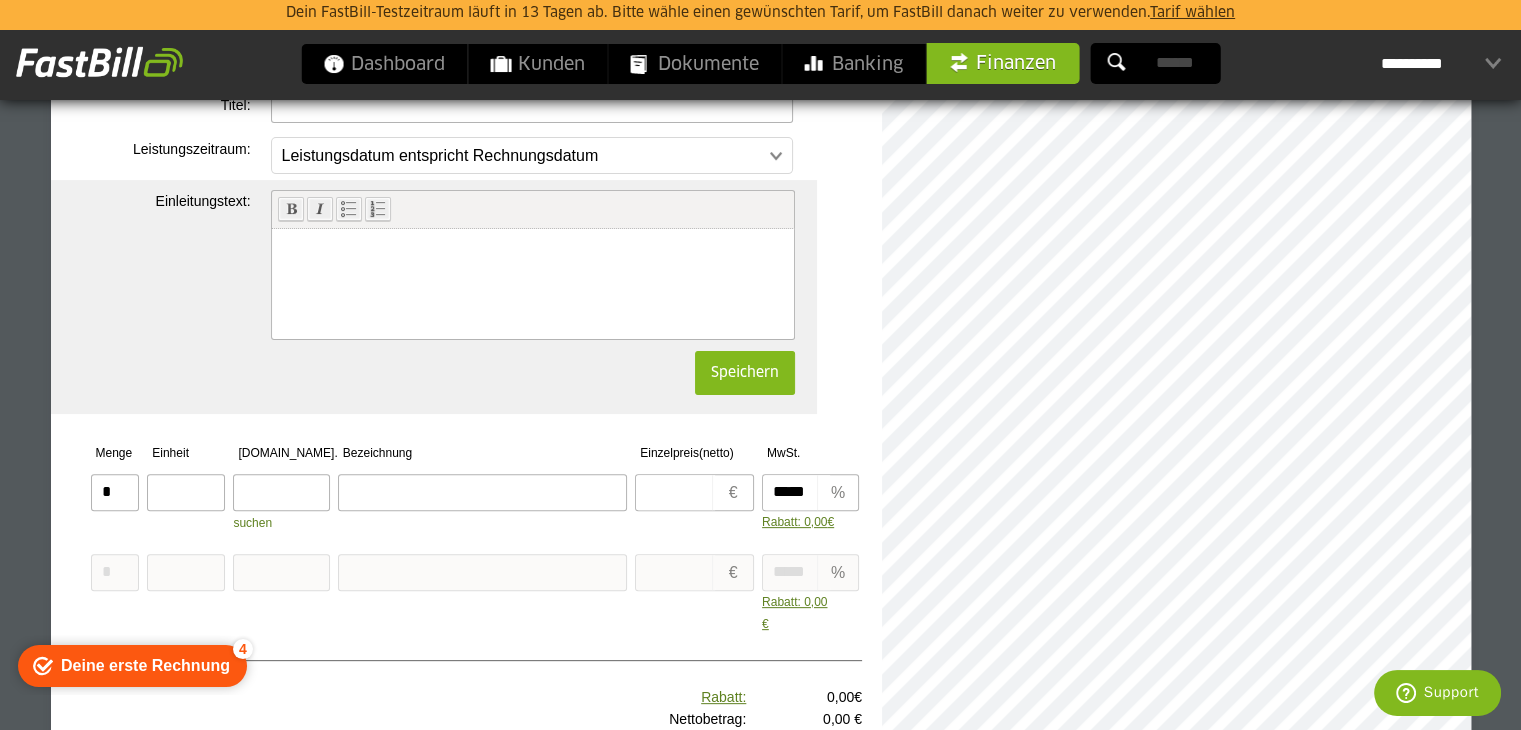 scroll, scrollTop: 594, scrollLeft: 0, axis: vertical 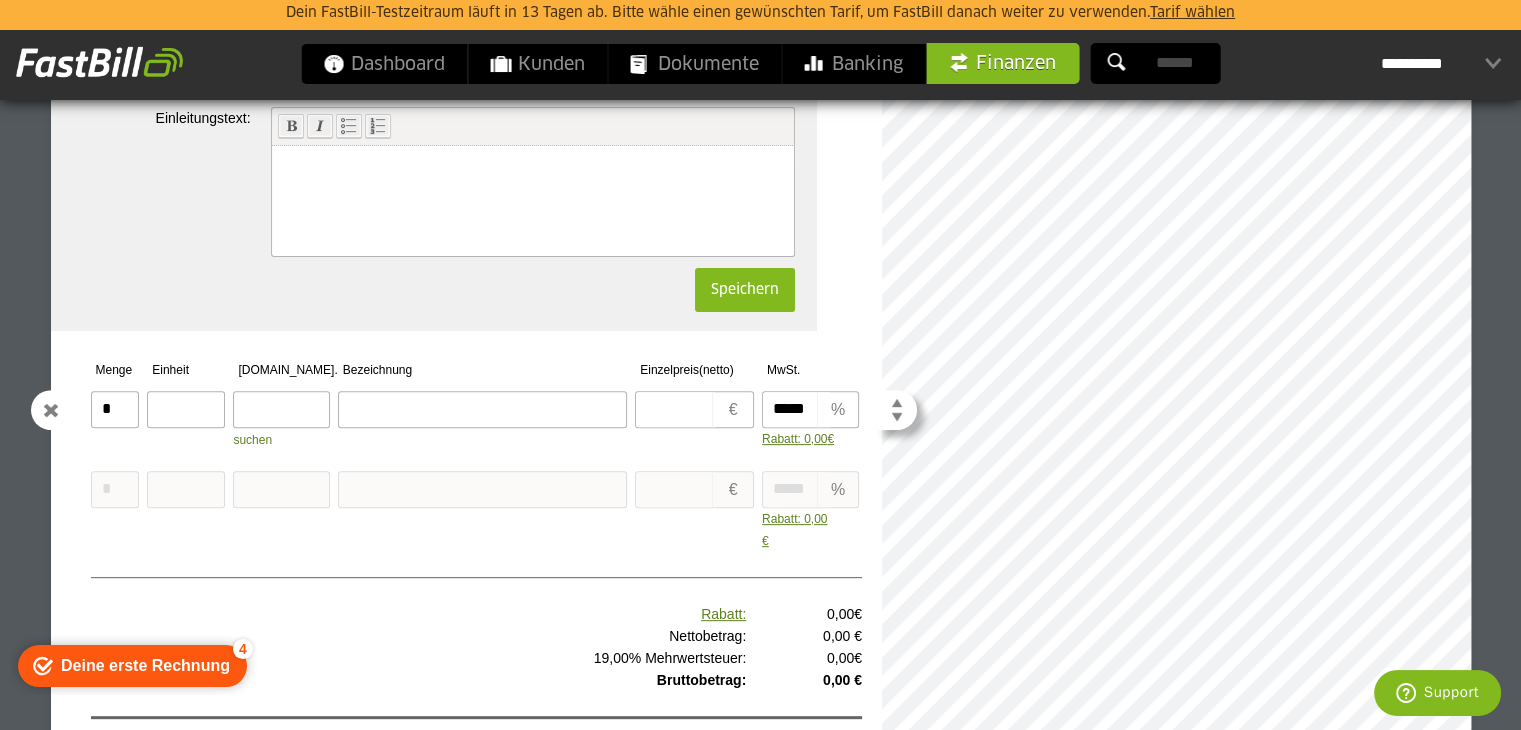 click at bounding box center [486, 421] 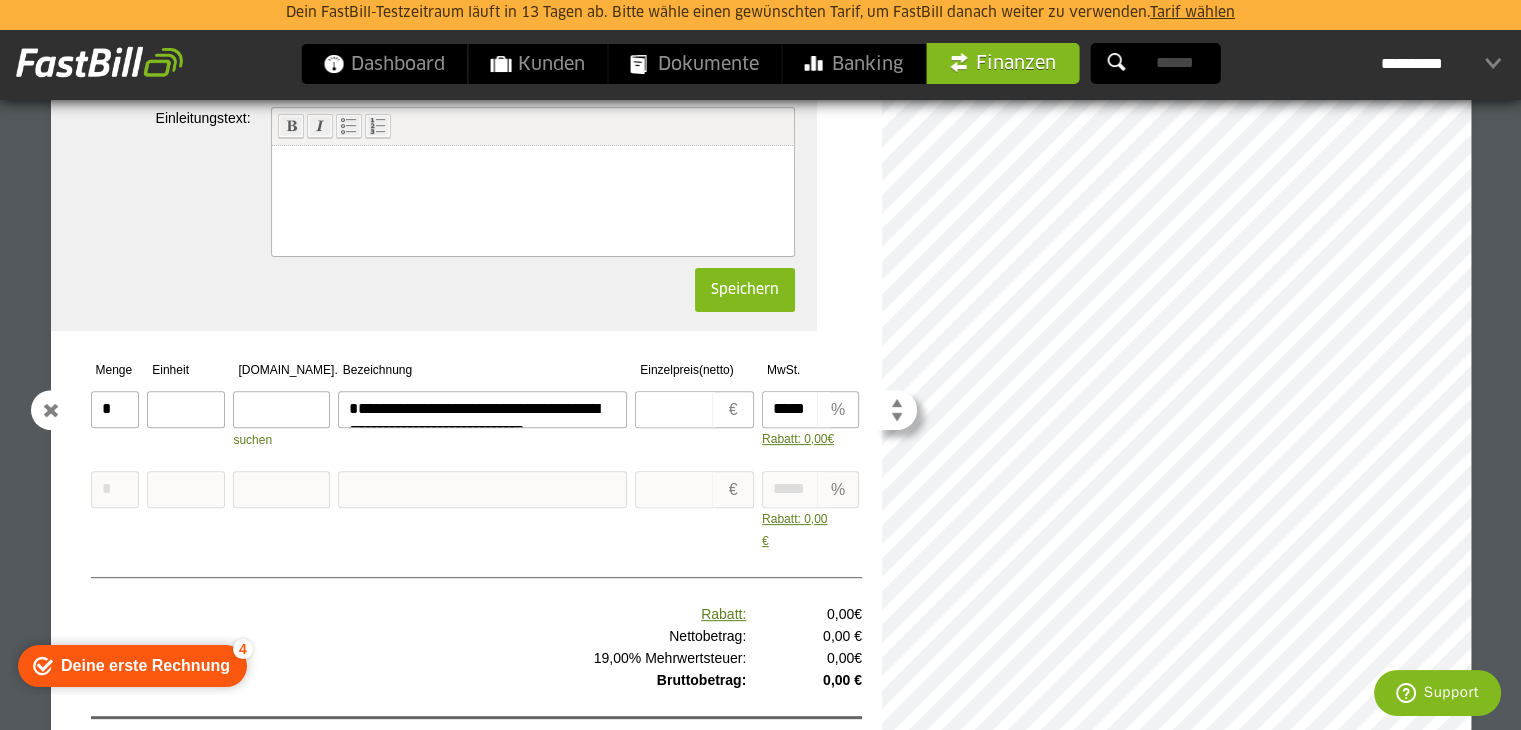 scroll, scrollTop: 754, scrollLeft: 0, axis: vertical 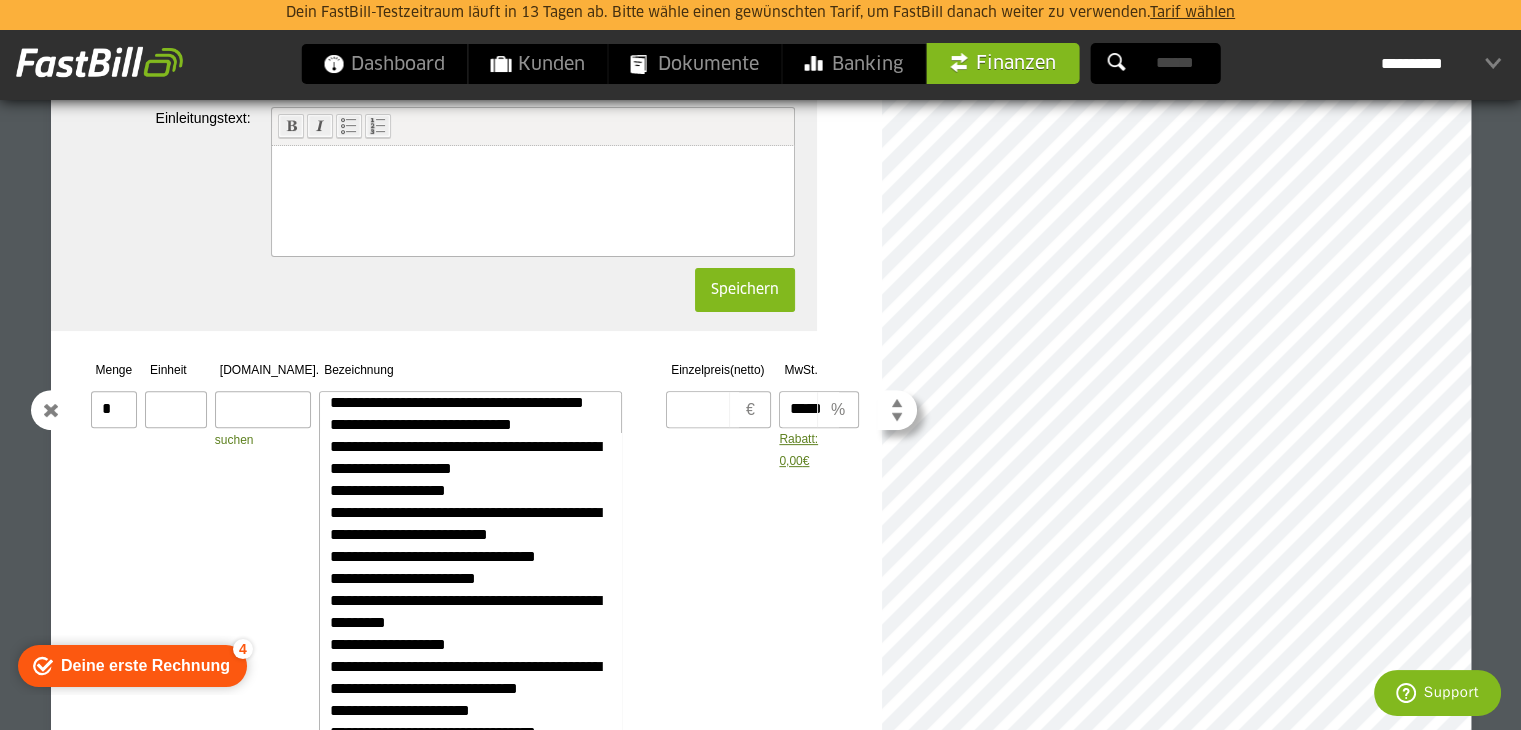 type on "**********" 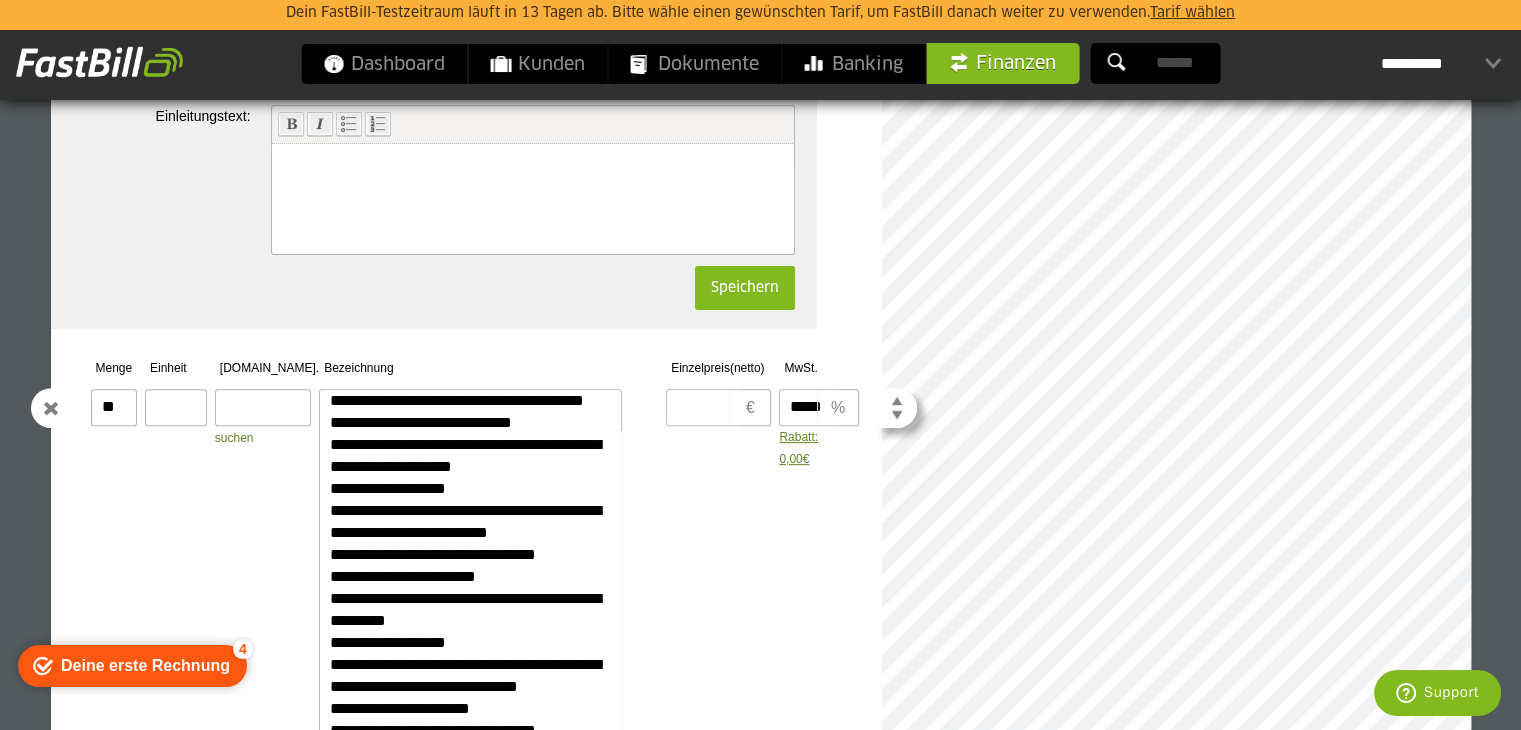 scroll, scrollTop: 600, scrollLeft: 0, axis: vertical 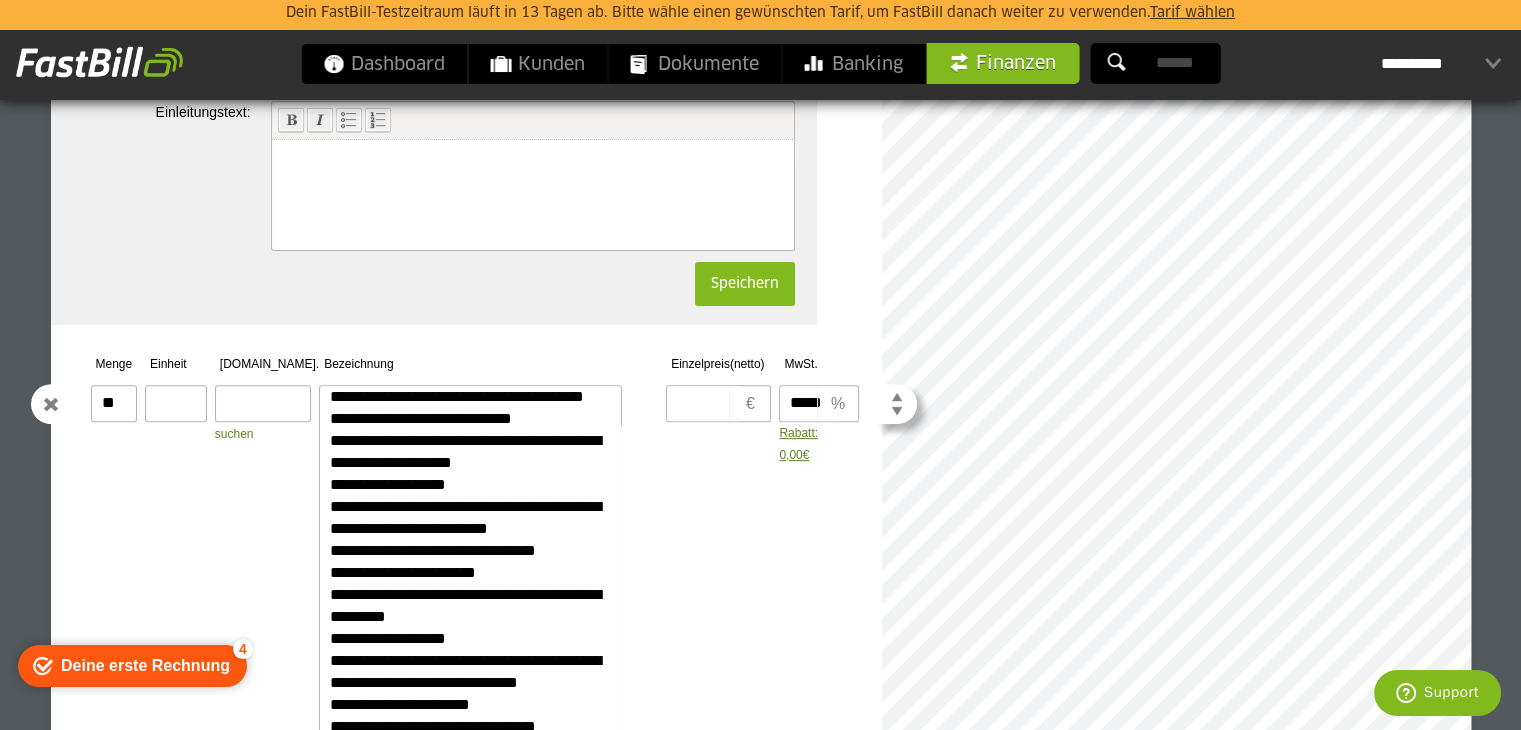 type on "**" 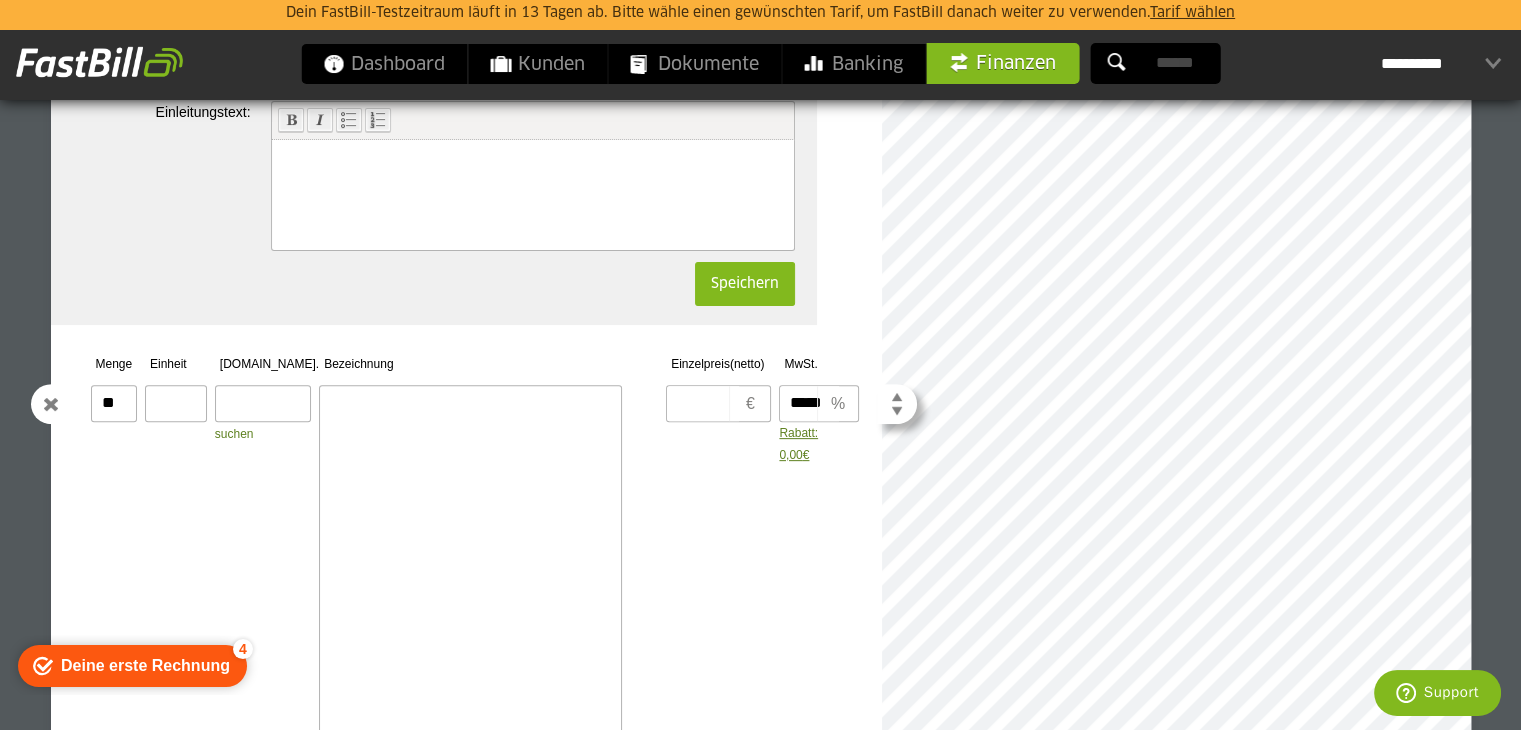 type 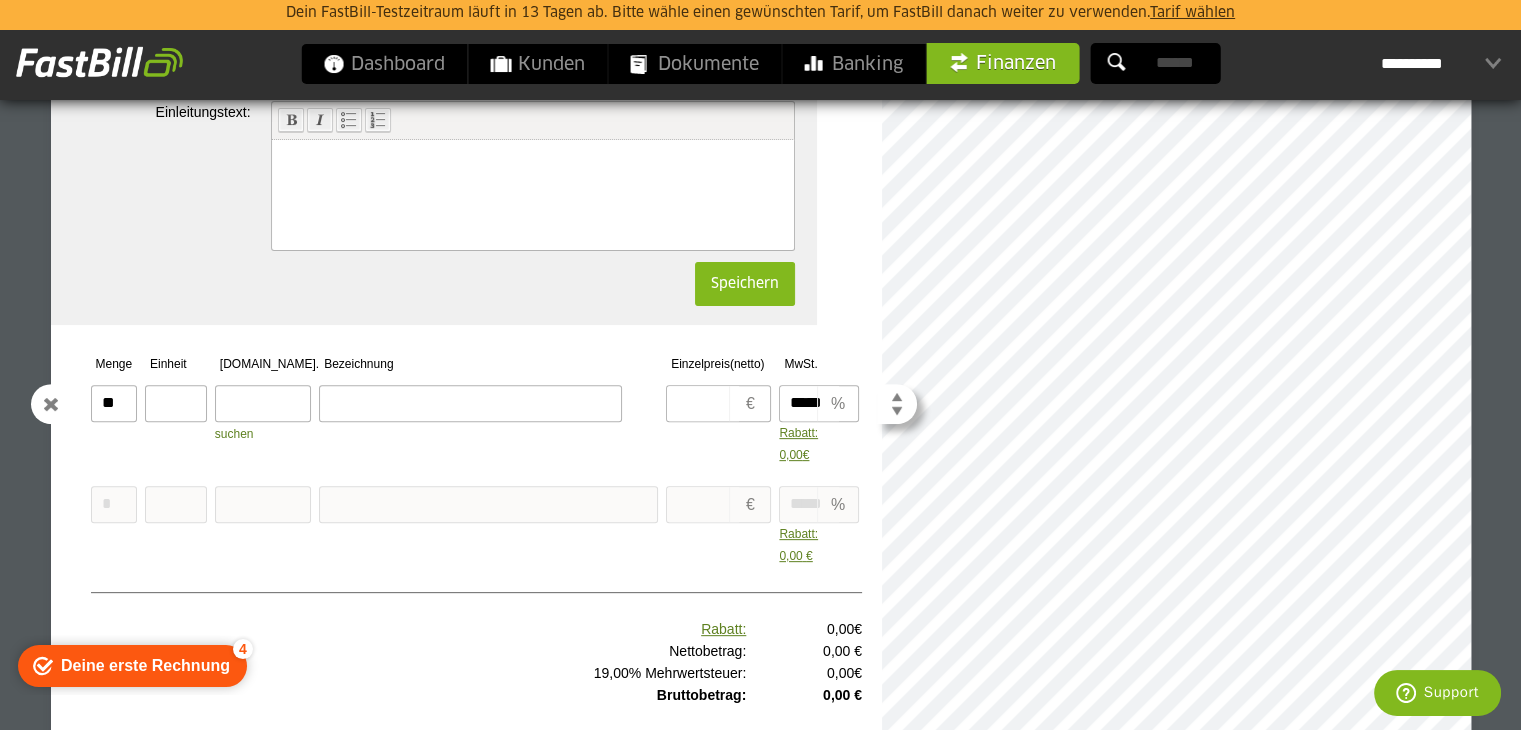 type 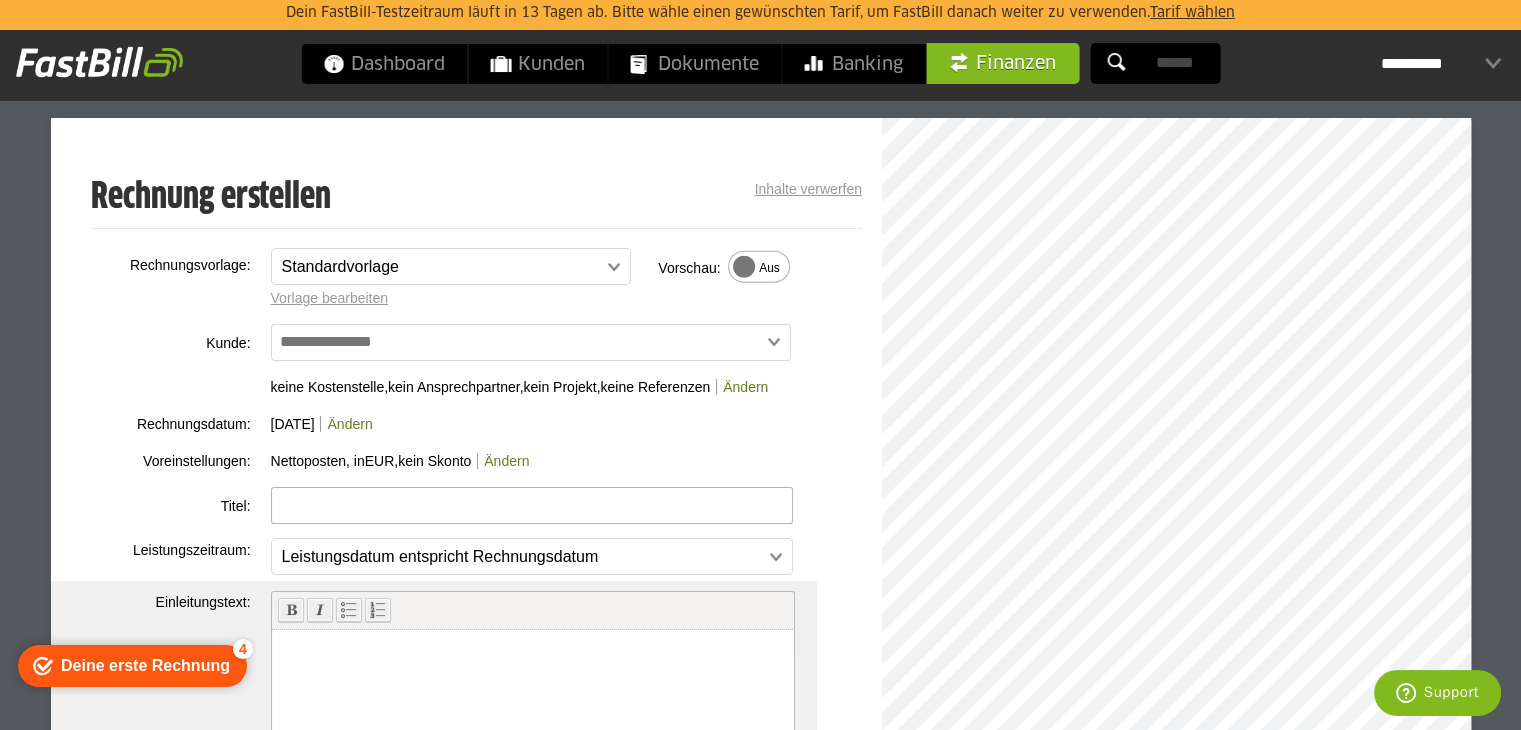 scroll, scrollTop: 100, scrollLeft: 0, axis: vertical 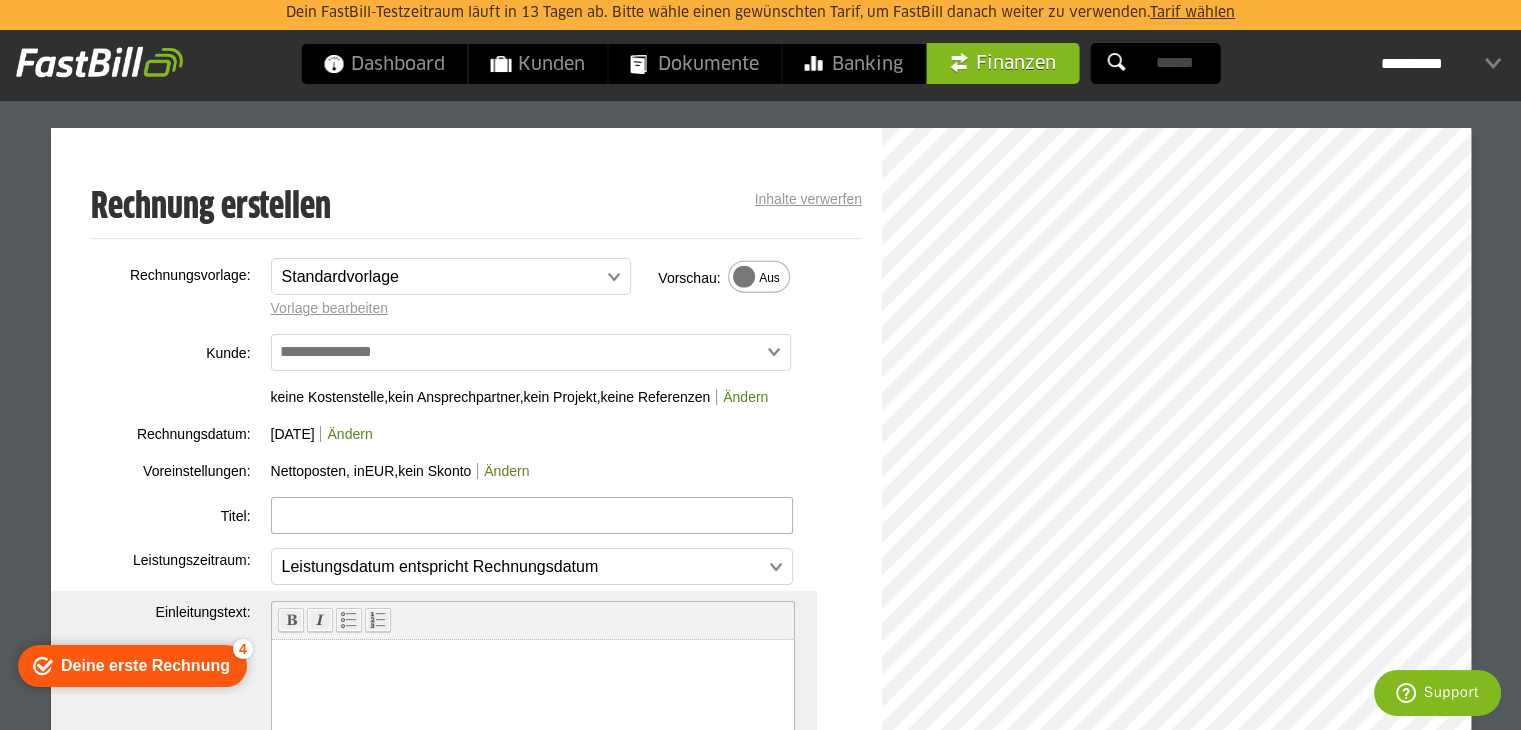 type 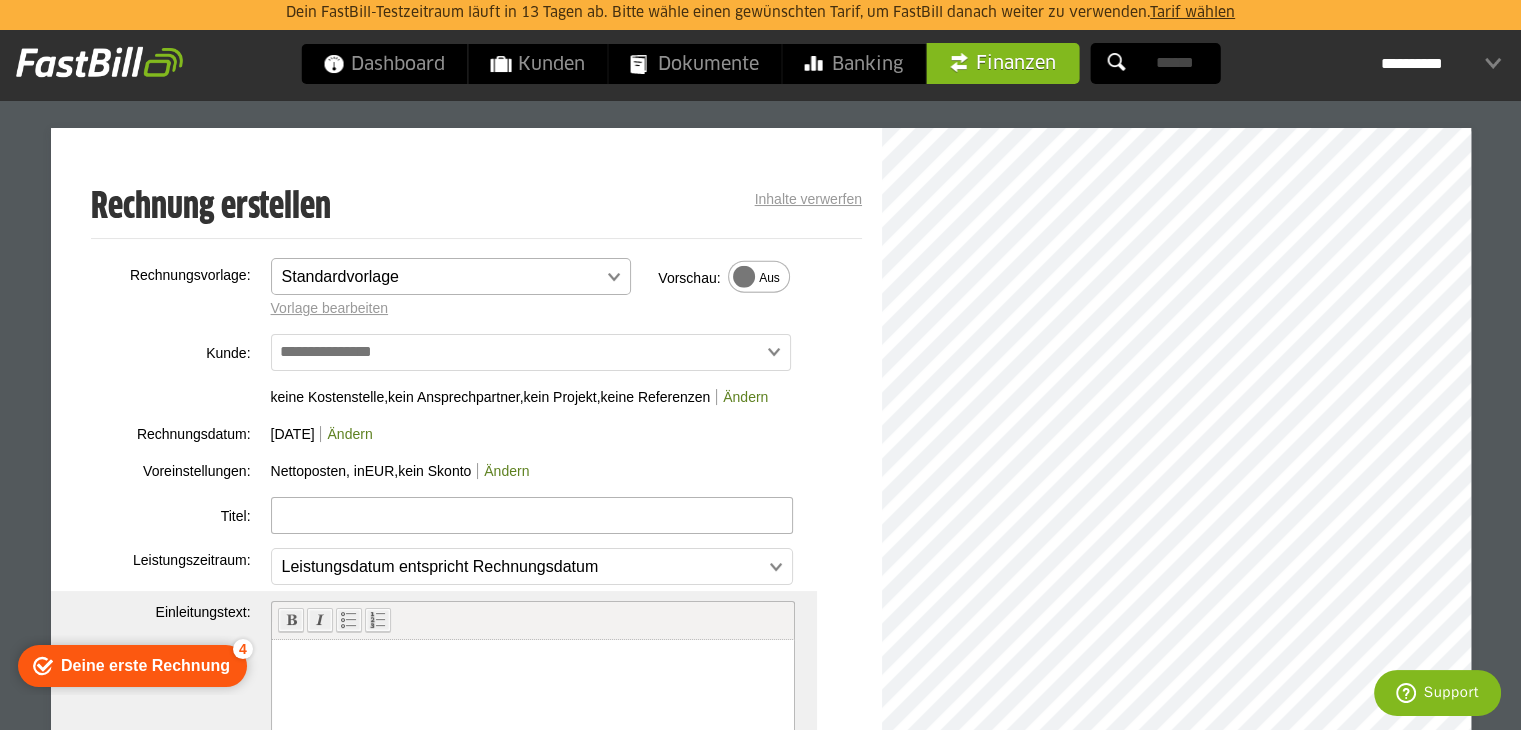 click at bounding box center [441, 277] 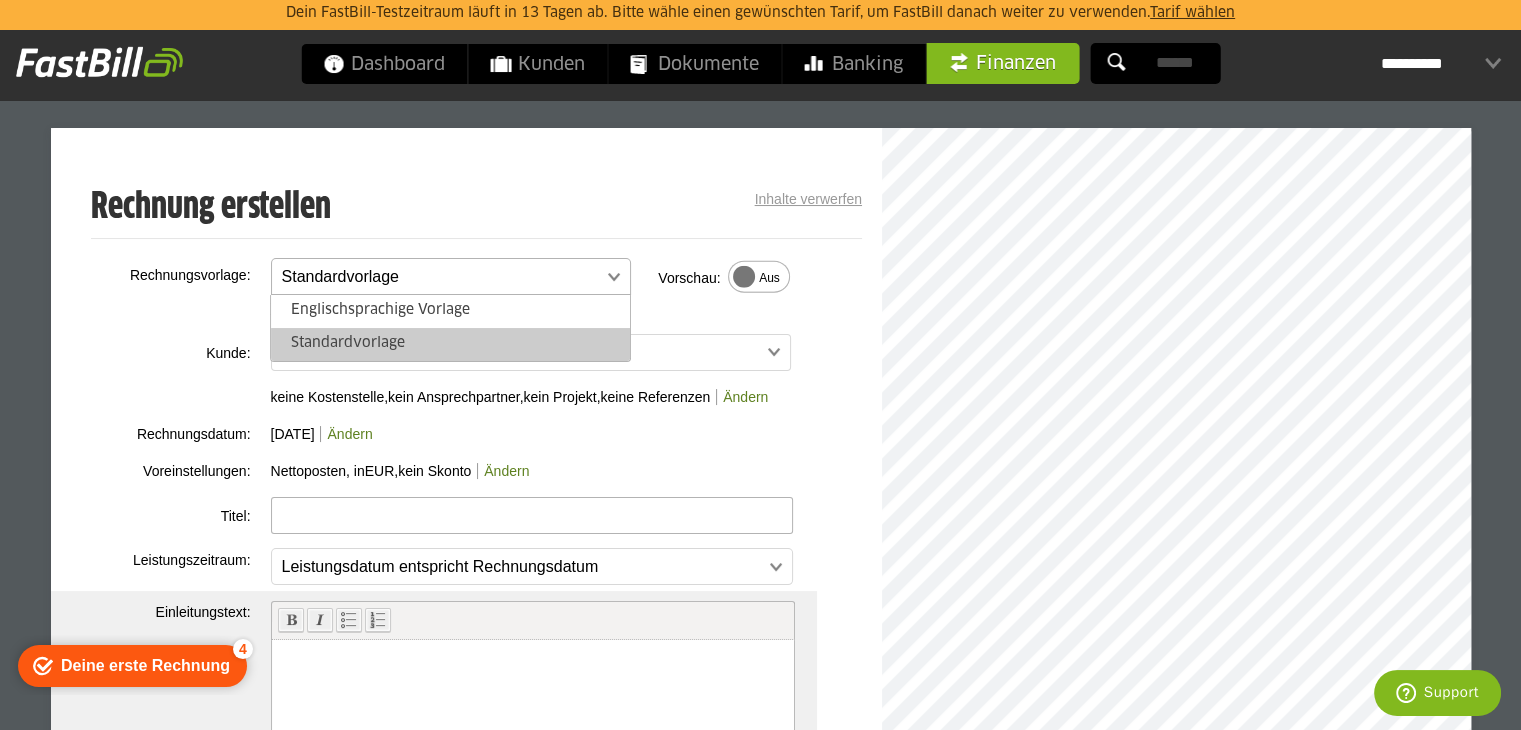 click at bounding box center (441, 277) 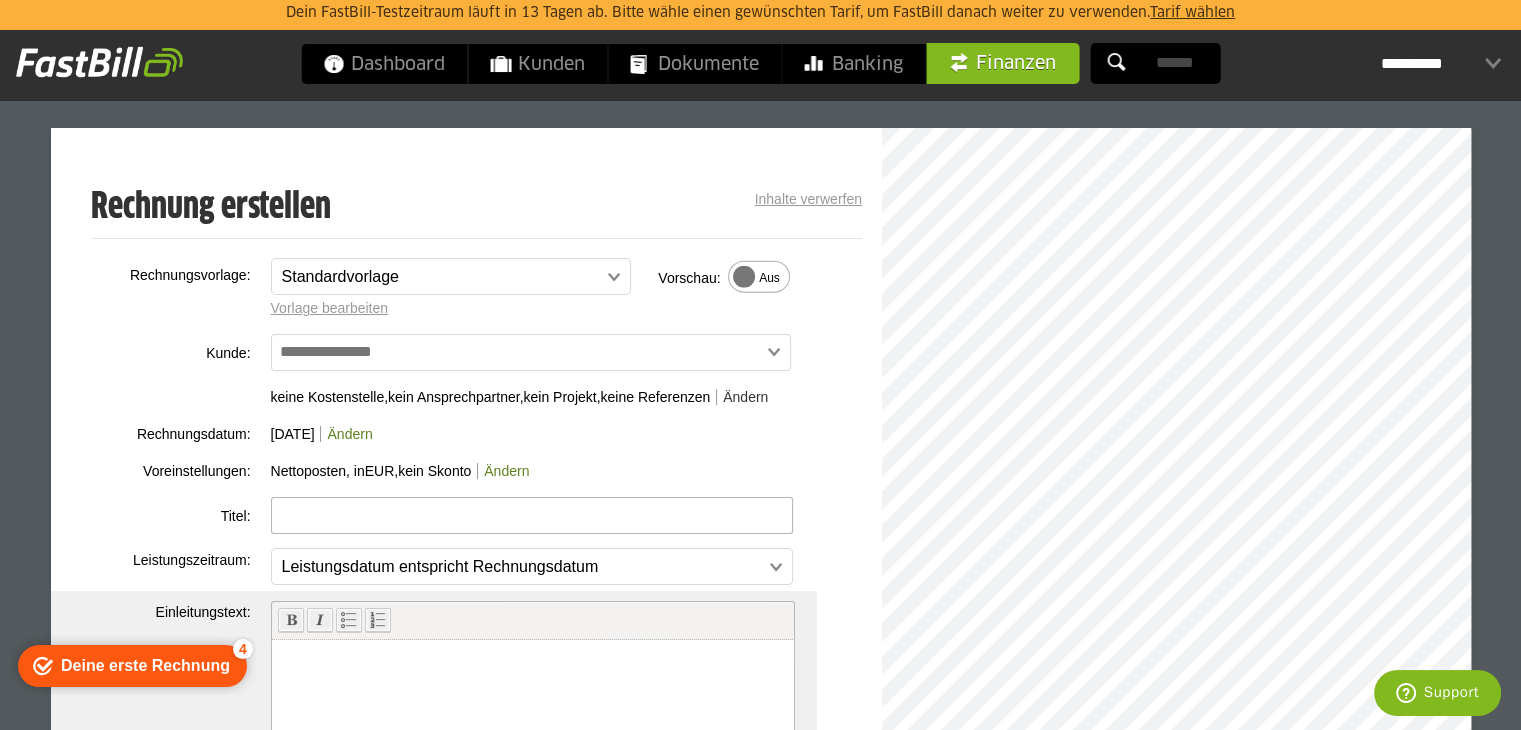 click on "Ändern" at bounding box center (742, 397) 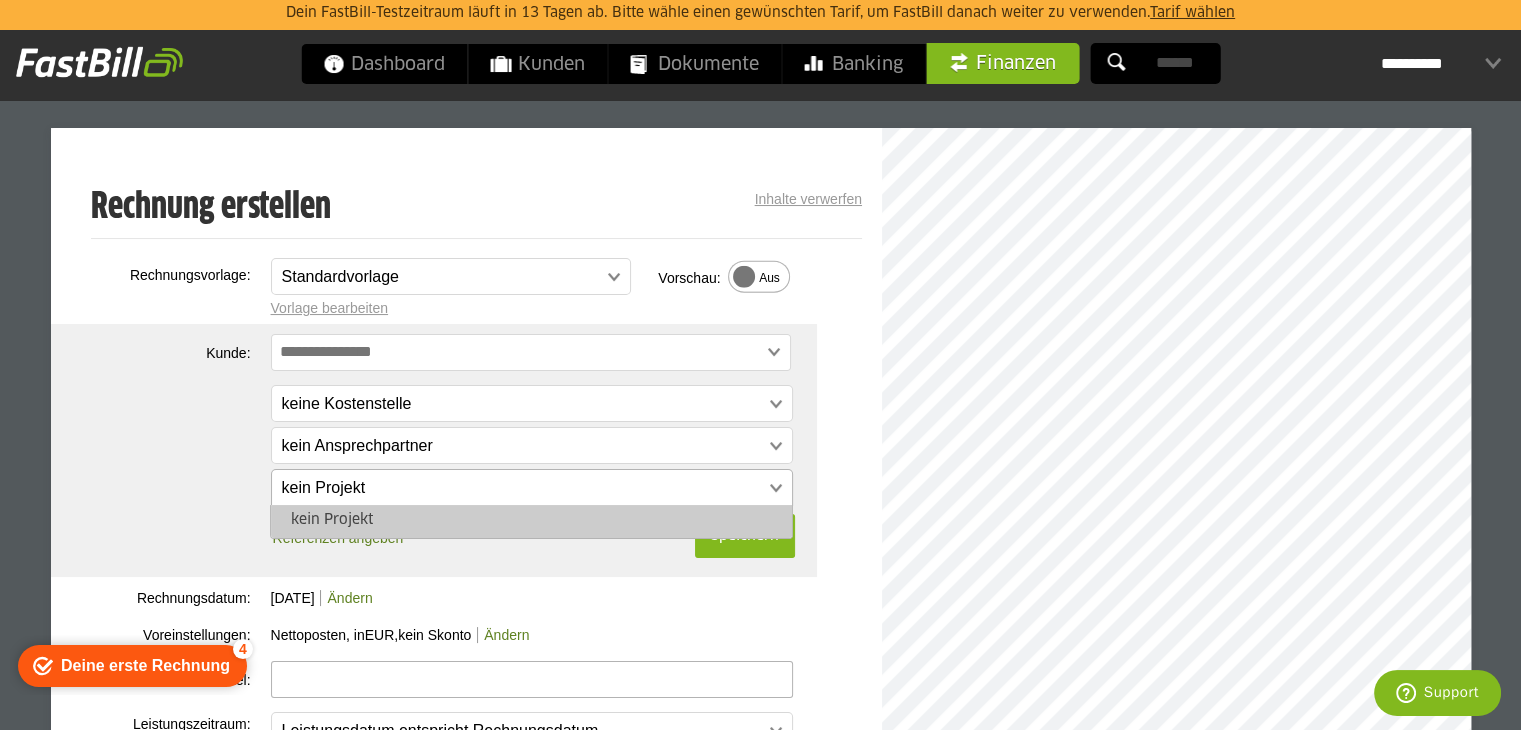 click at bounding box center (522, 488) 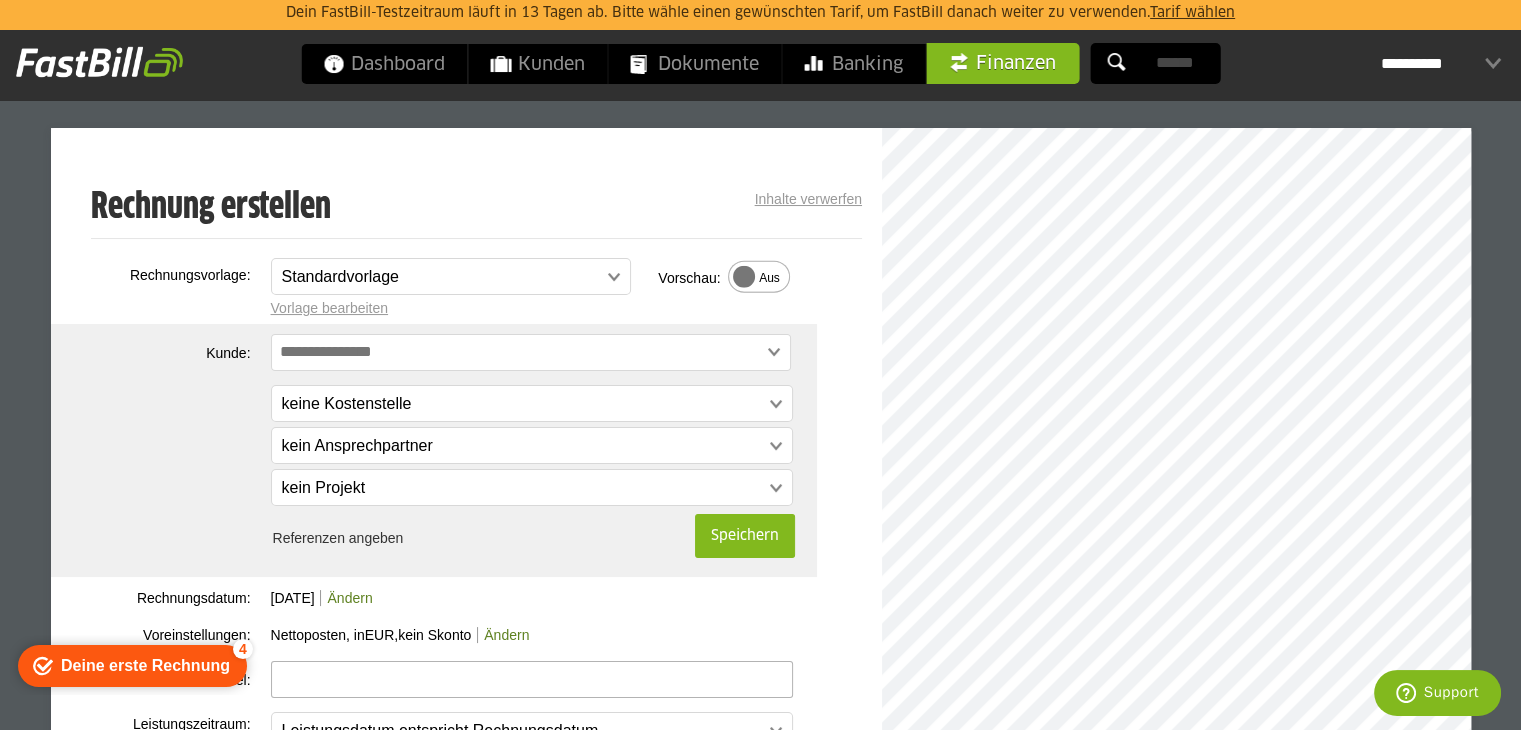 click on "Referenzen angeben" at bounding box center [338, 538] 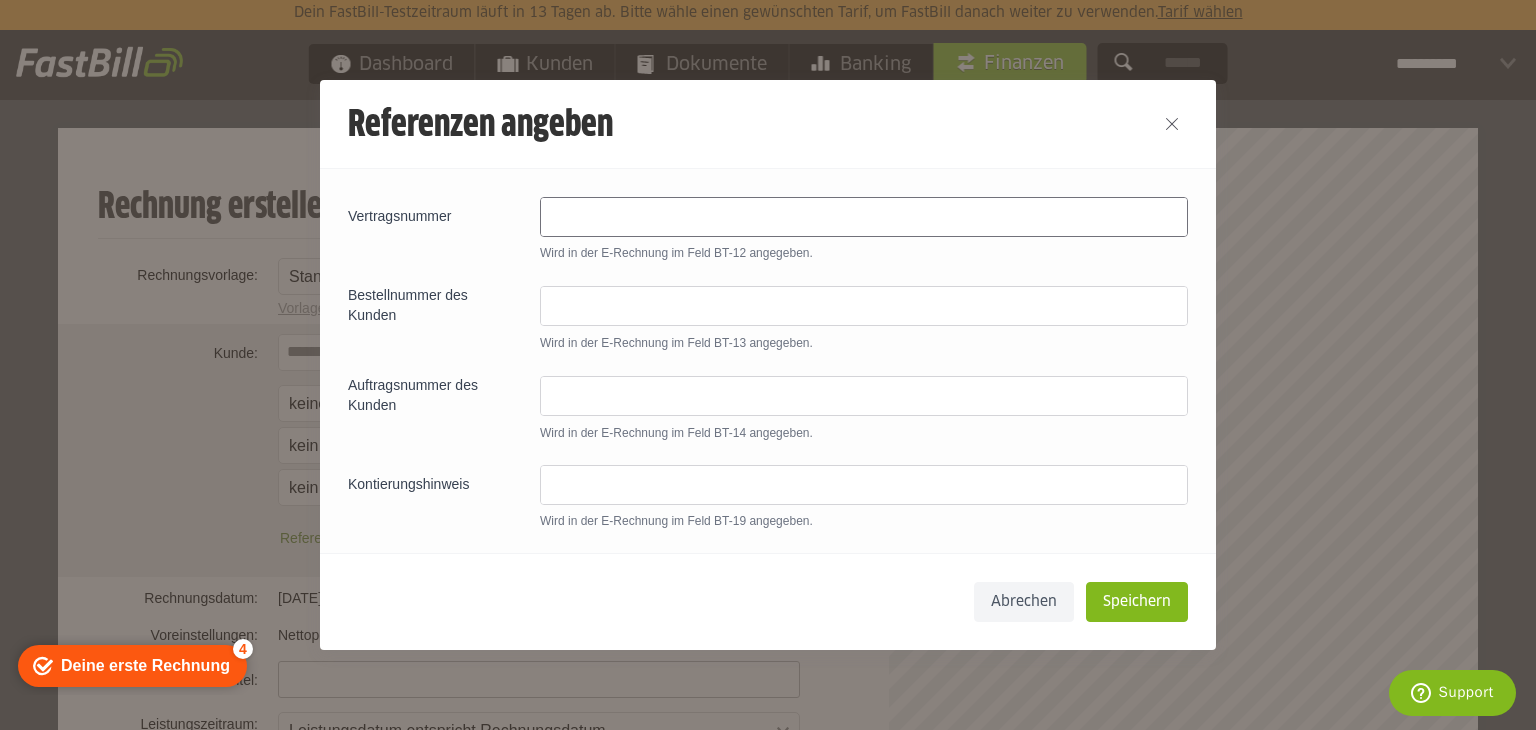 click at bounding box center (864, 217) 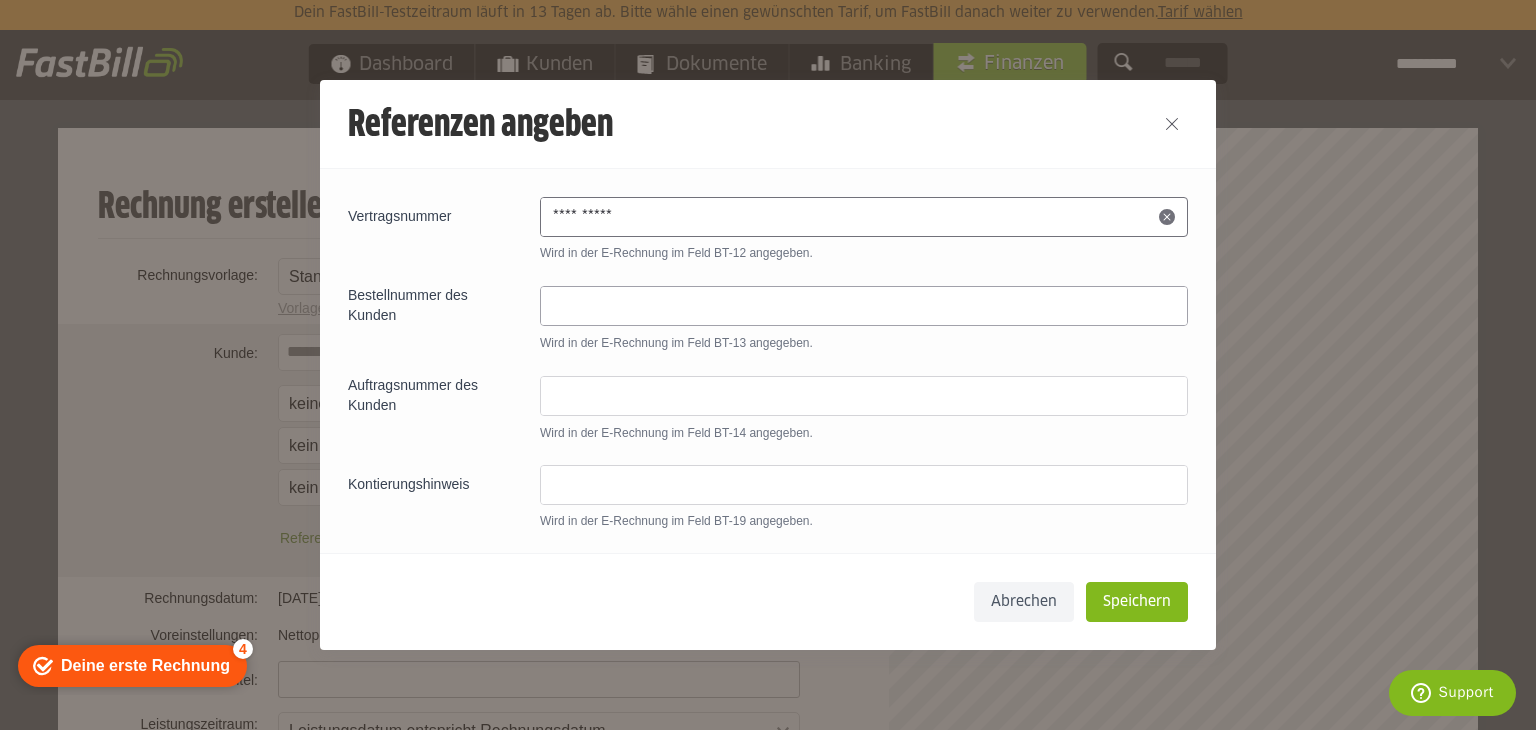 type on "**********" 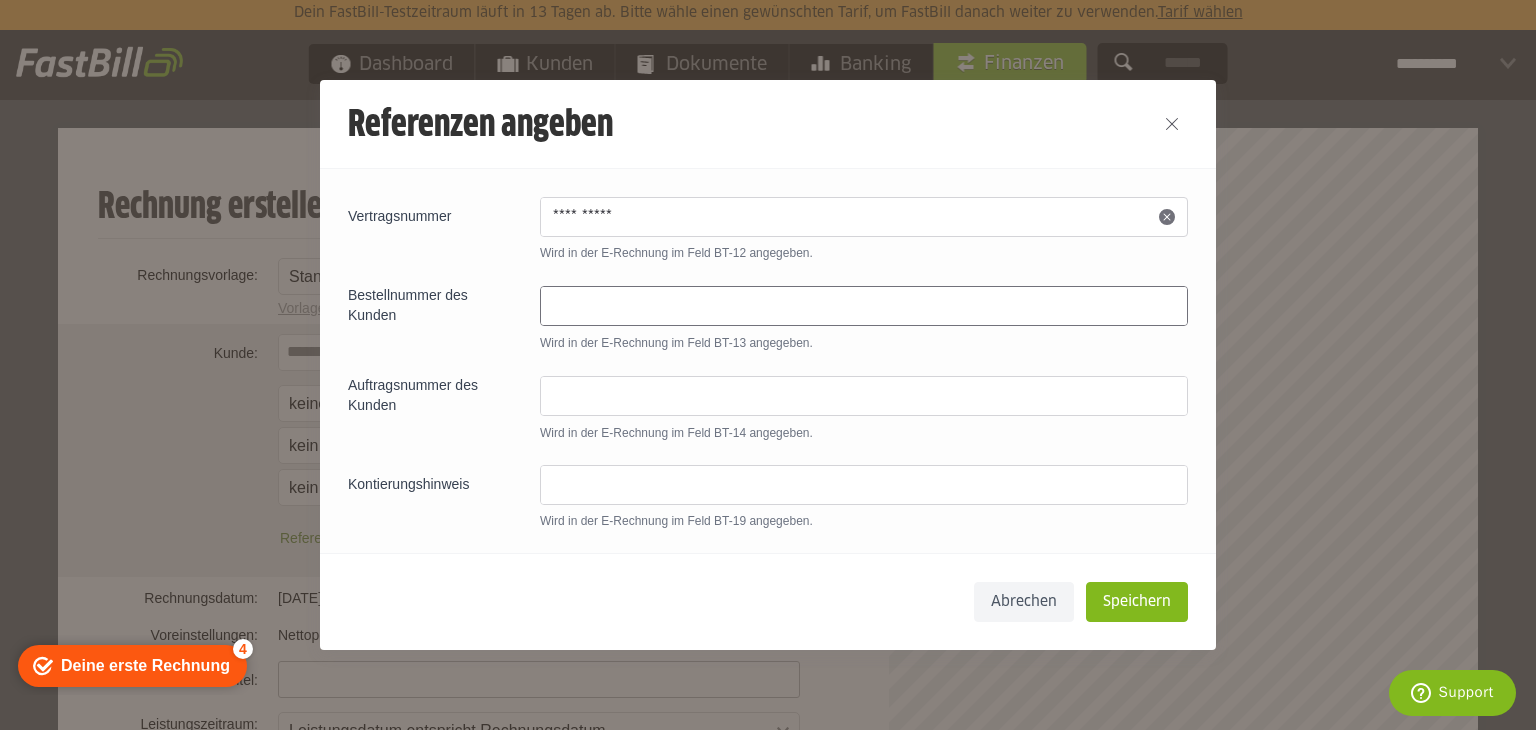 click on "Speichern" at bounding box center [1137, 602] 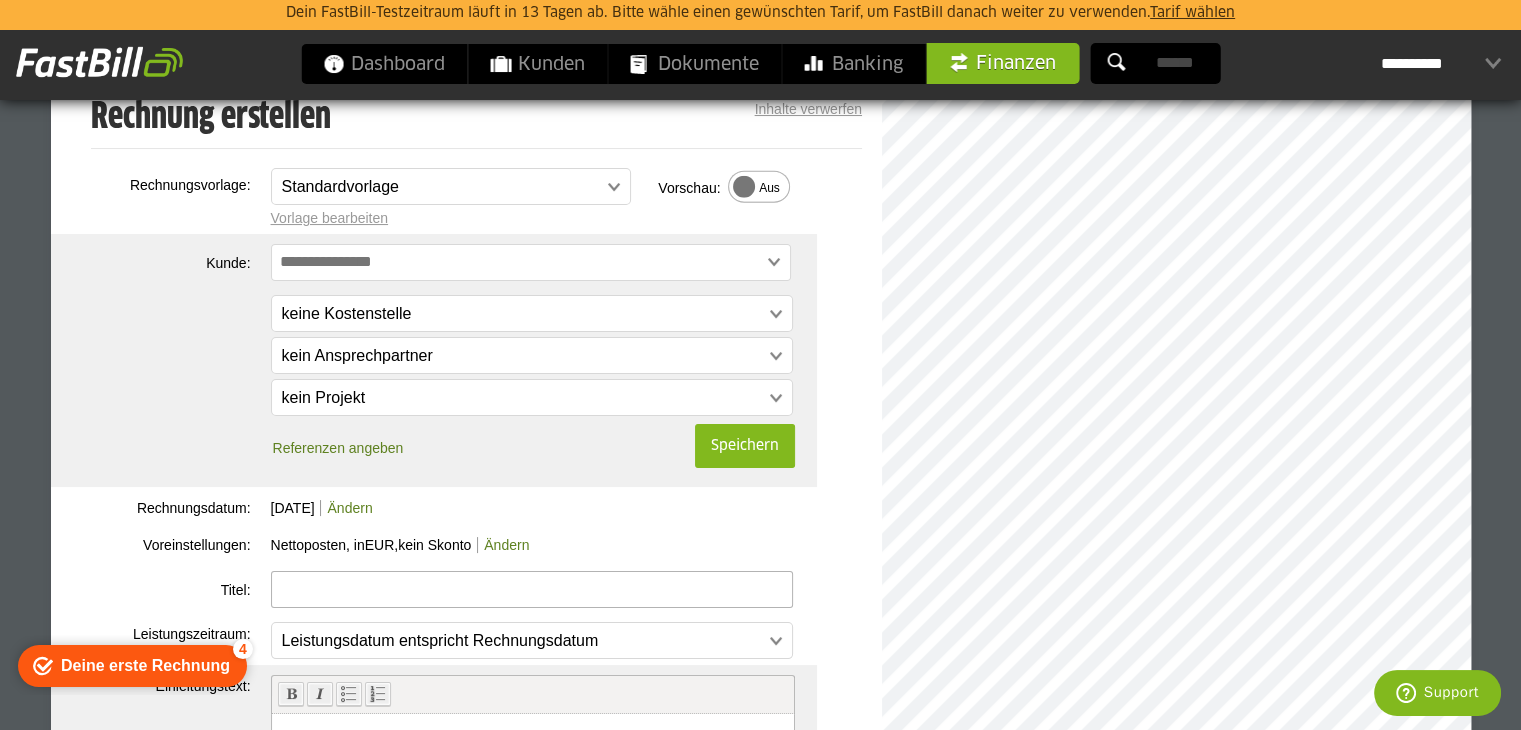 scroll, scrollTop: 90, scrollLeft: 0, axis: vertical 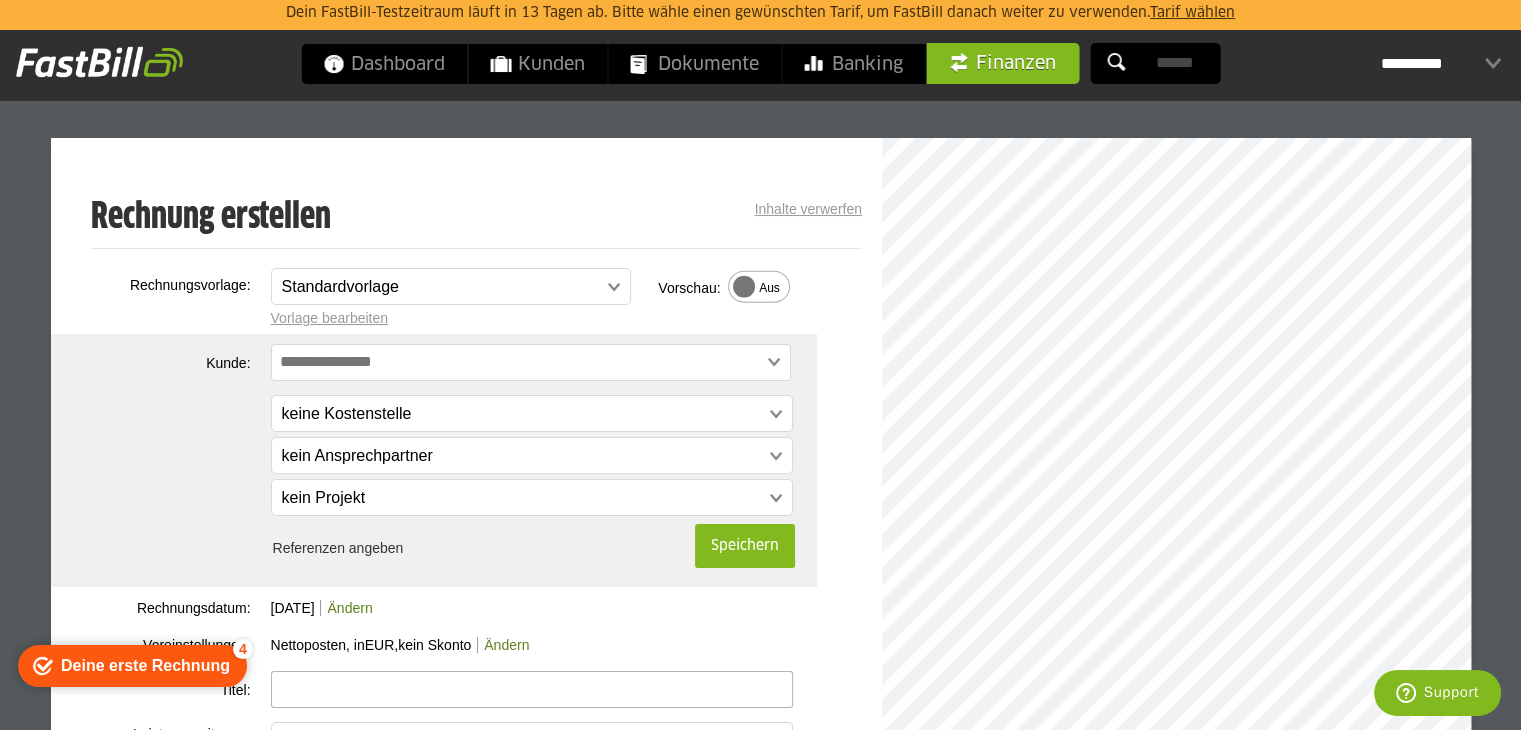 click on "Referenzen angeben" at bounding box center (338, 548) 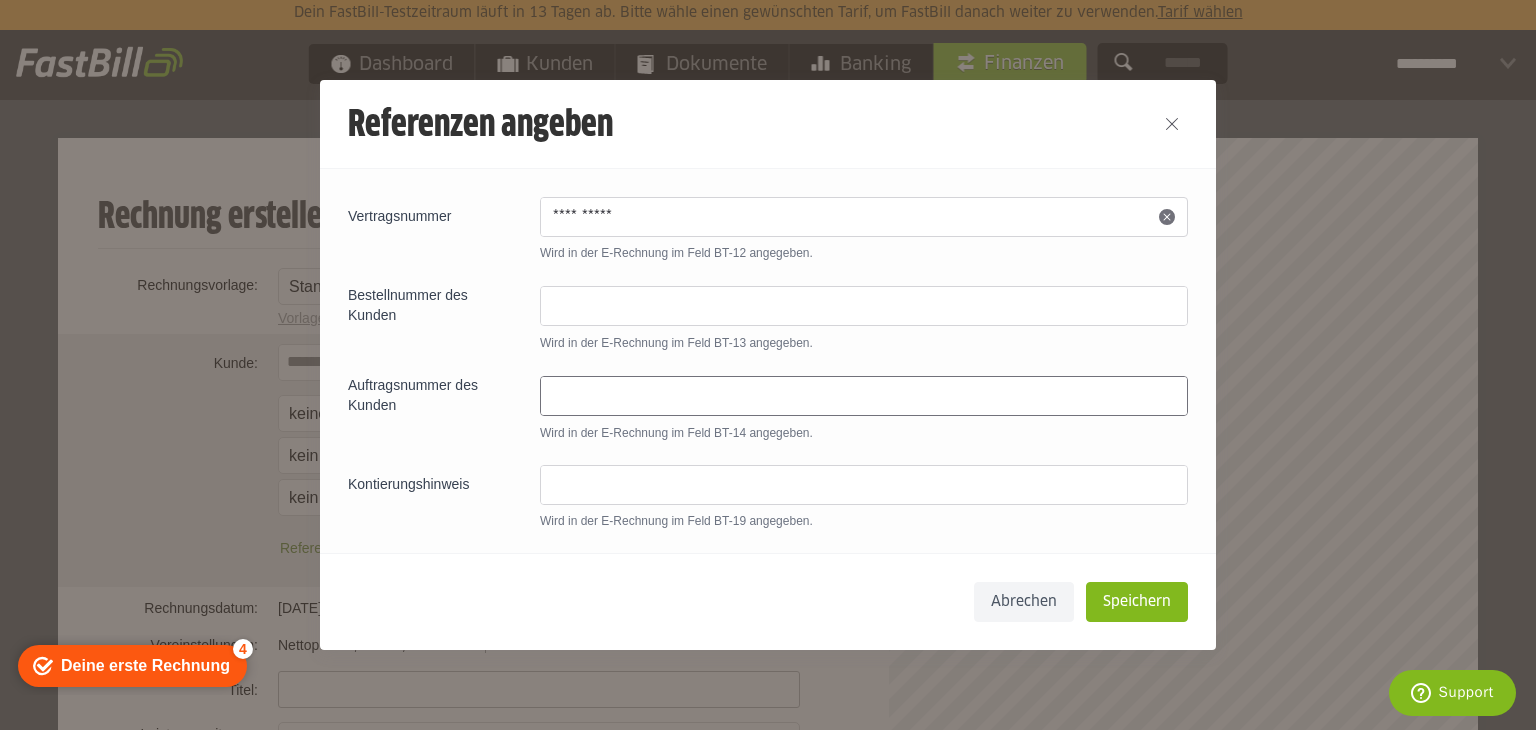 click at bounding box center (864, 396) 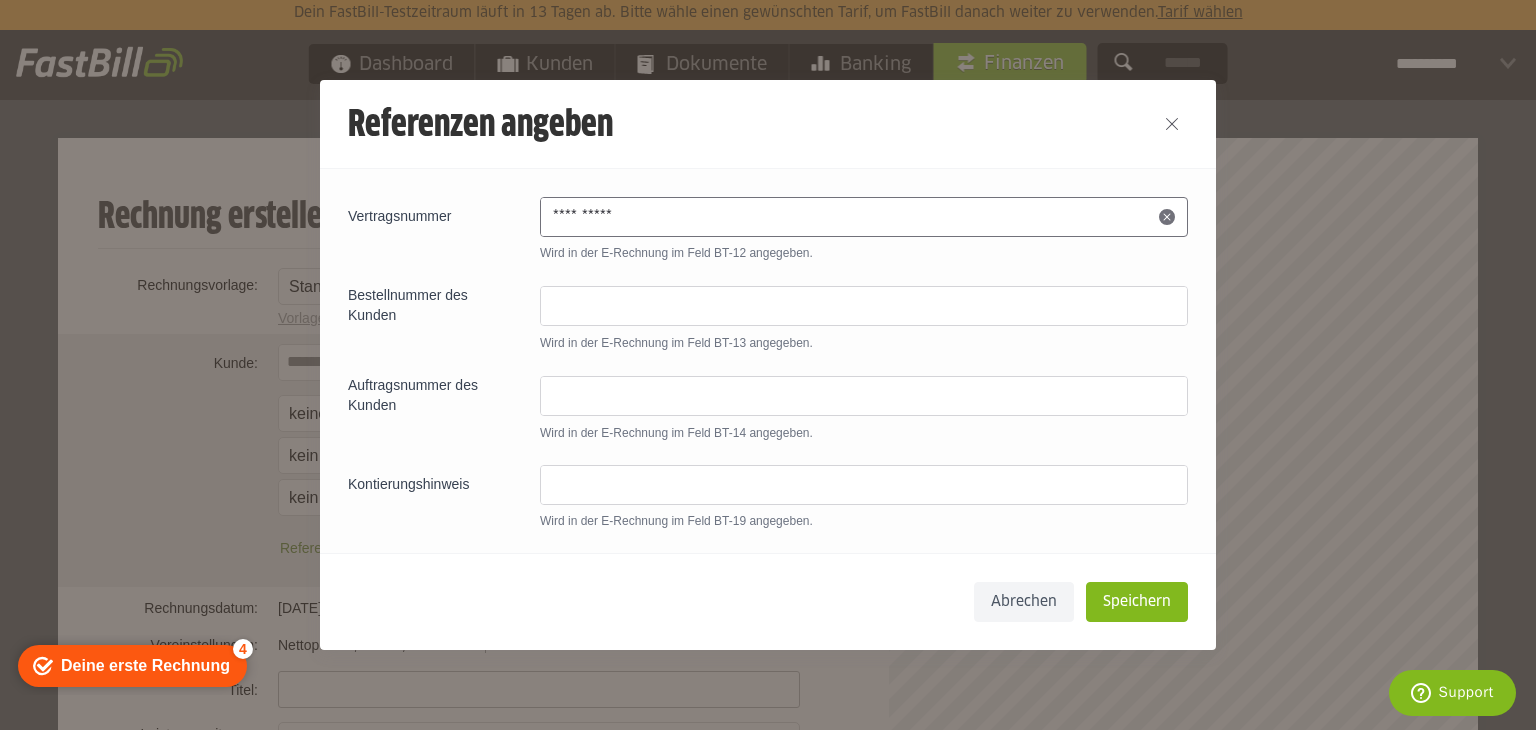 drag, startPoint x: 648, startPoint y: 211, endPoint x: 553, endPoint y: 213, distance: 95.02105 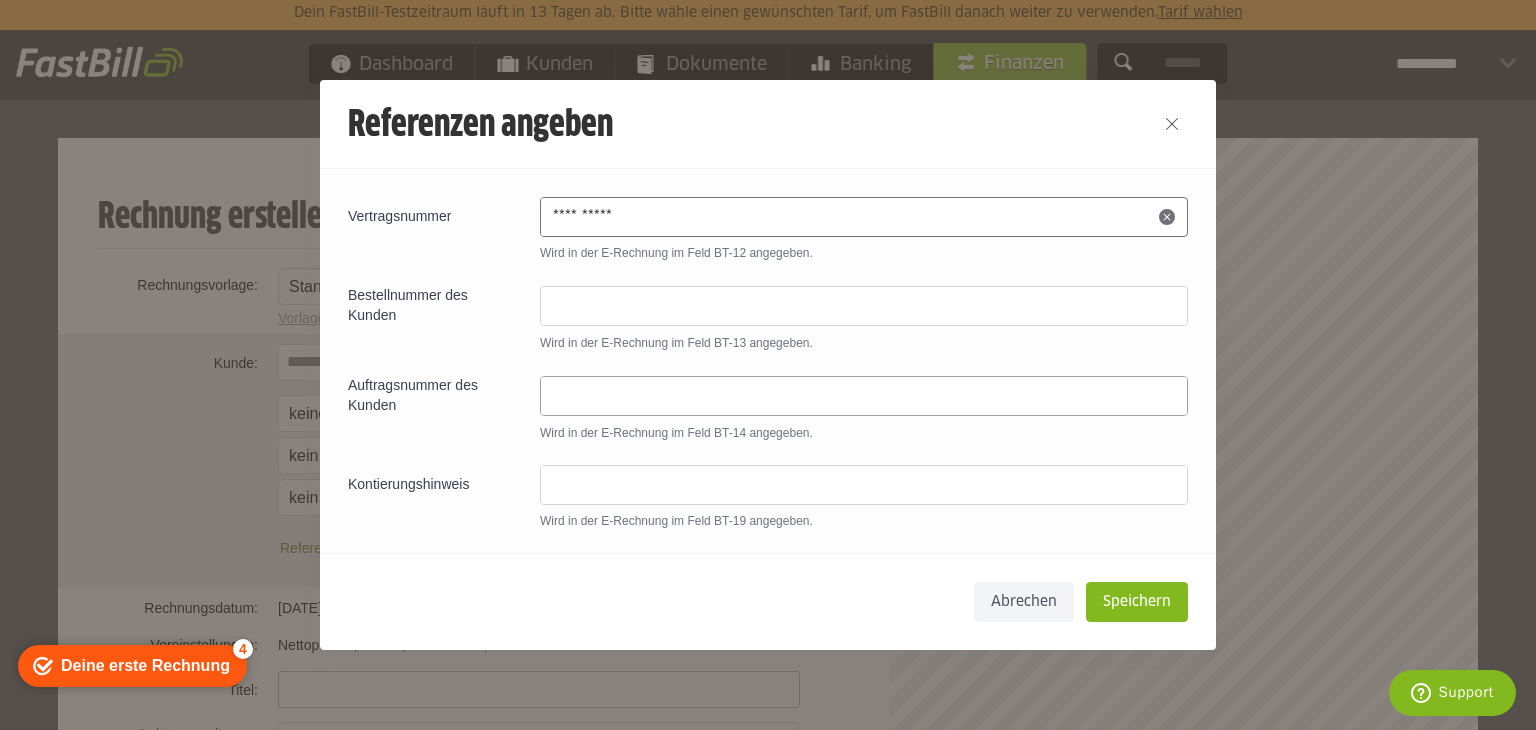 click at bounding box center (864, 396) 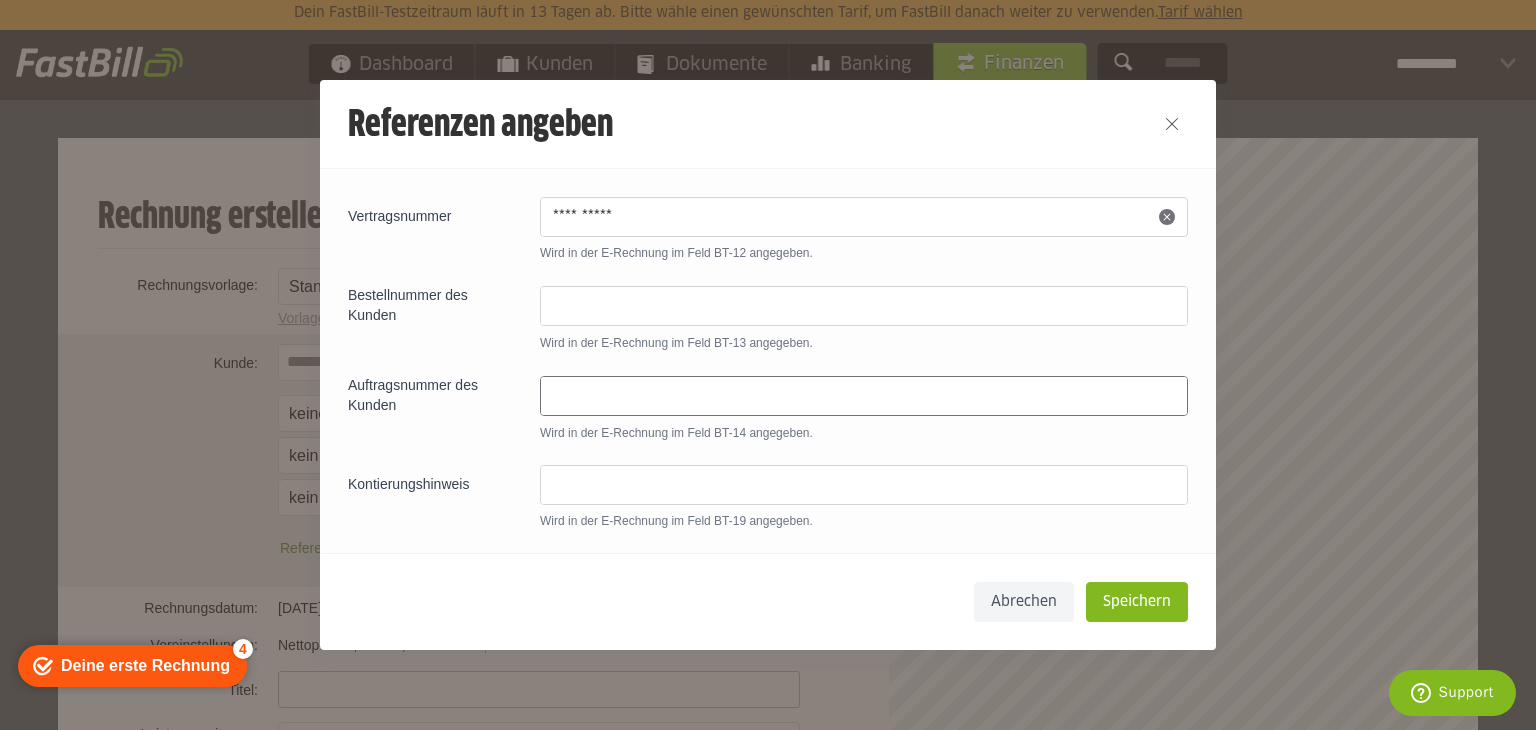 paste on "**********" 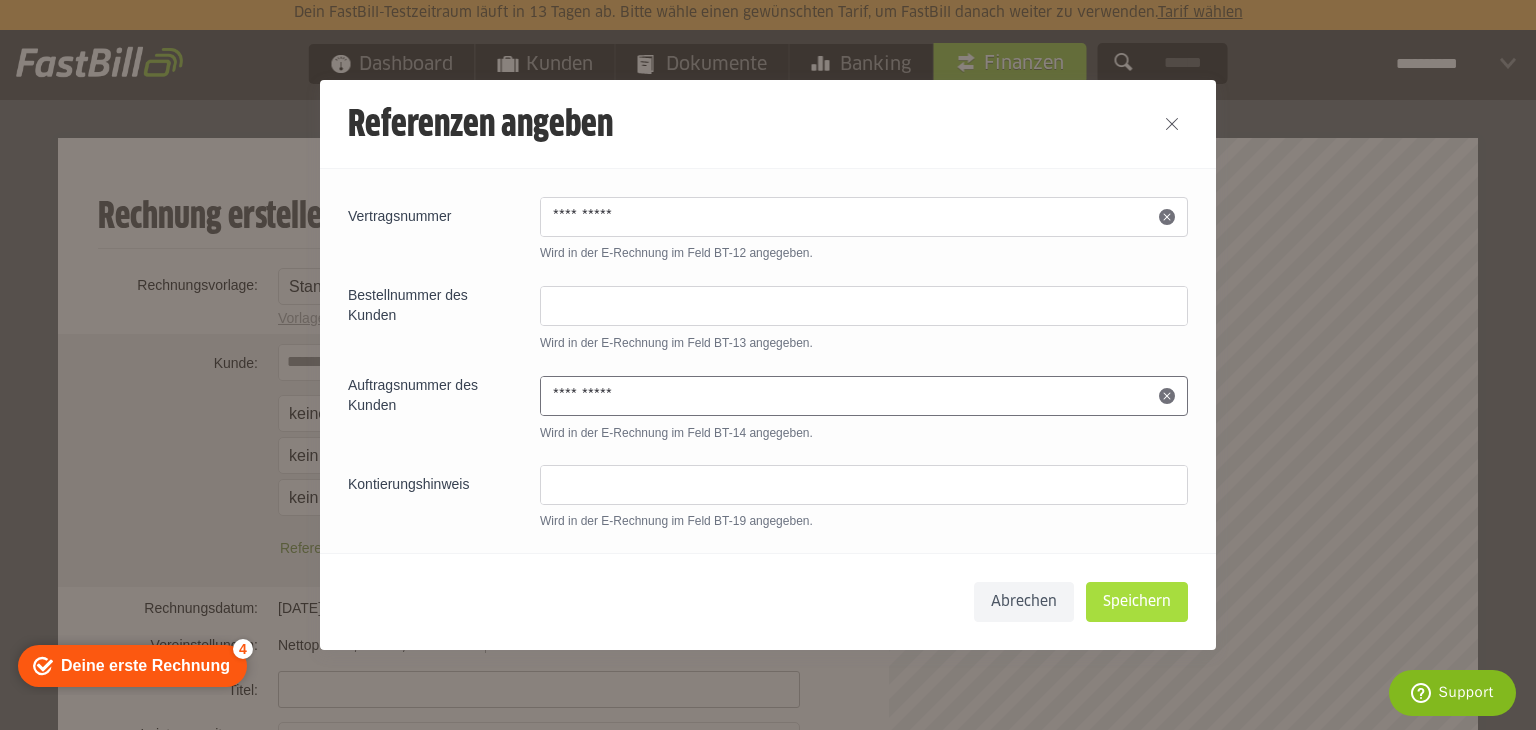 type on "**********" 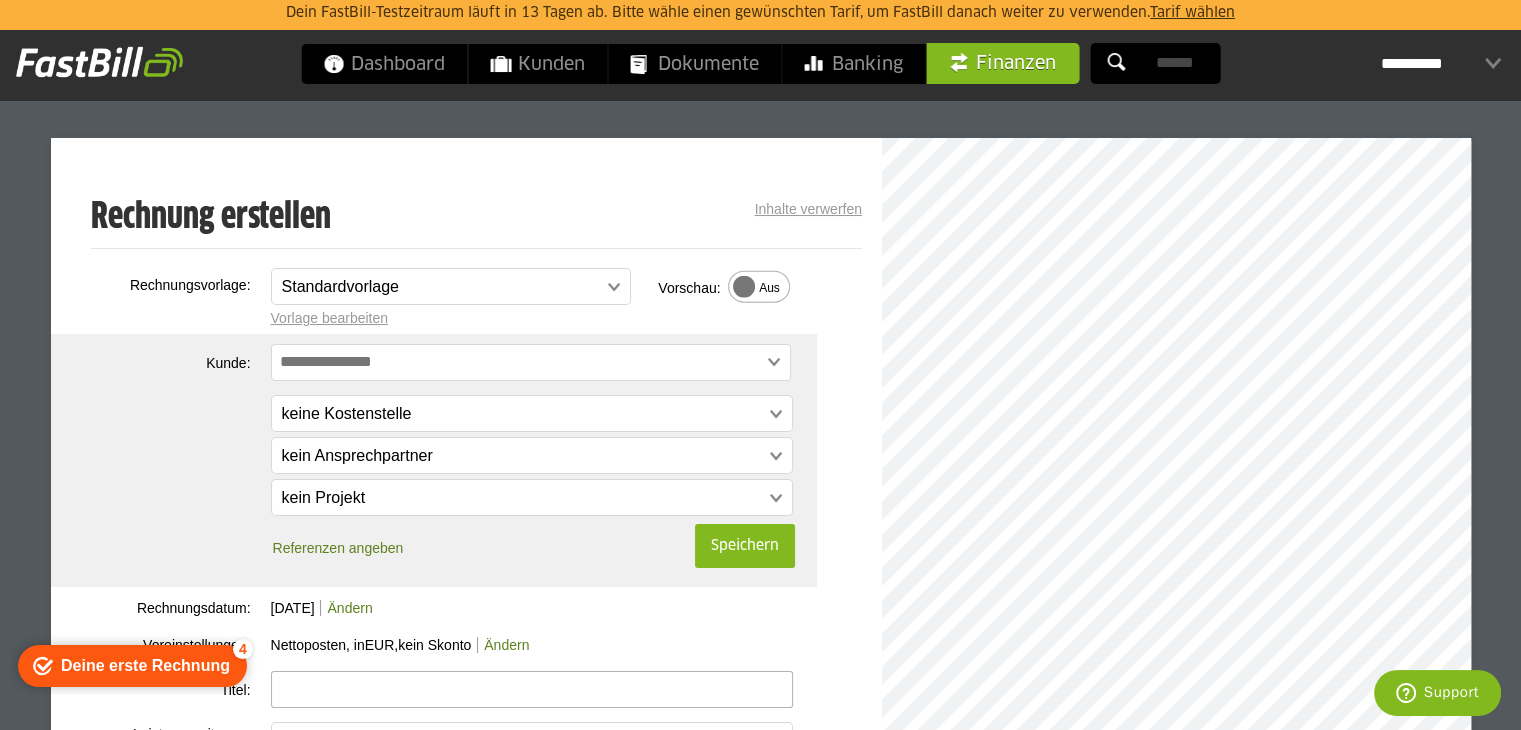 click on "Speichern" at bounding box center (745, 546) 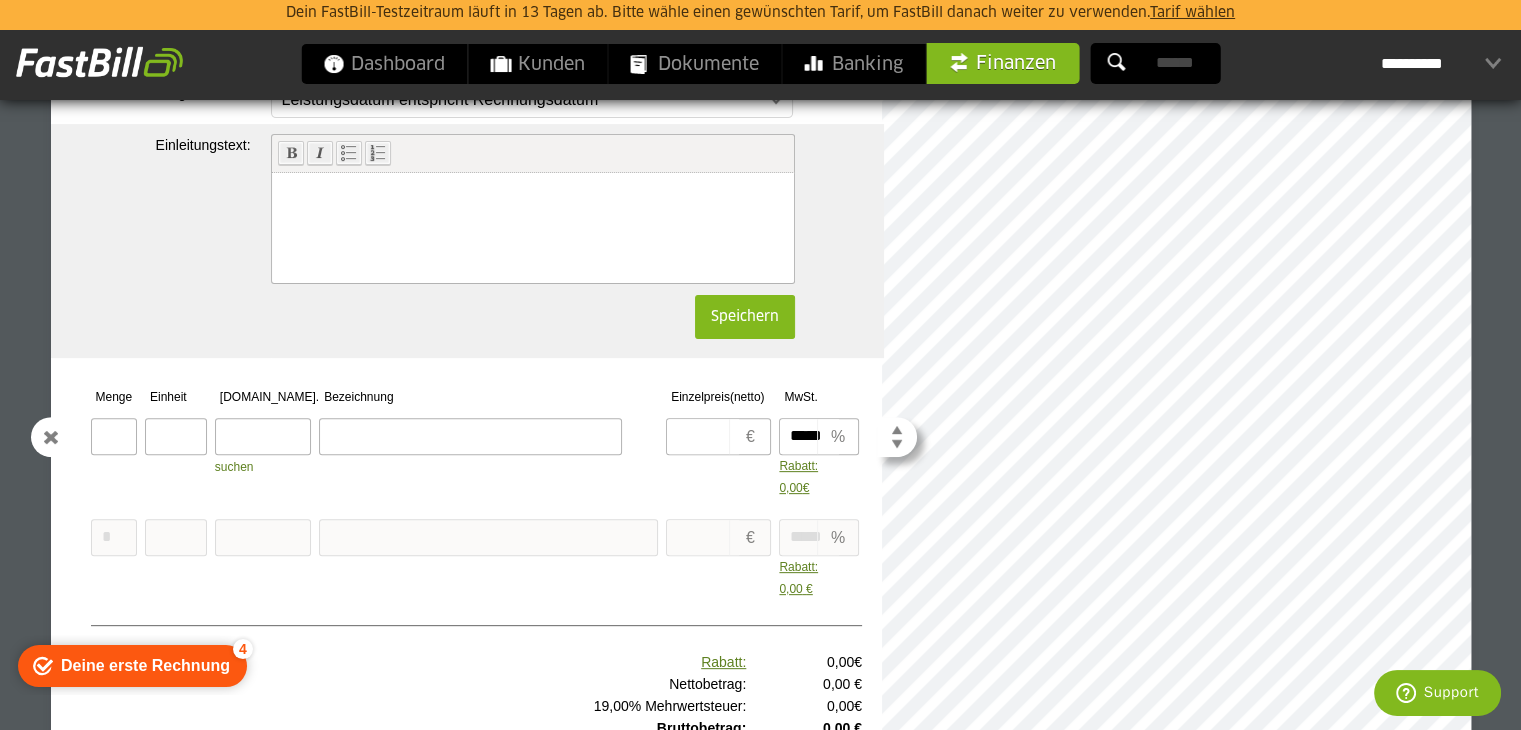 scroll, scrollTop: 590, scrollLeft: 0, axis: vertical 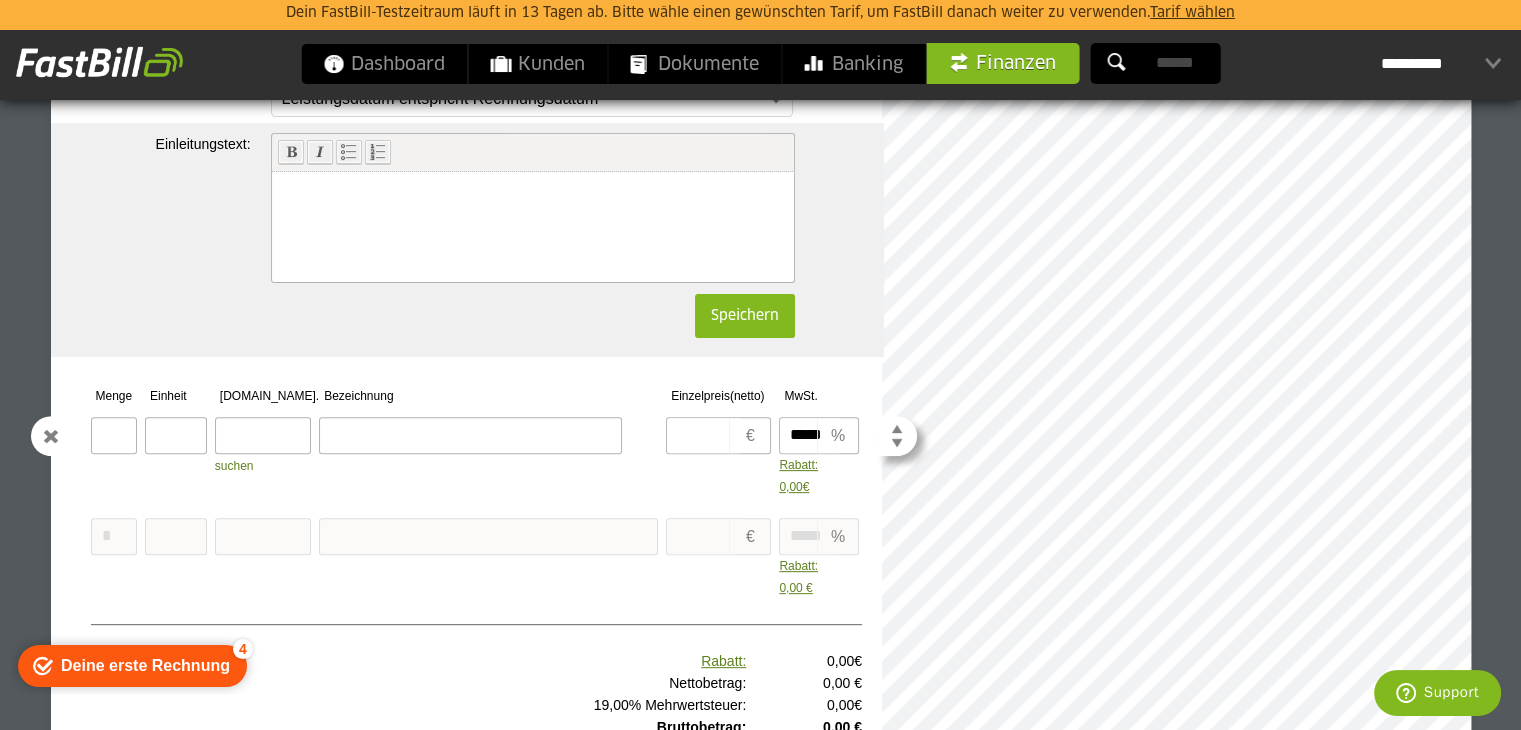 click at bounding box center [114, 435] 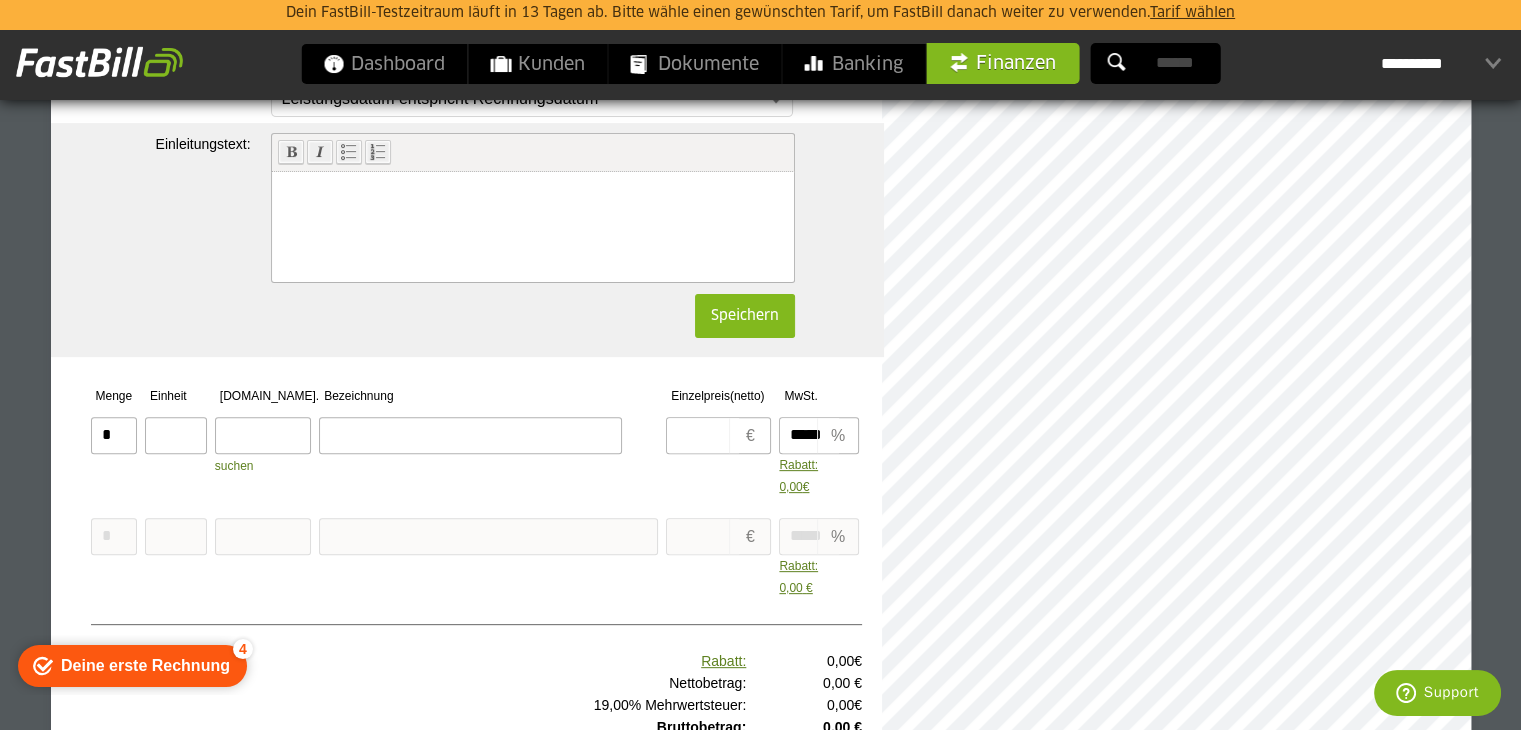 type on "*" 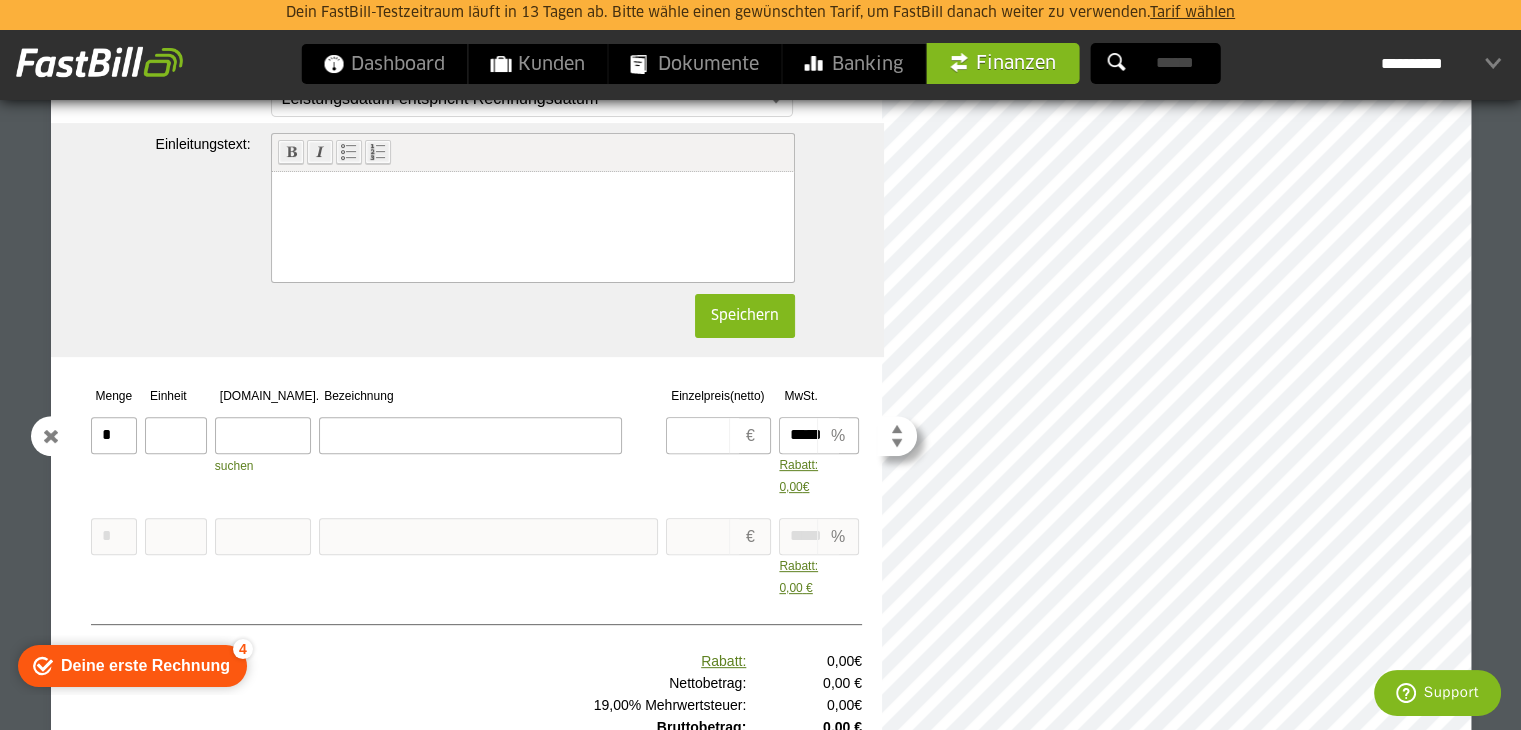 click at bounding box center (470, 435) 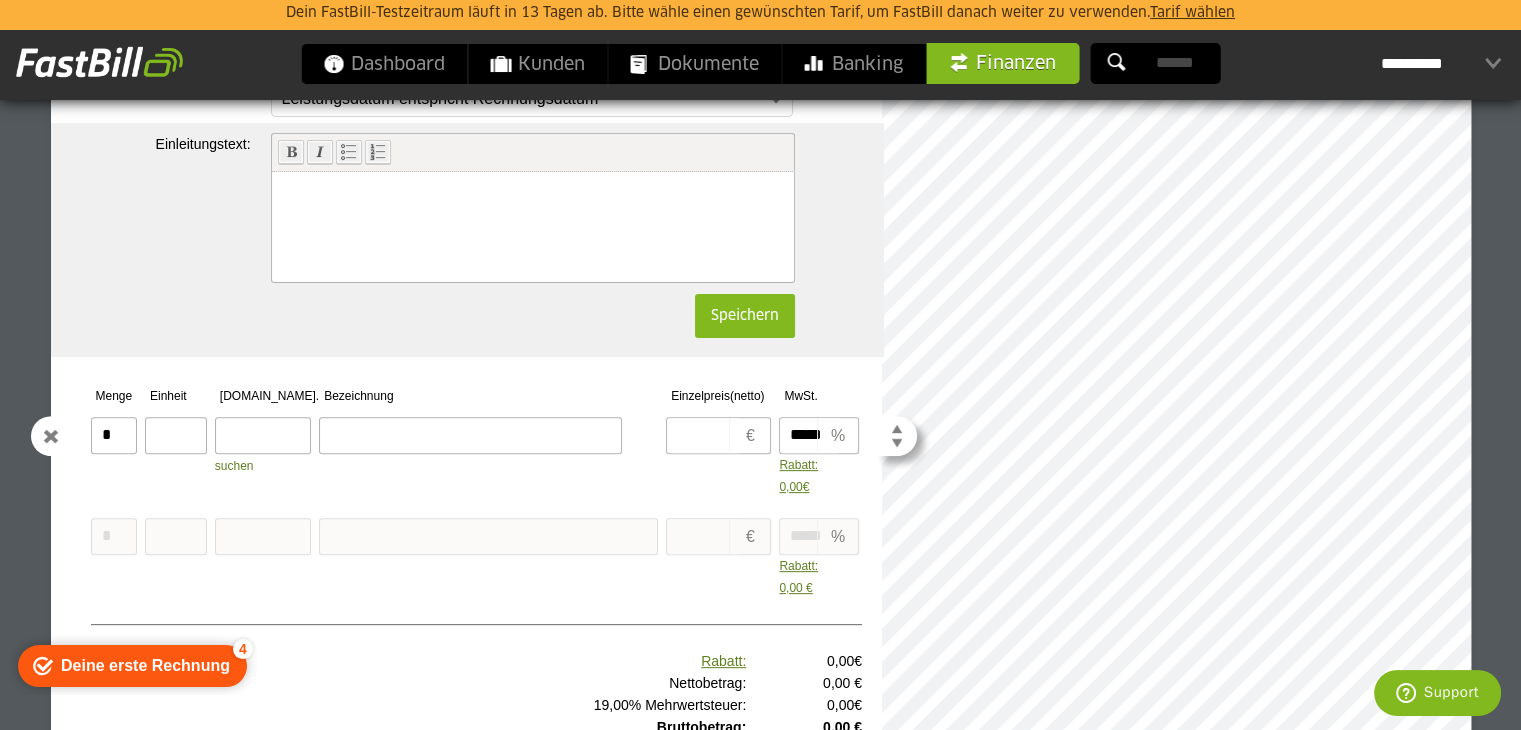 paste on "**********" 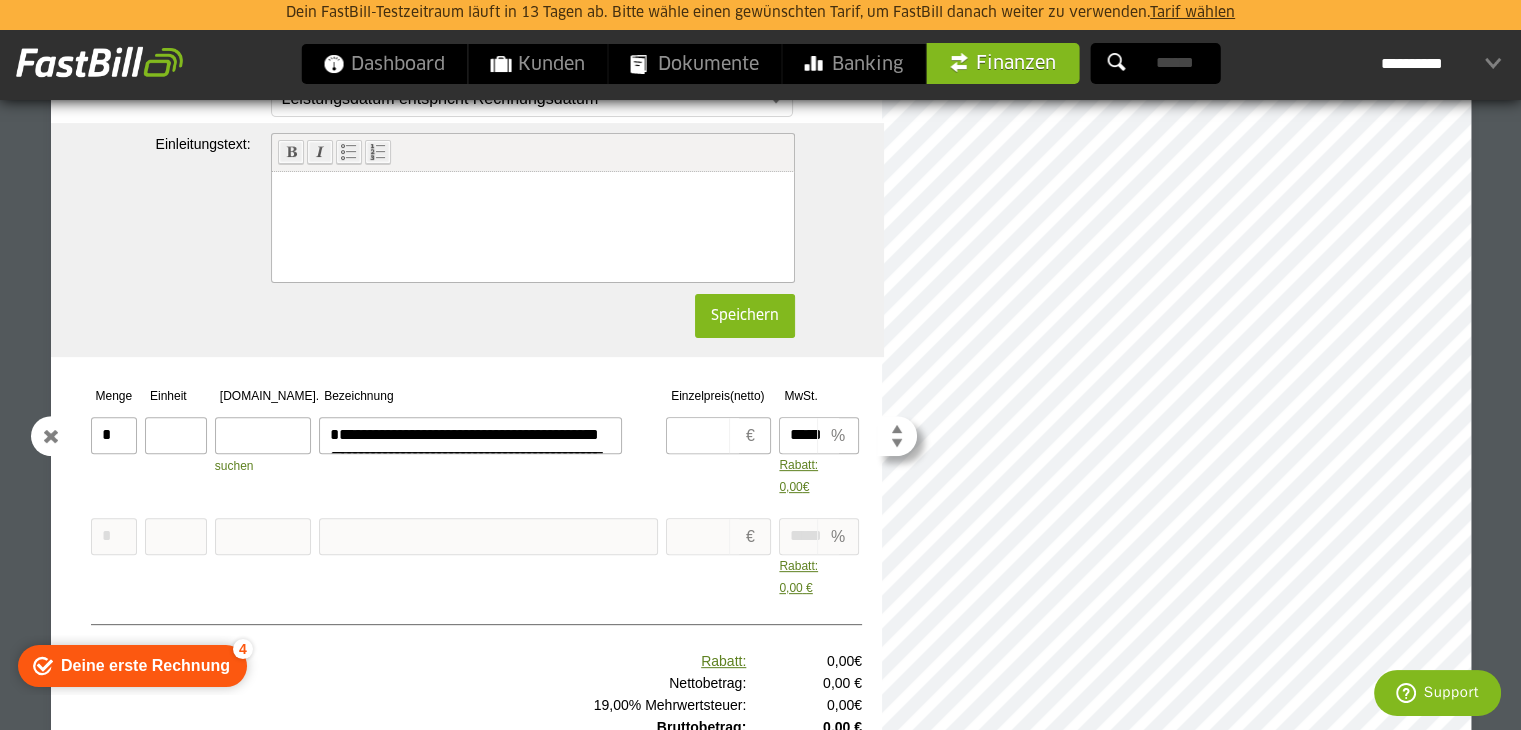 scroll, scrollTop: 534, scrollLeft: 0, axis: vertical 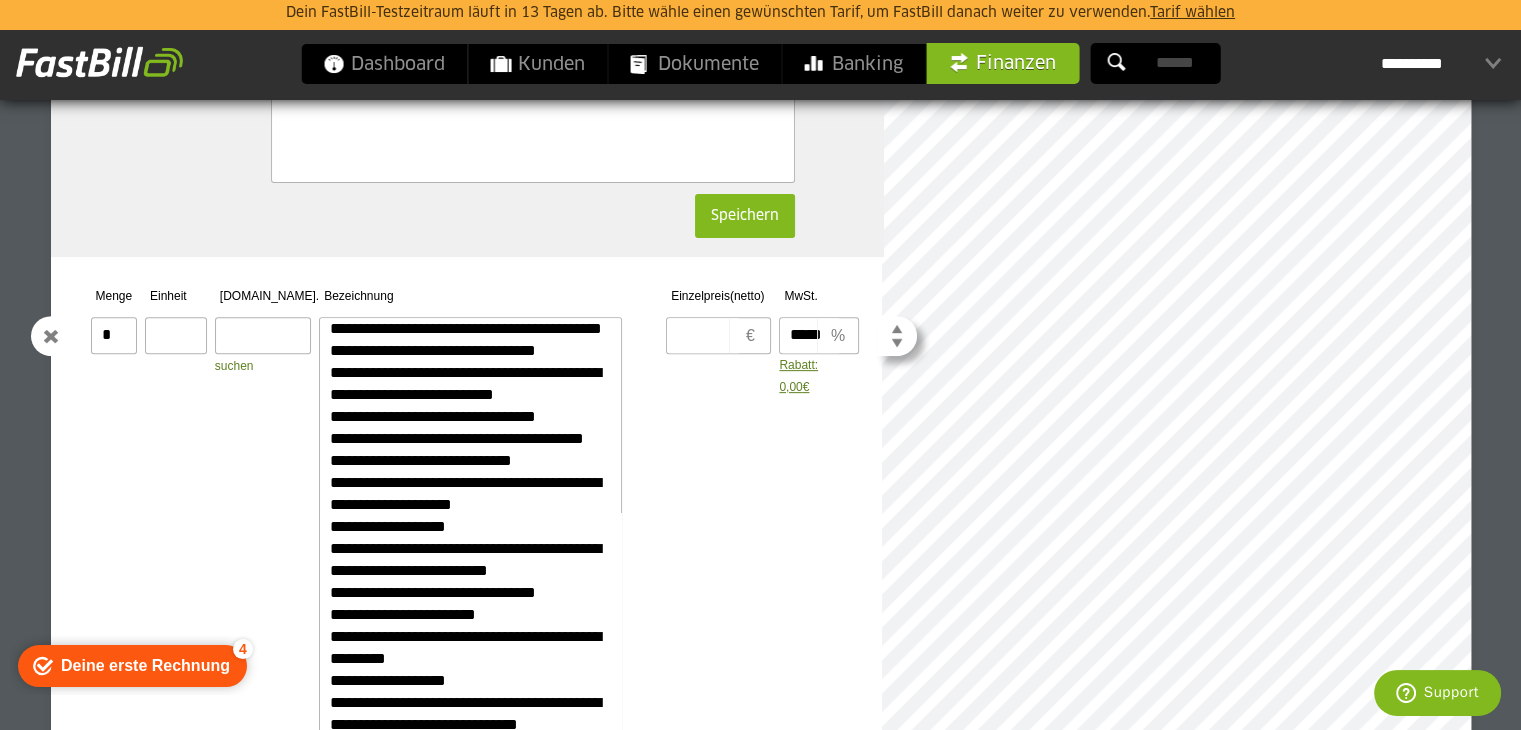 type on "**********" 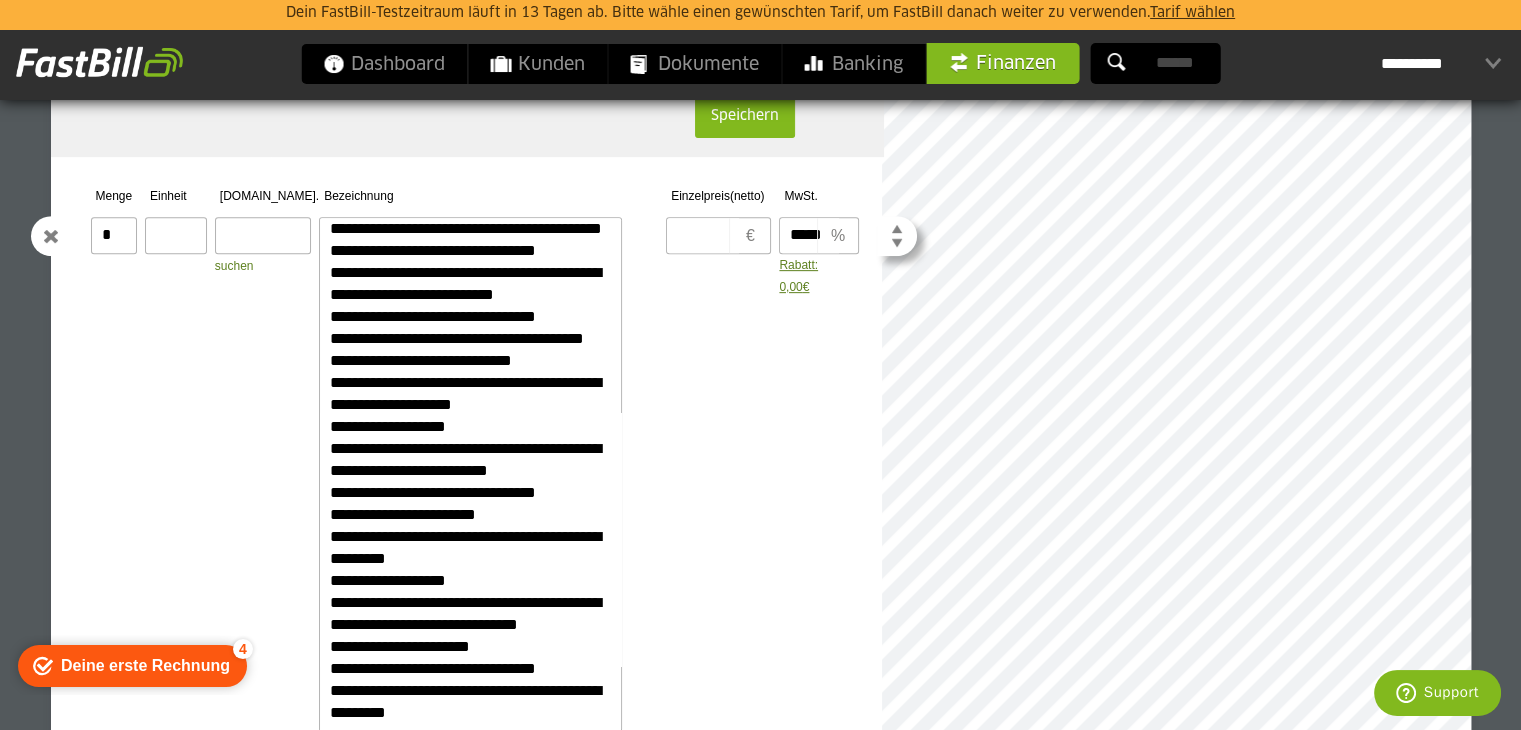 click at bounding box center (263, 235) 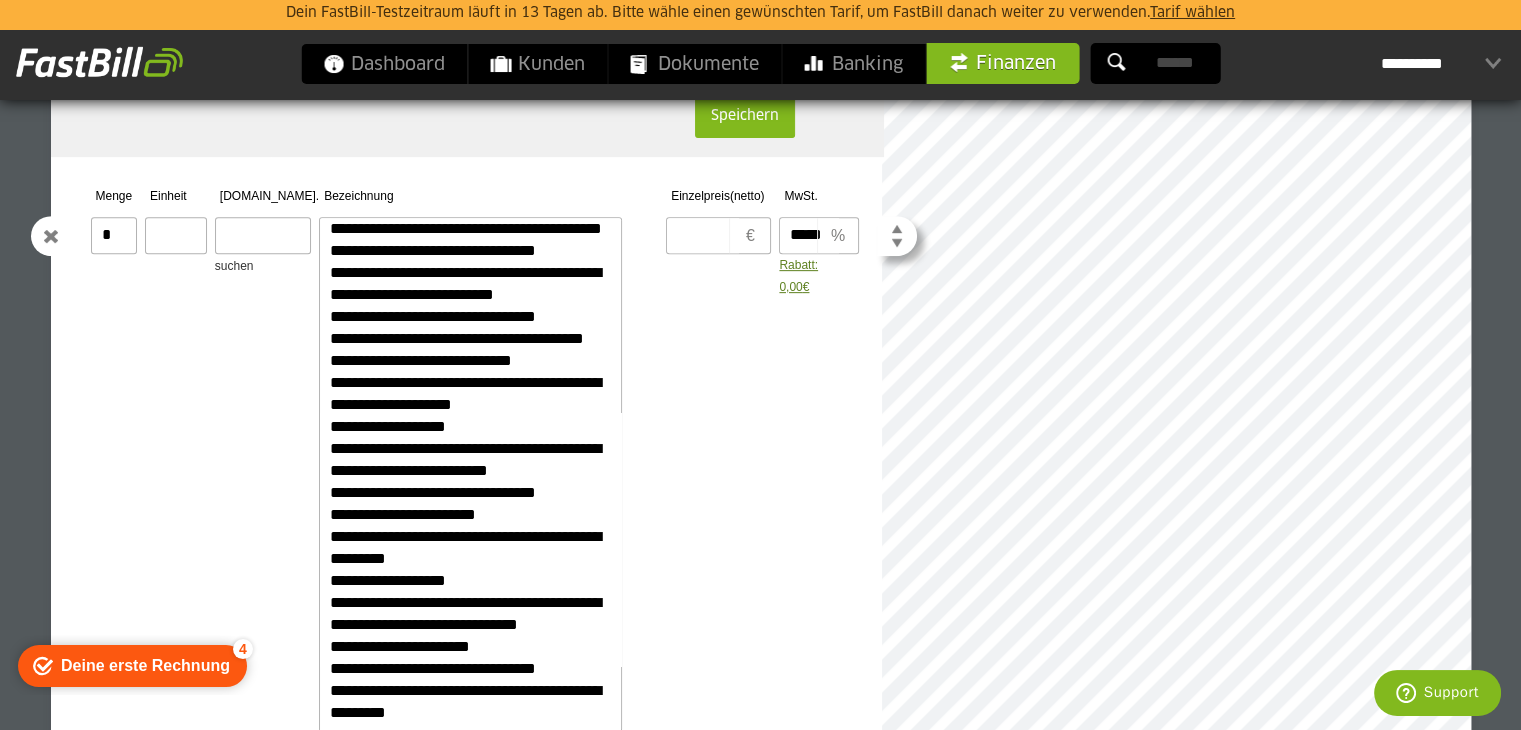 click on "suchen" at bounding box center (234, 266) 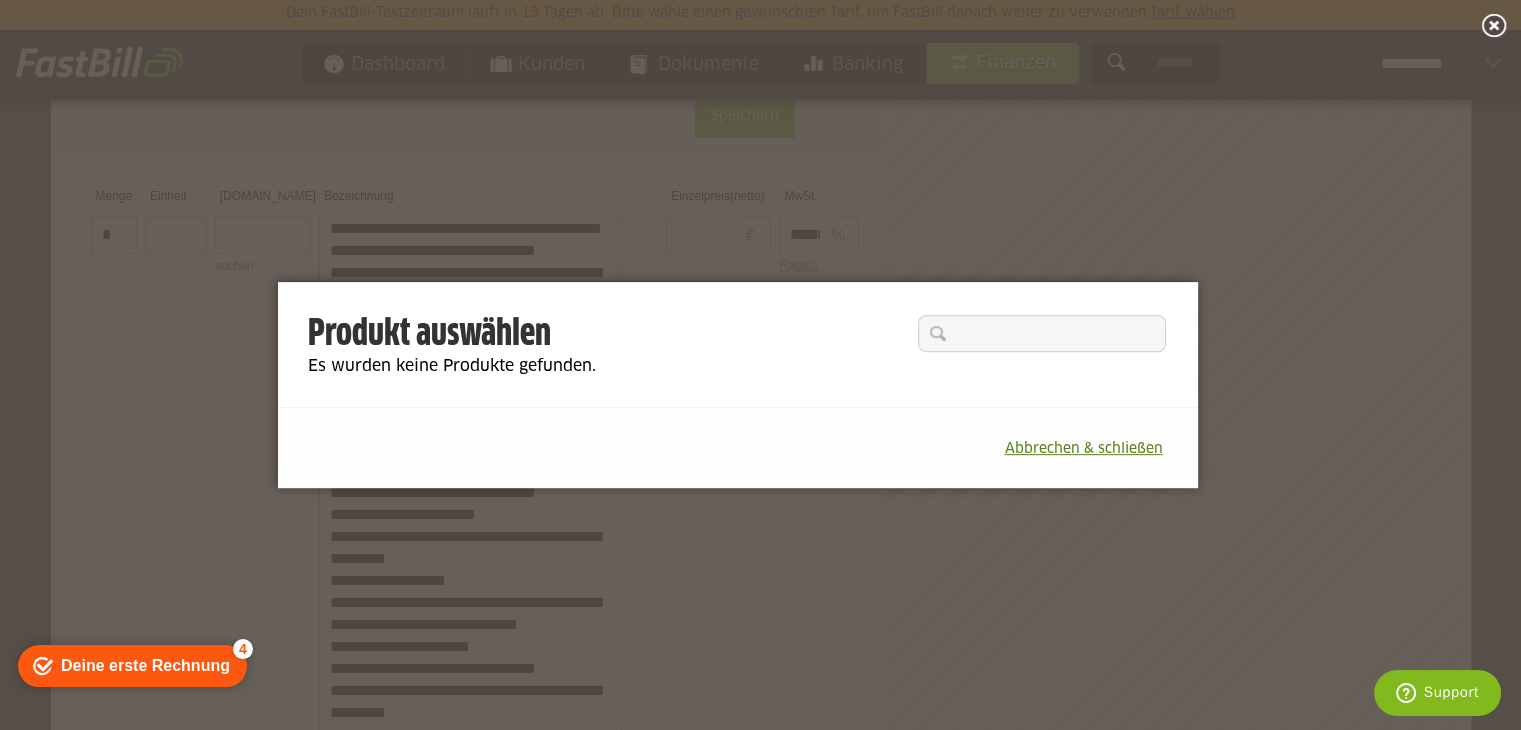 click at bounding box center [1042, 333] 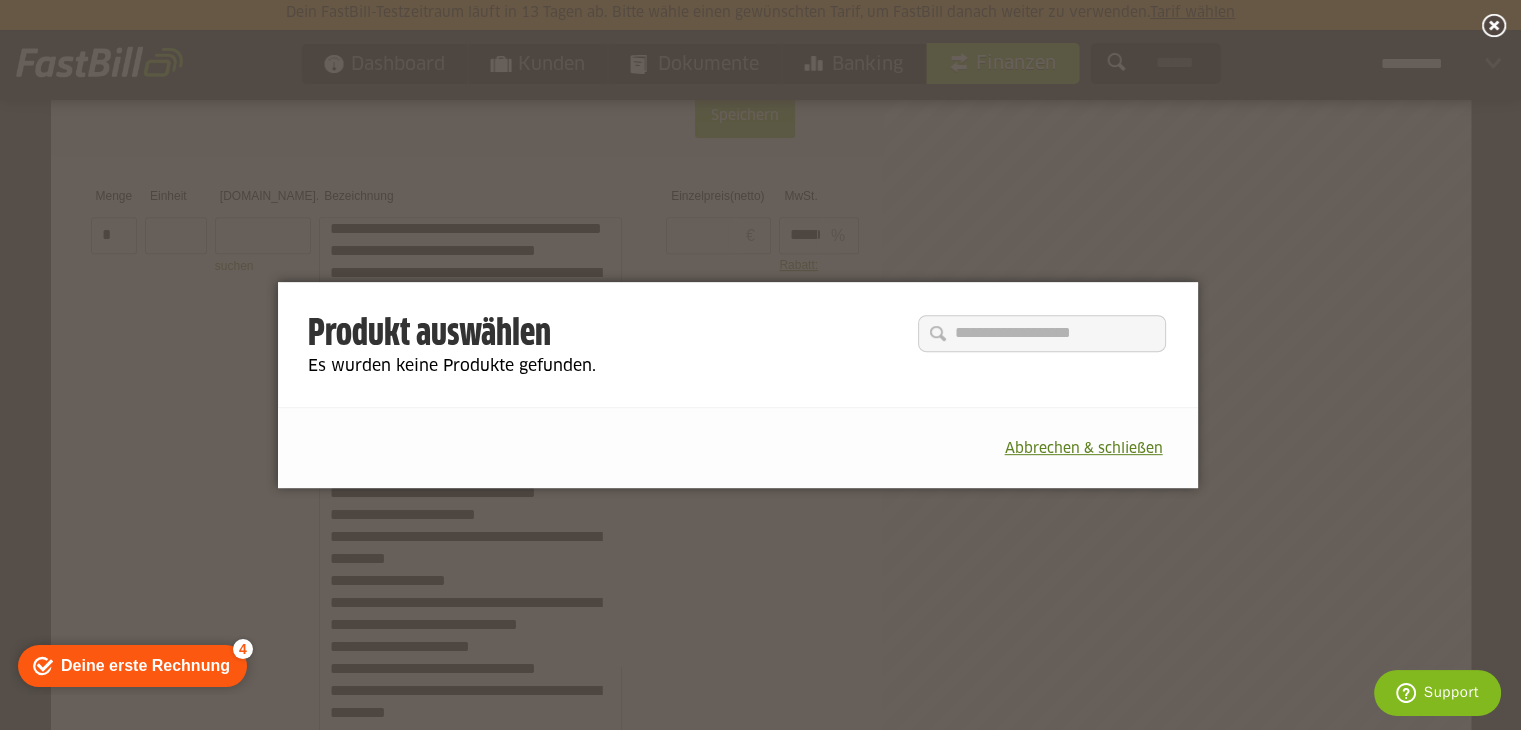 drag, startPoint x: 408, startPoint y: 313, endPoint x: 389, endPoint y: 304, distance: 21.023796 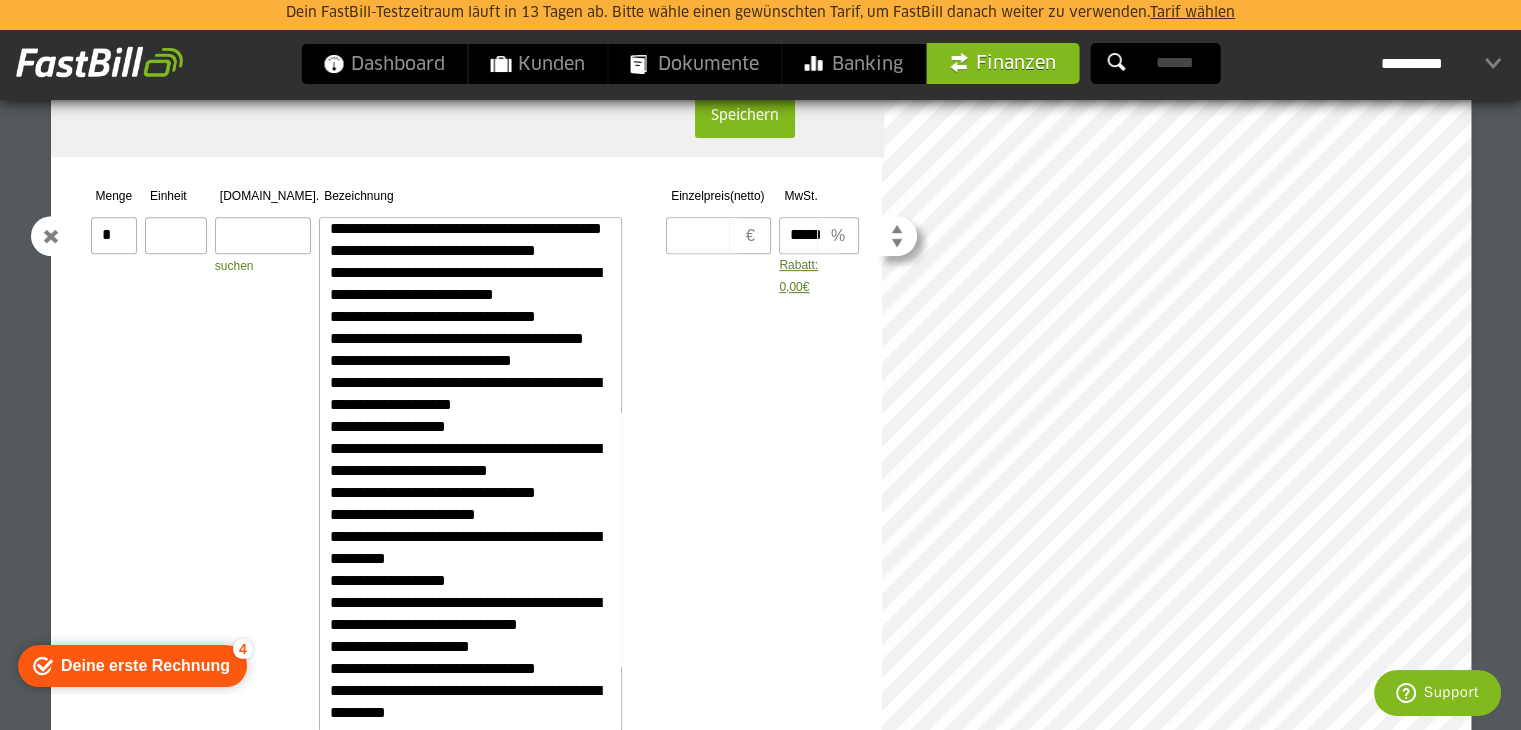 click at bounding box center [263, 235] 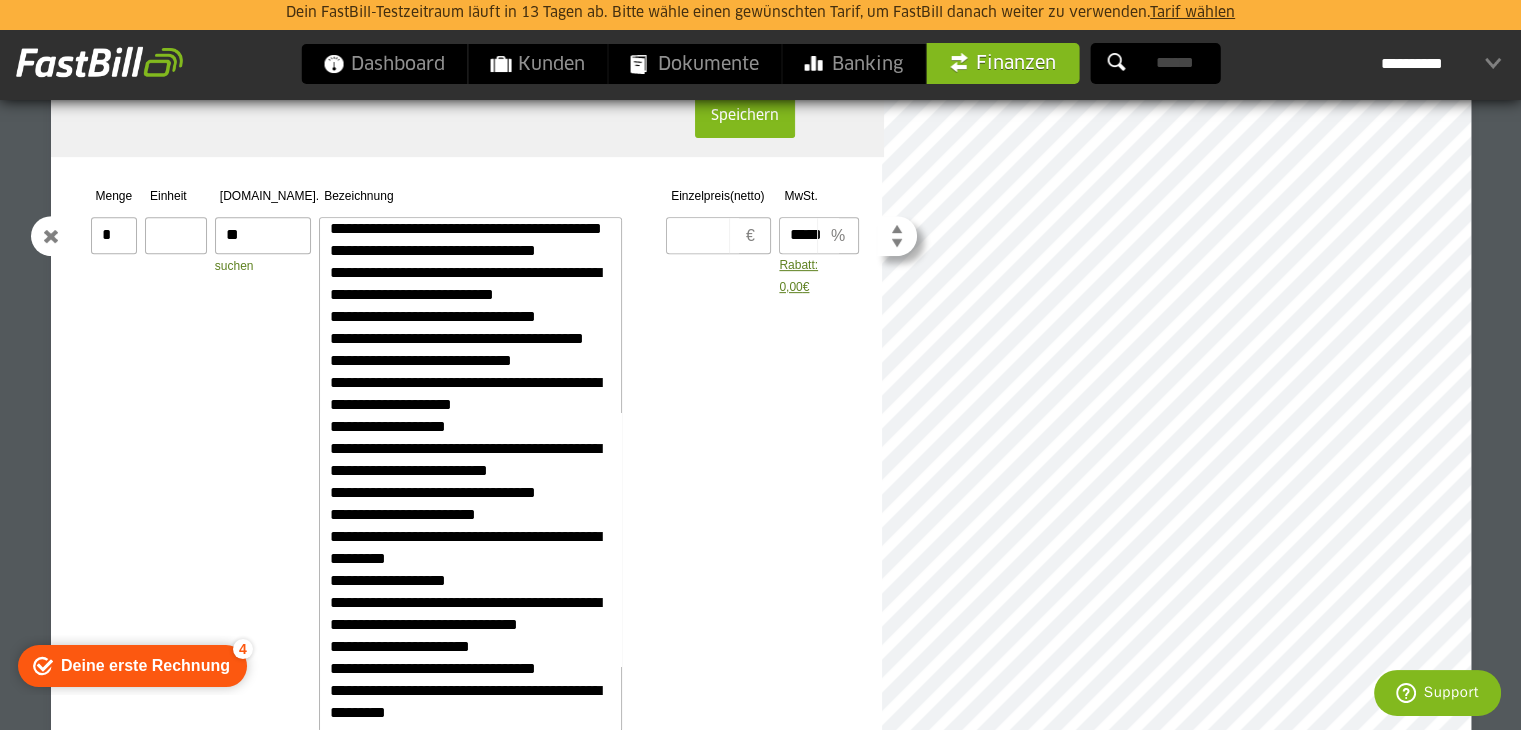 type on "*" 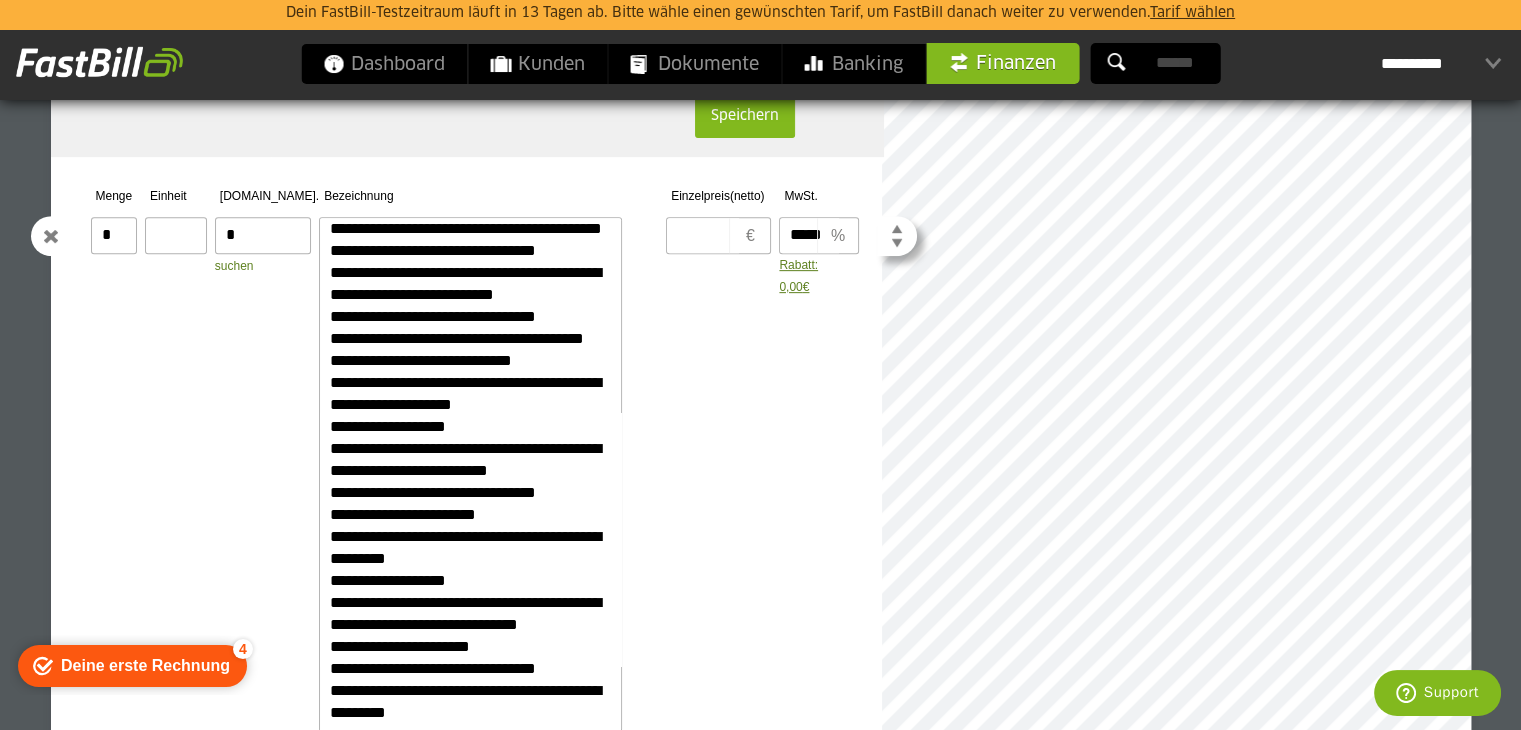 type 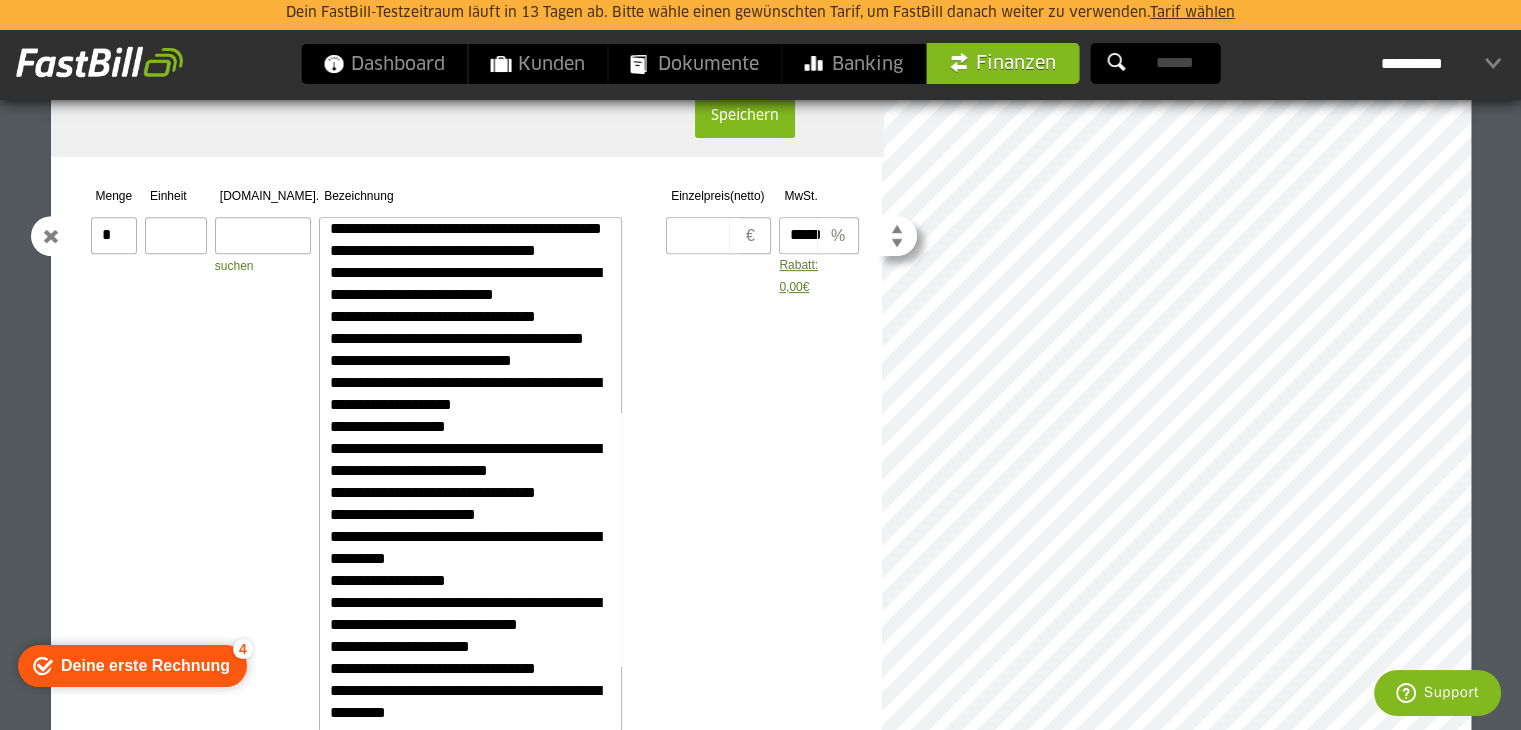 click at bounding box center (176, 235) 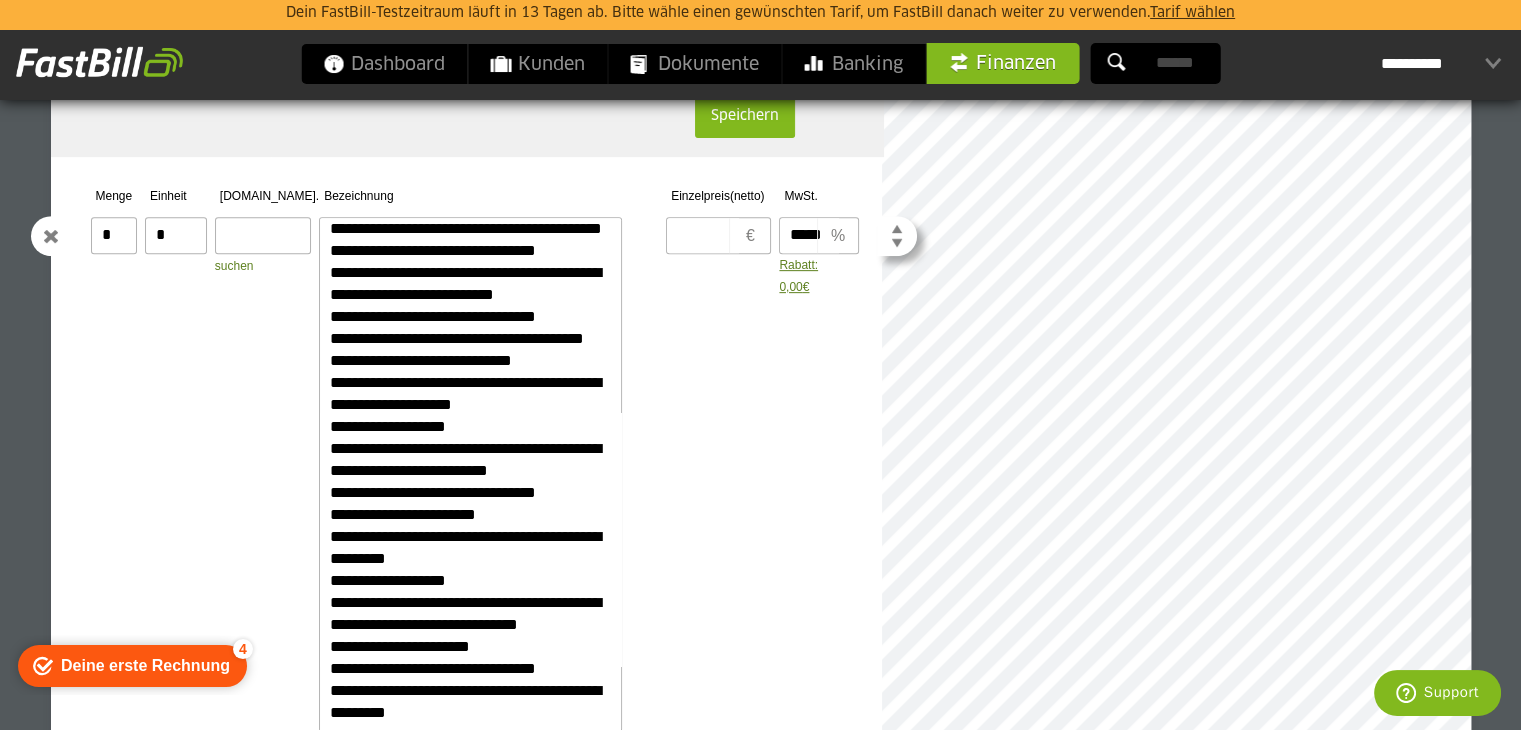 type 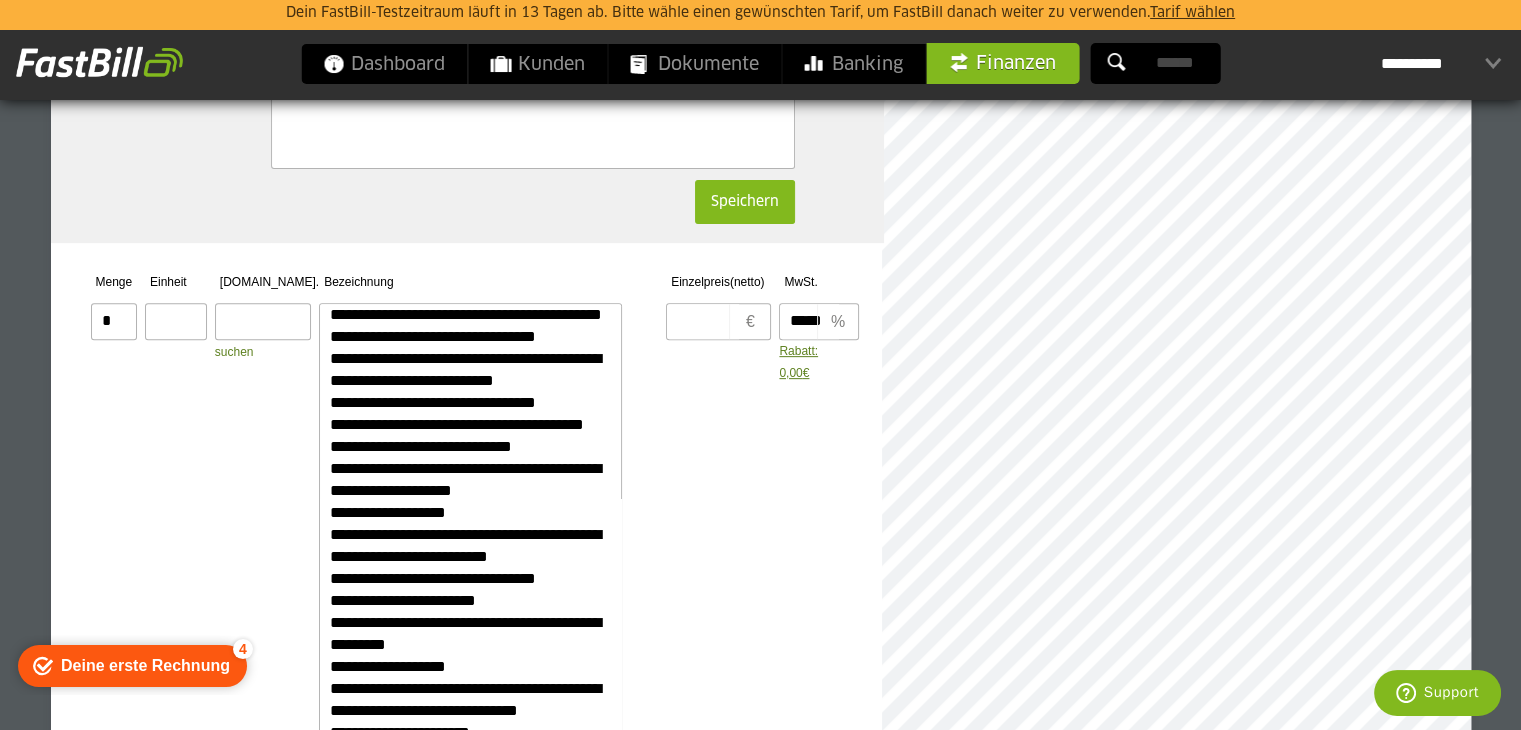 scroll, scrollTop: 690, scrollLeft: 0, axis: vertical 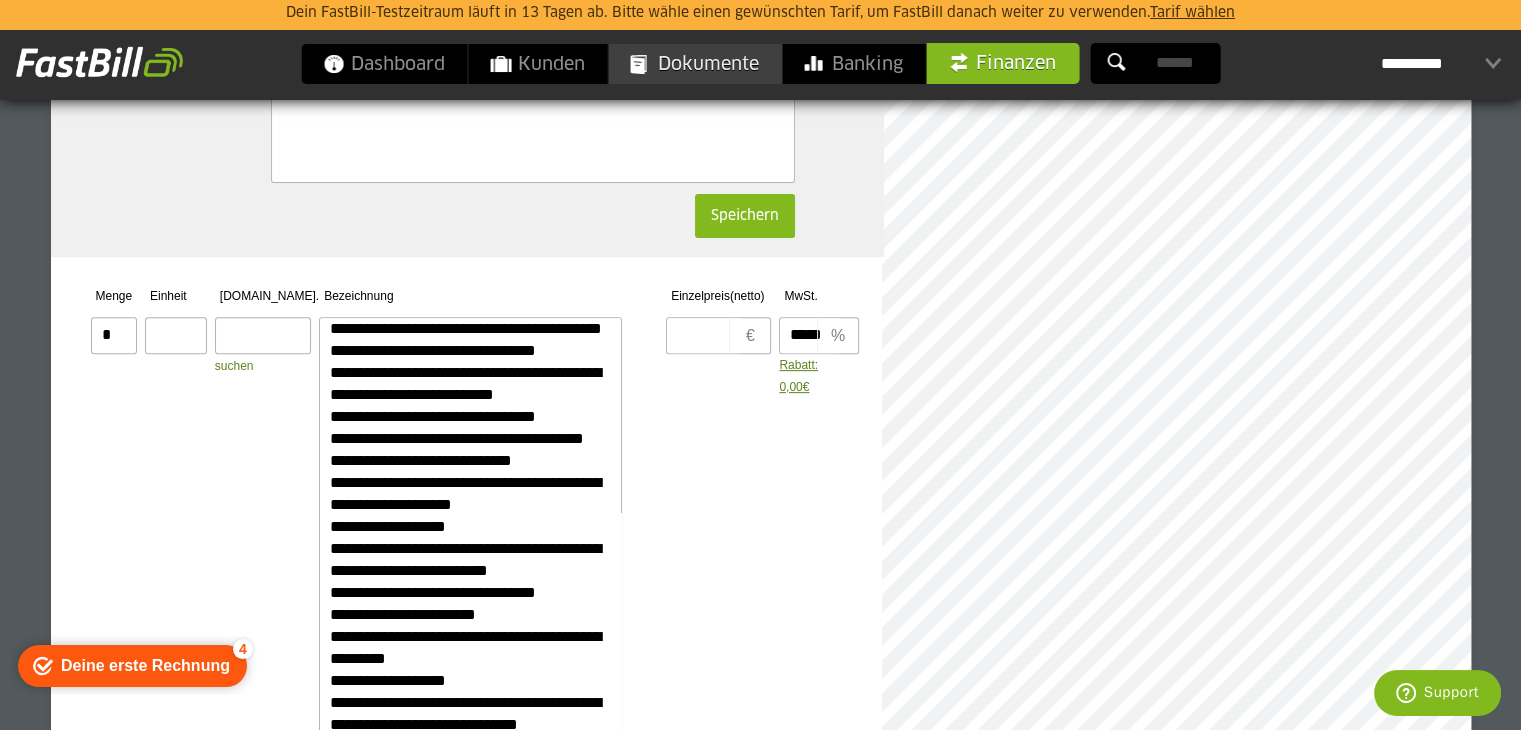 click on "Dokumente" at bounding box center [694, 64] 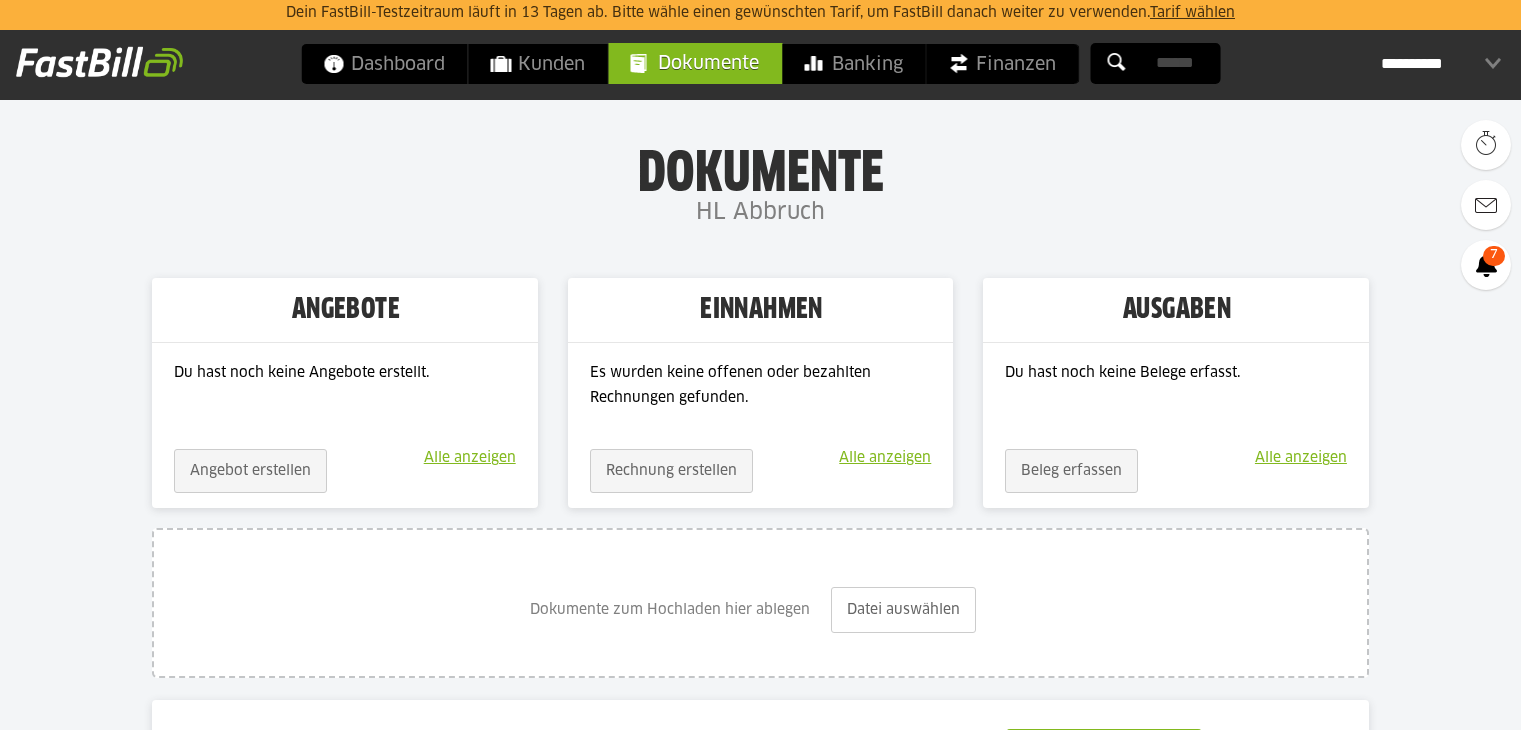 scroll, scrollTop: 0, scrollLeft: 0, axis: both 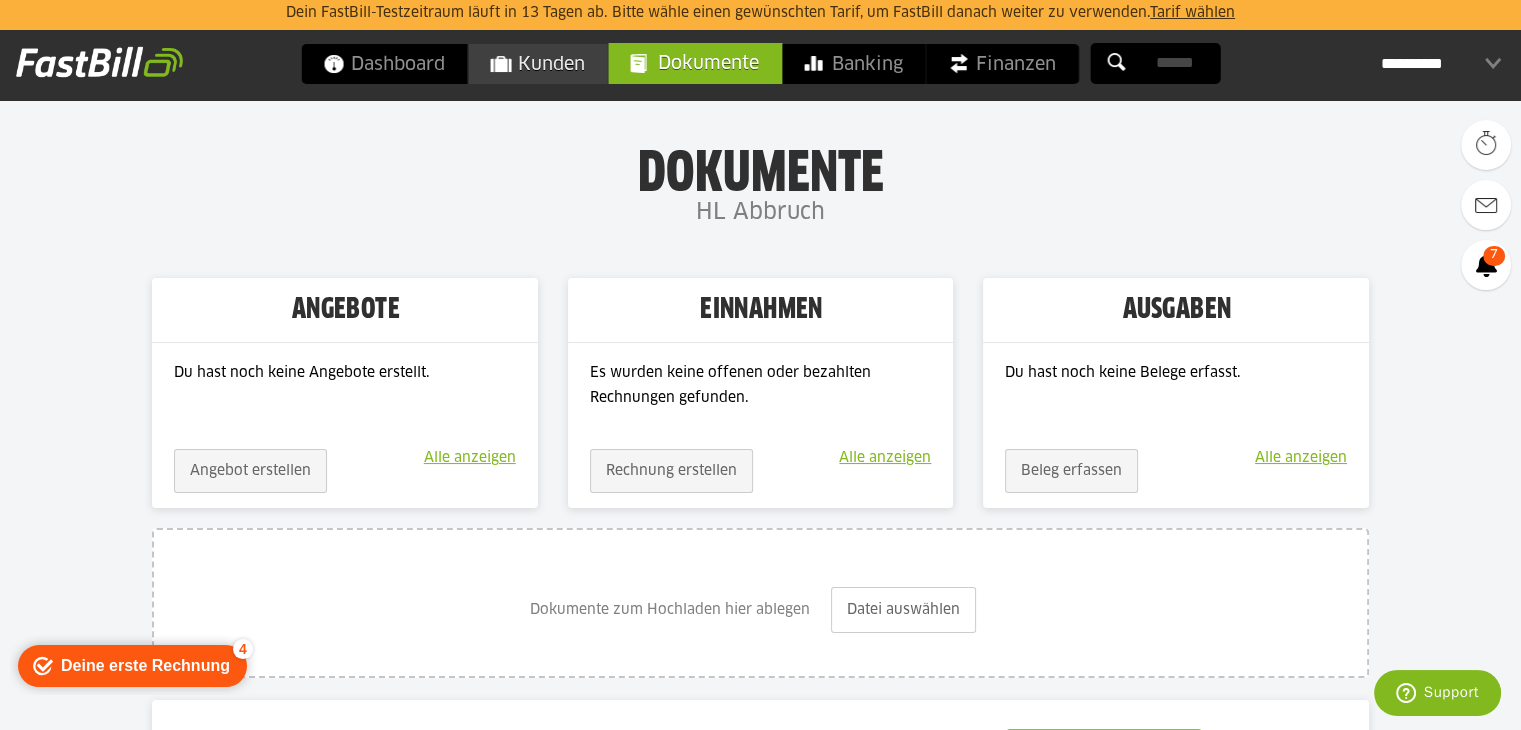 click on "Kunden" at bounding box center [537, 64] 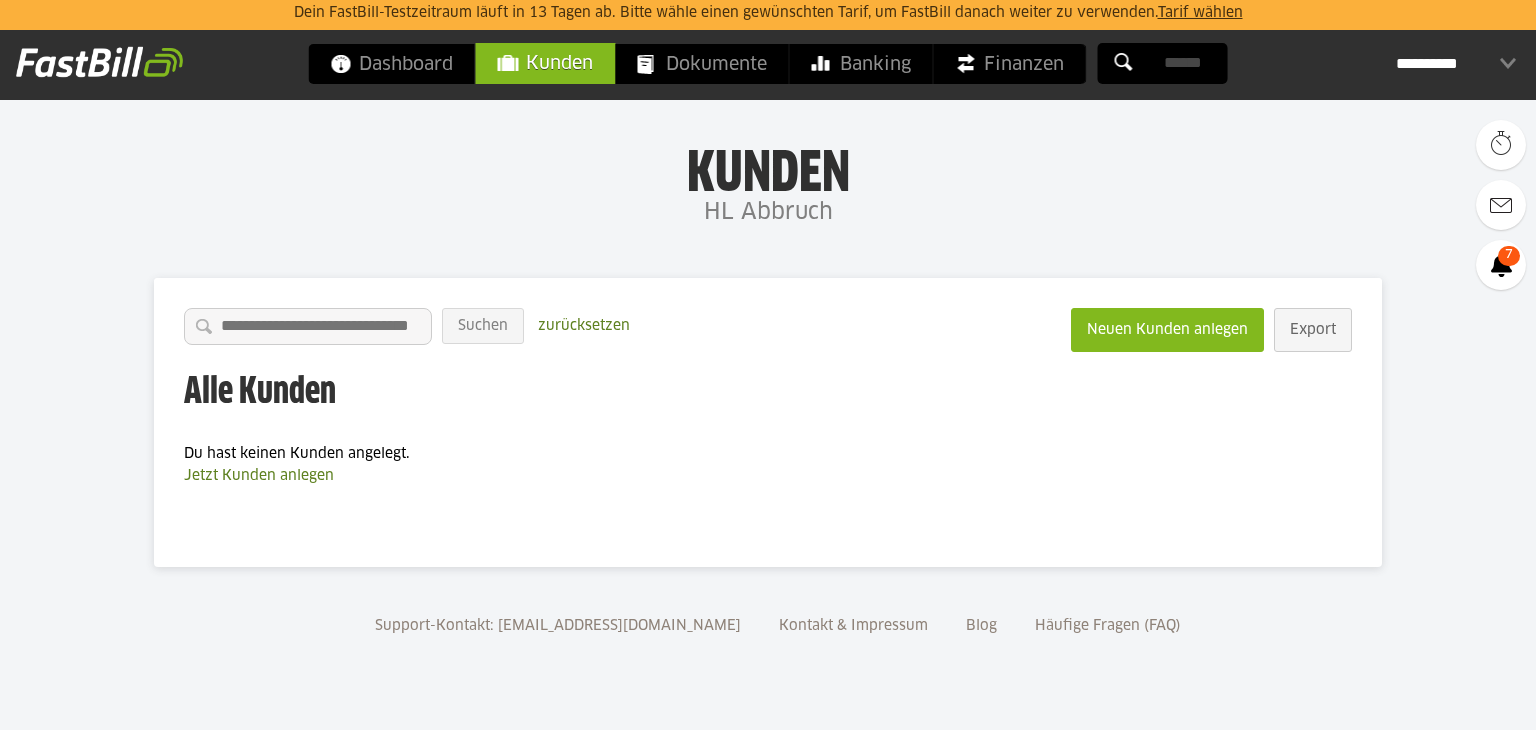 scroll, scrollTop: 0, scrollLeft: 0, axis: both 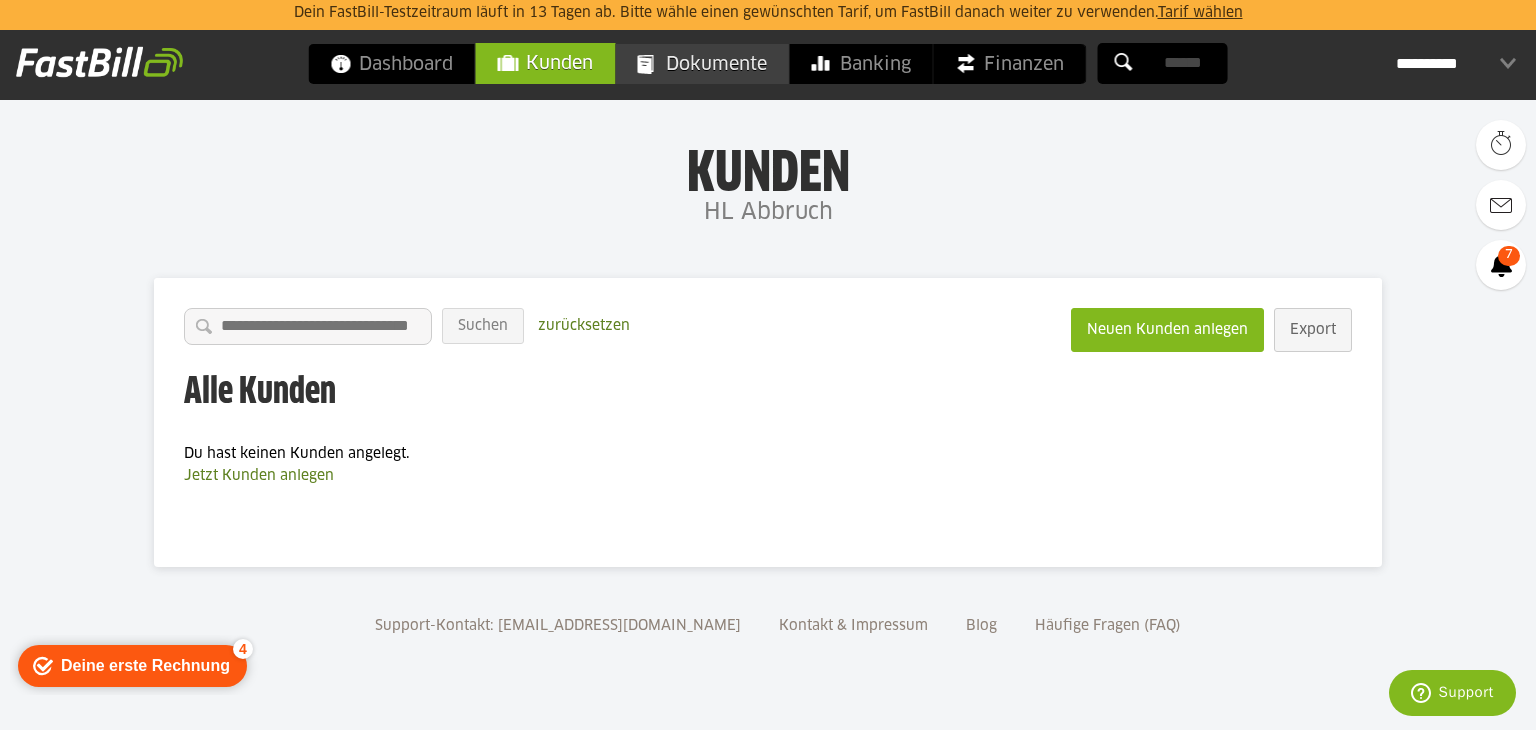 click on "Dokumente" at bounding box center (702, 64) 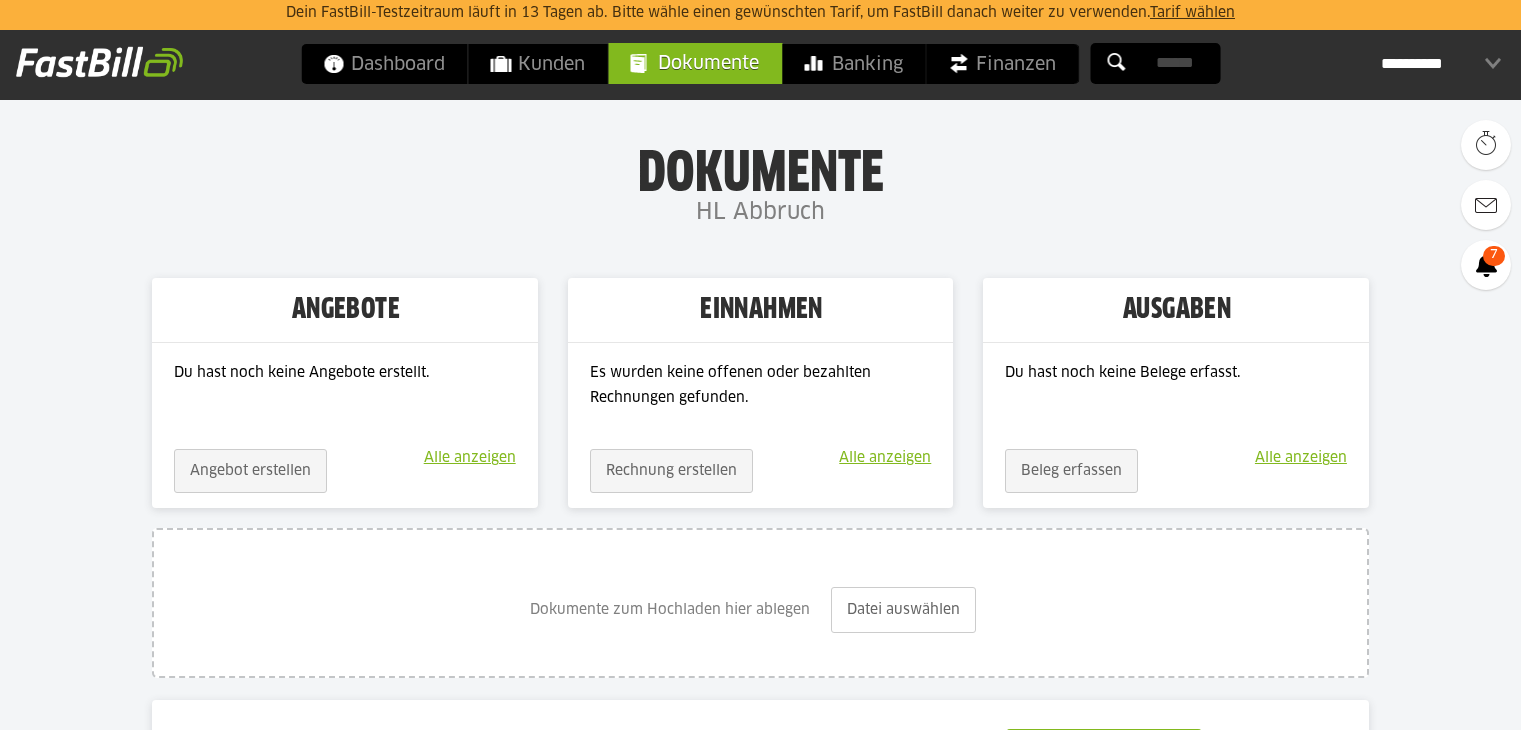 scroll, scrollTop: 0, scrollLeft: 0, axis: both 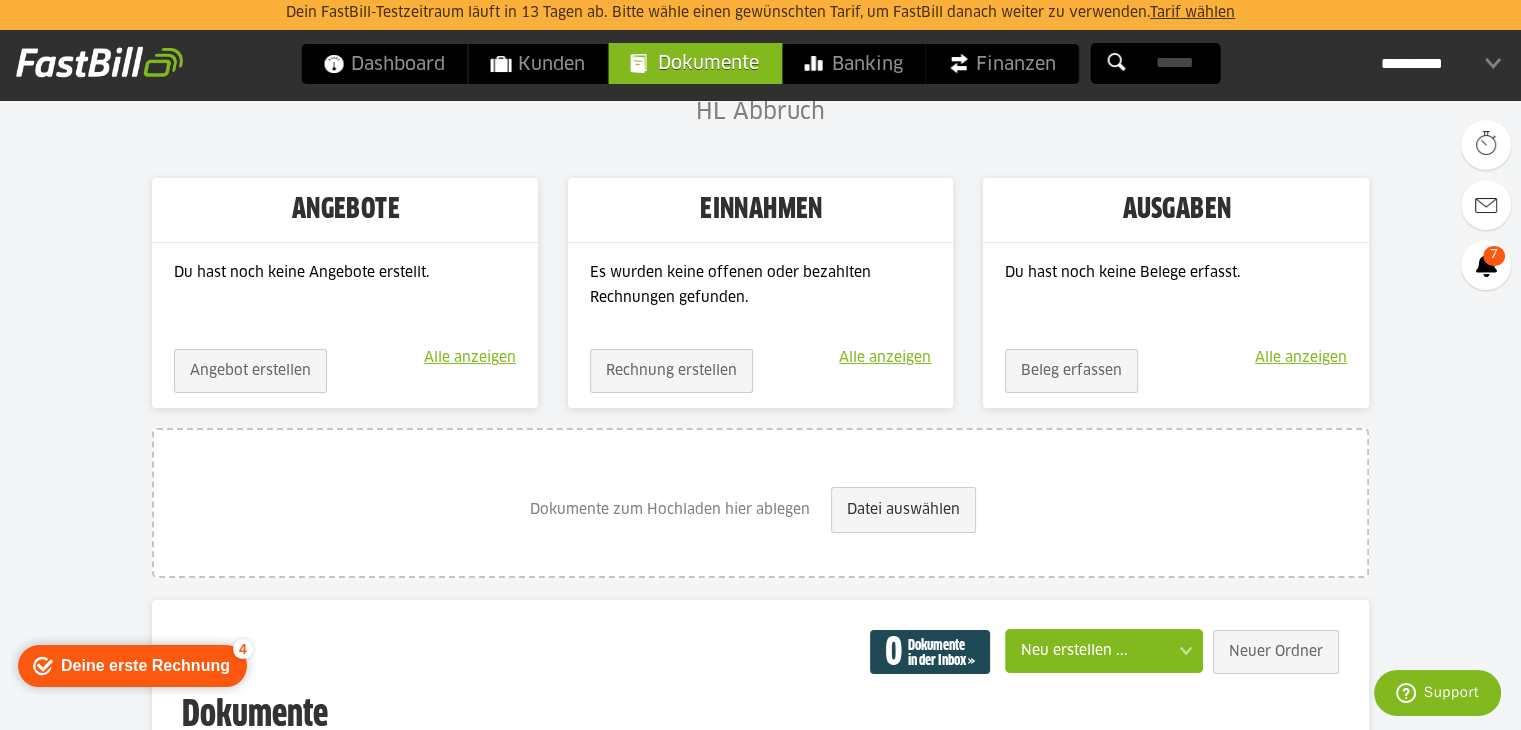 click on "Datei auswählen" at bounding box center (903, 510) 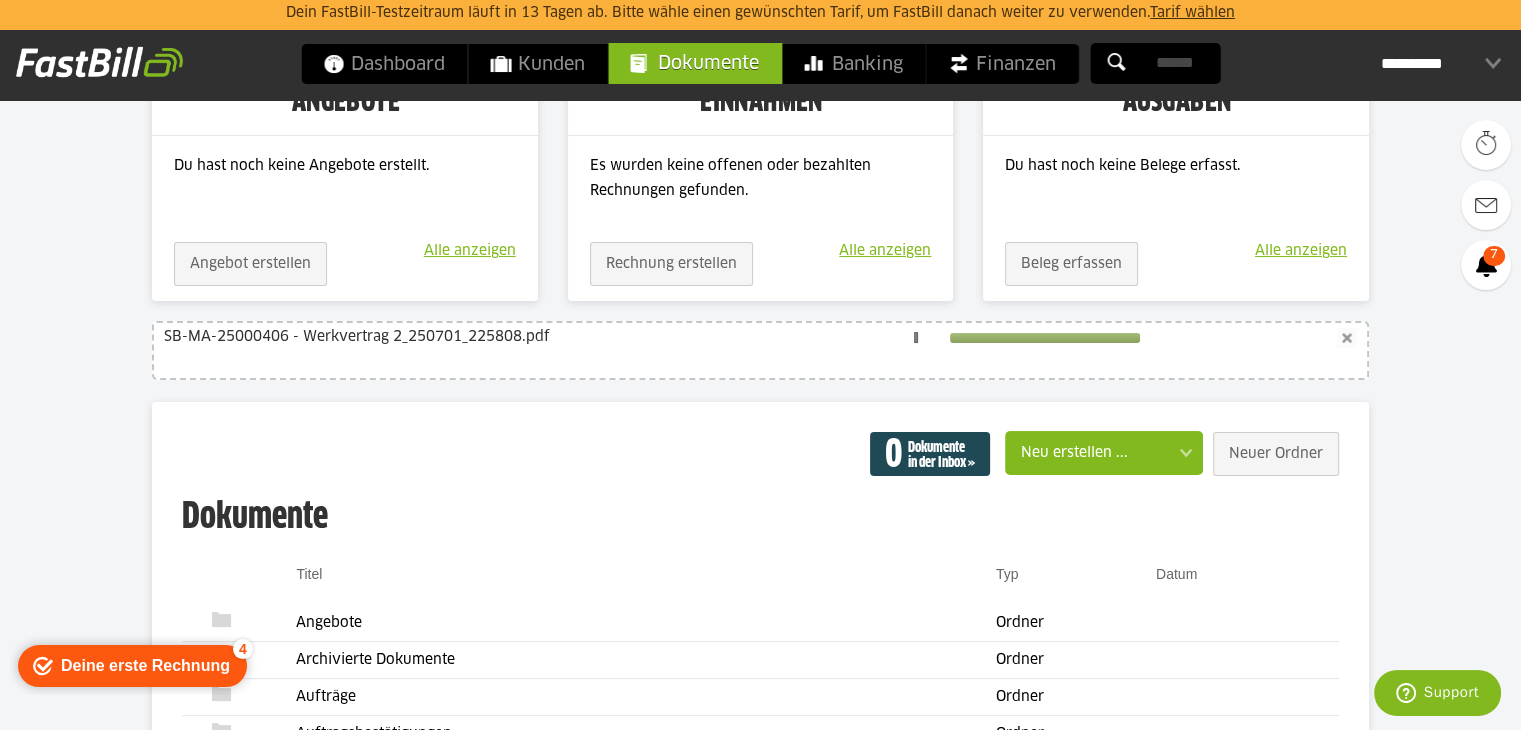scroll, scrollTop: 200, scrollLeft: 0, axis: vertical 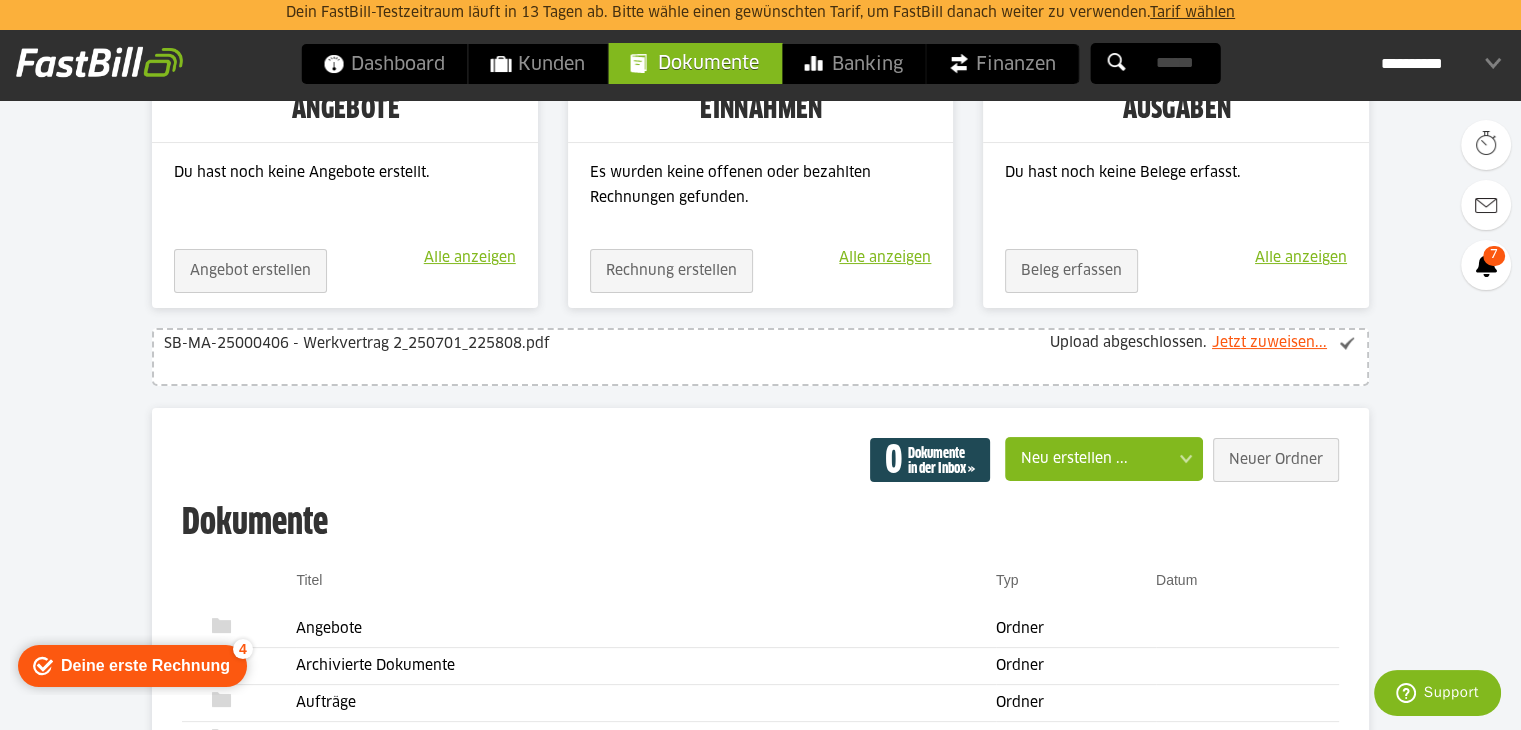 click on "Jetzt zuweisen..." at bounding box center [1269, 343] 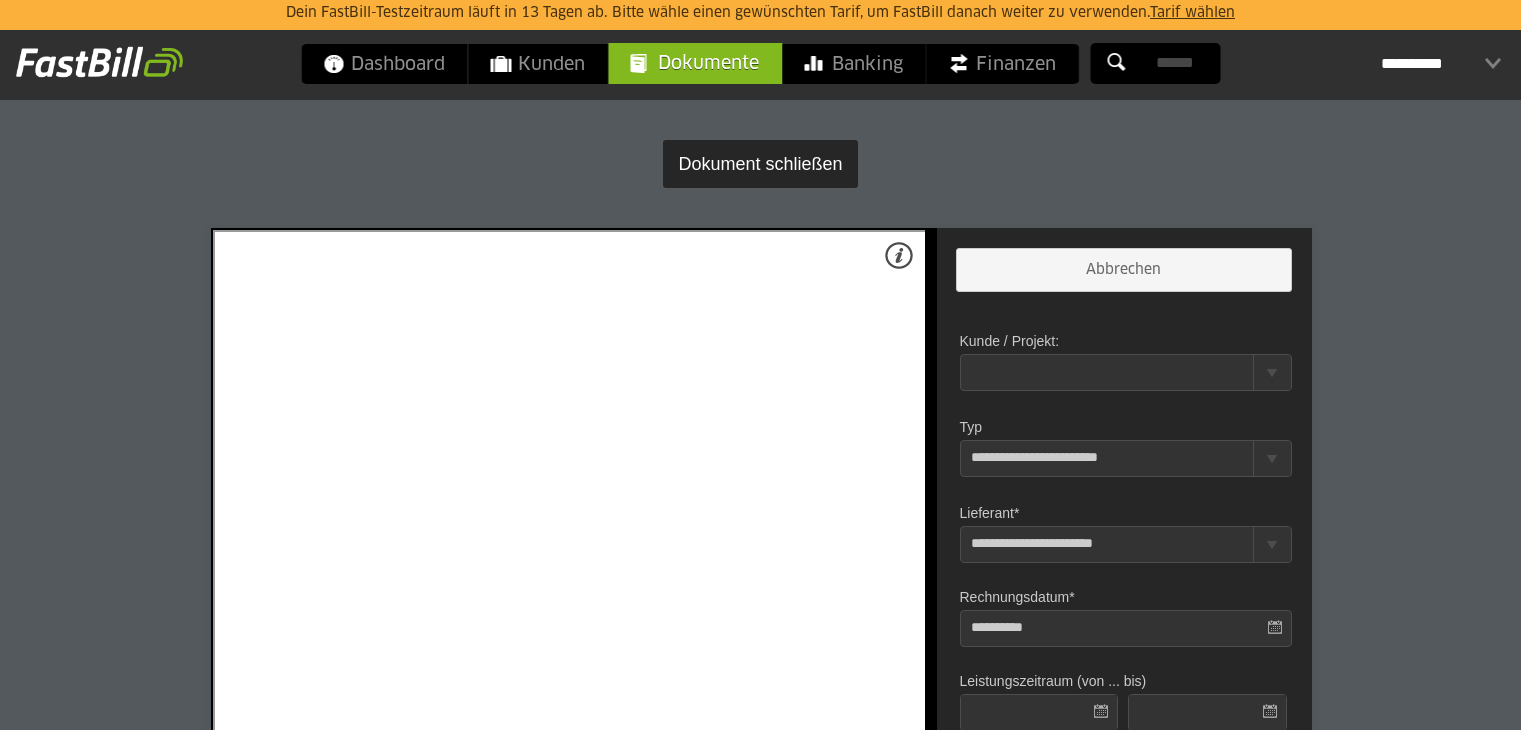 scroll, scrollTop: 0, scrollLeft: 0, axis: both 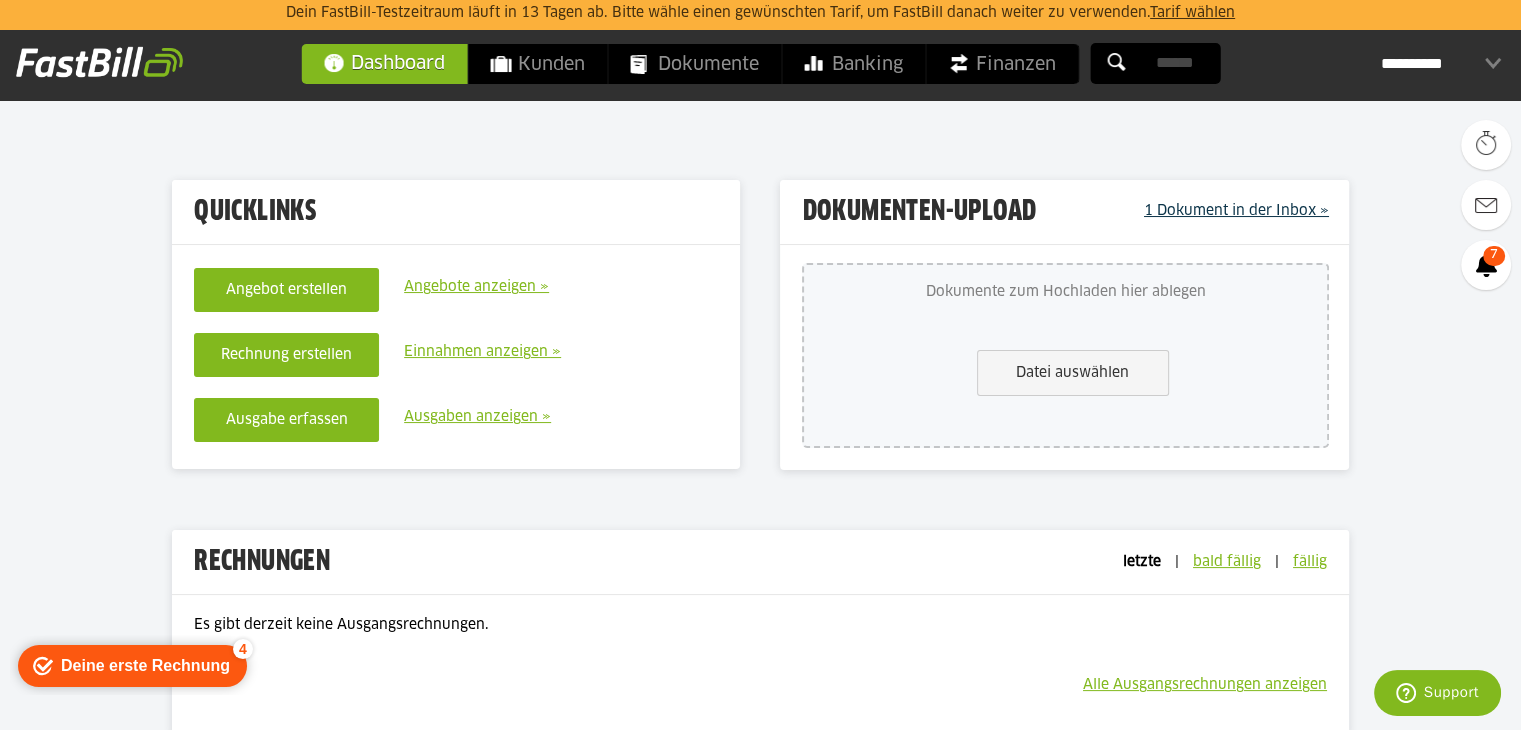 click on "Datei auswählen" at bounding box center (1073, 373) 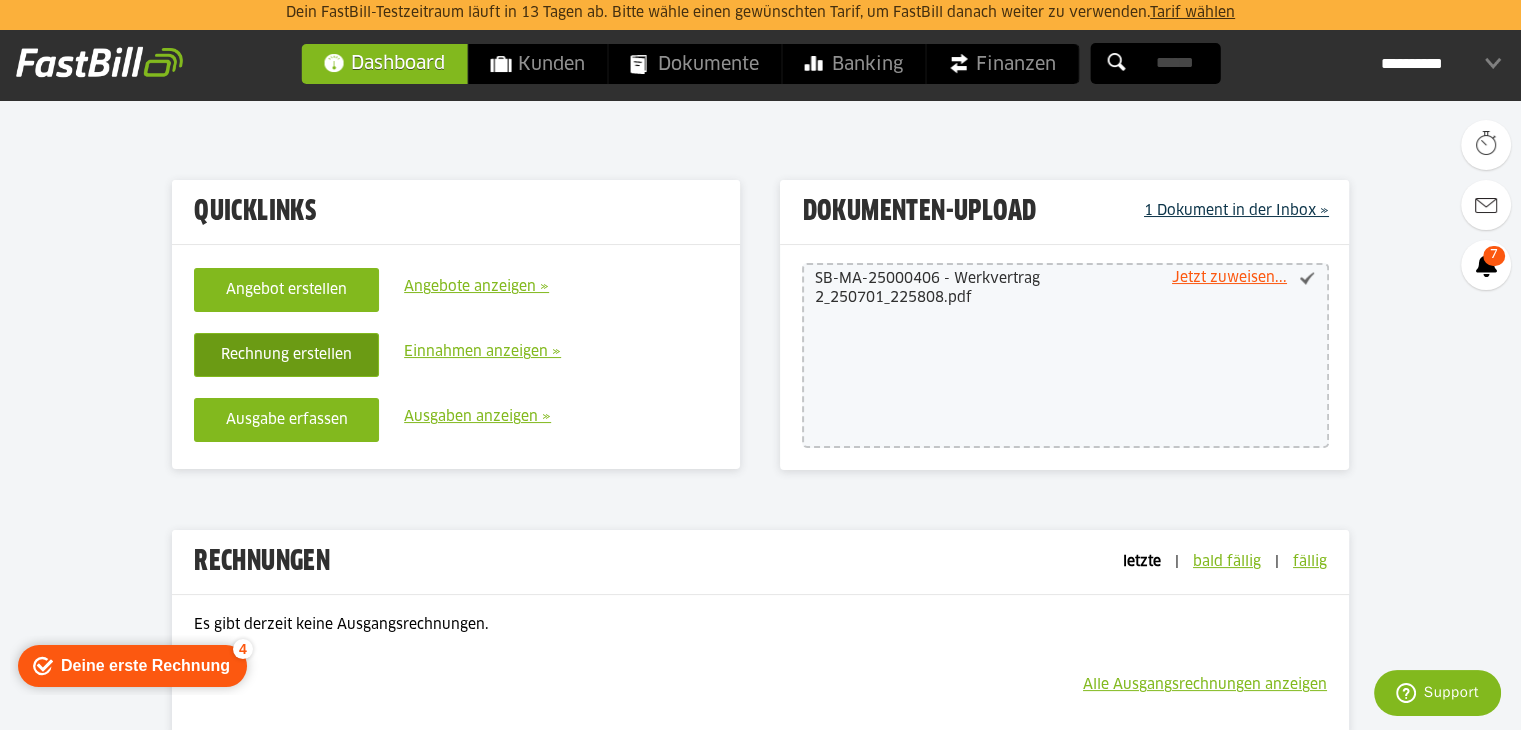 click on "Rechnung erstellen" at bounding box center (286, 355) 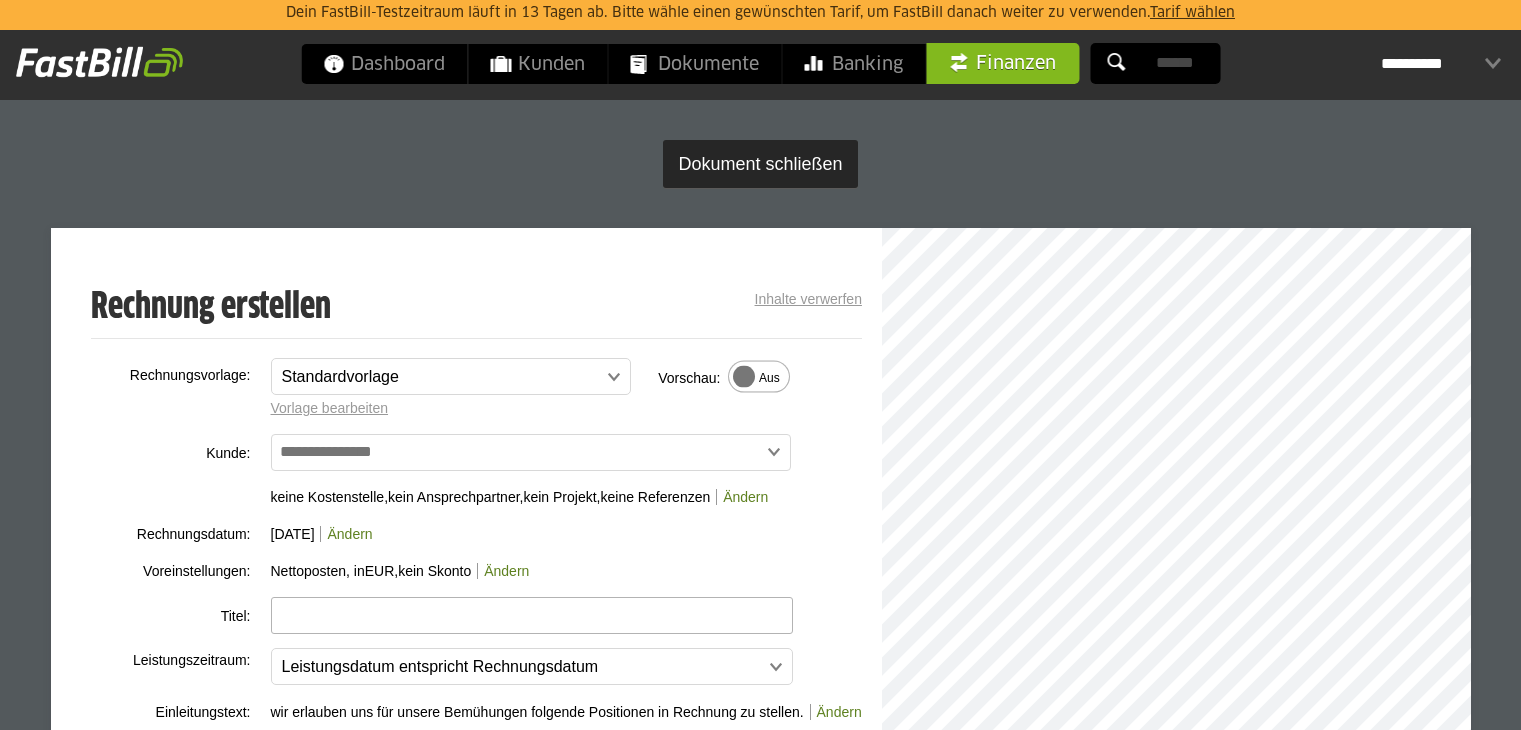 scroll, scrollTop: 0, scrollLeft: 0, axis: both 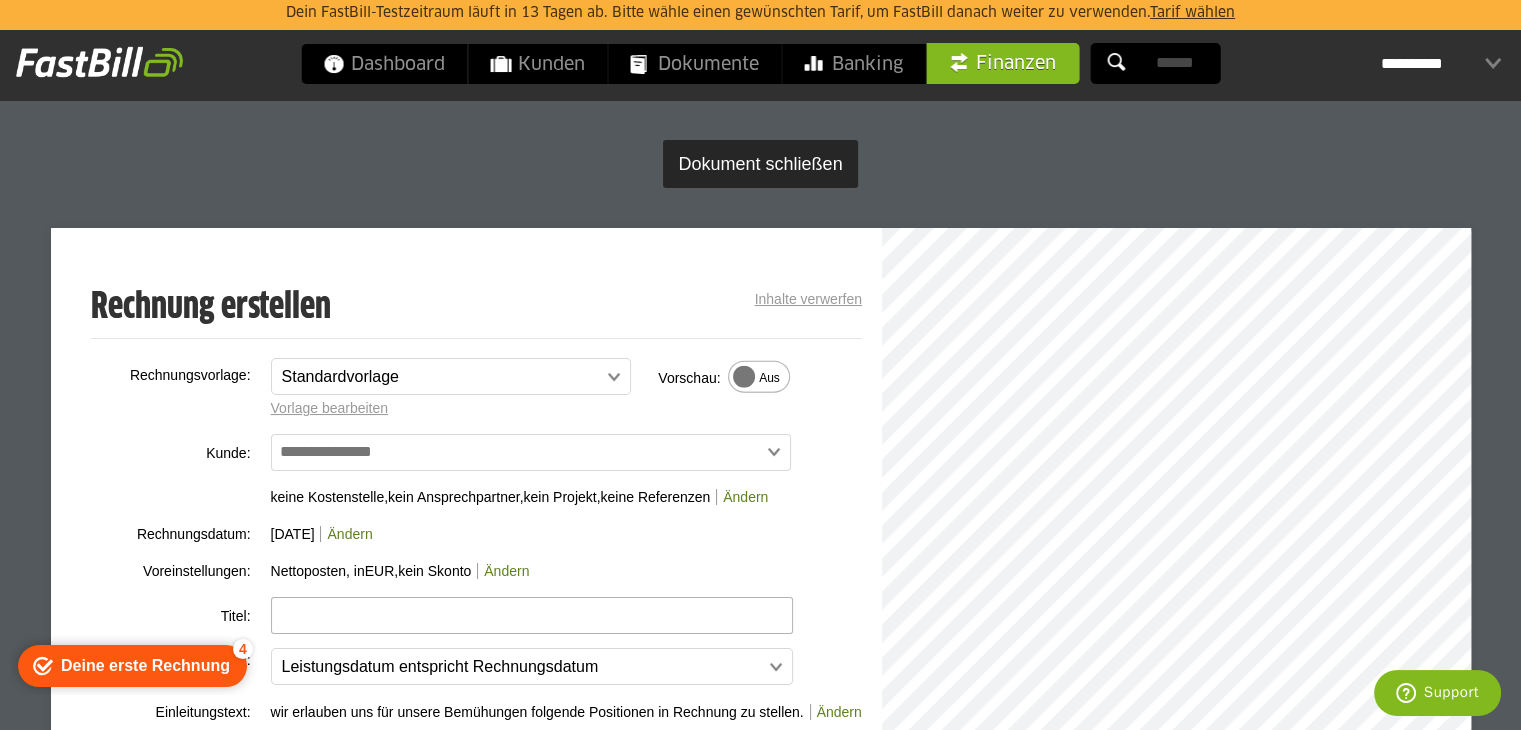 click on "Inhalte verwerfen" at bounding box center [808, 299] 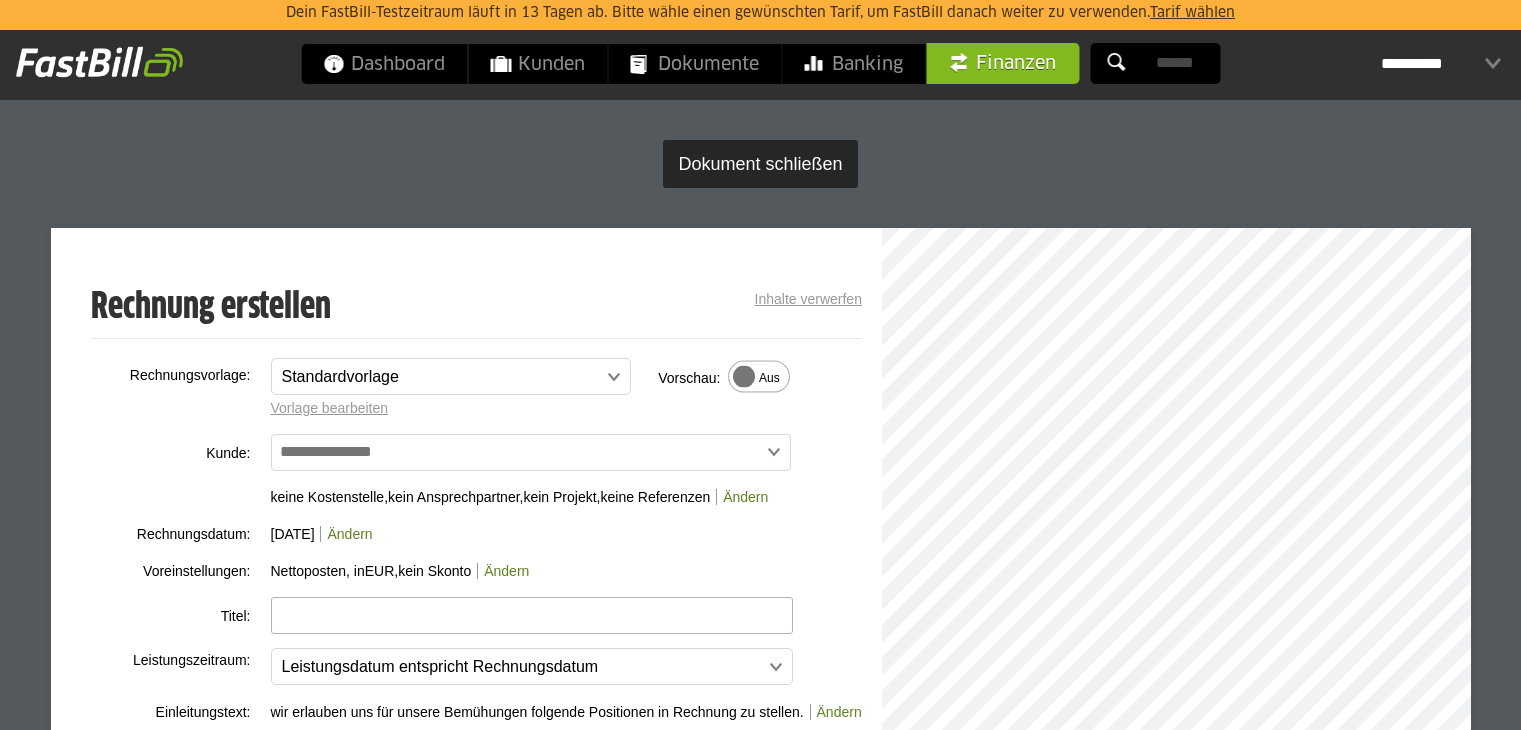 scroll, scrollTop: 0, scrollLeft: 0, axis: both 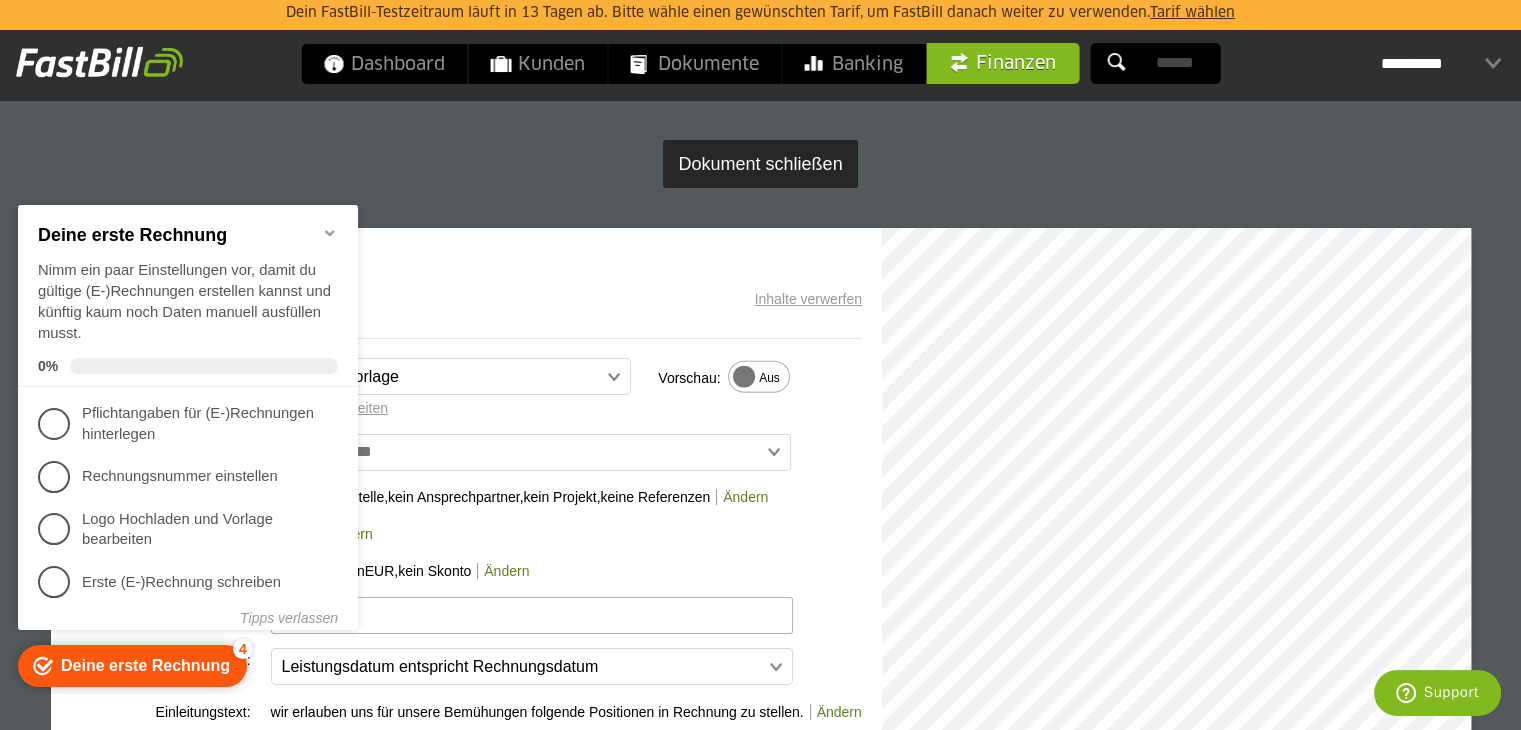 click on "**********" at bounding box center [761, 796] 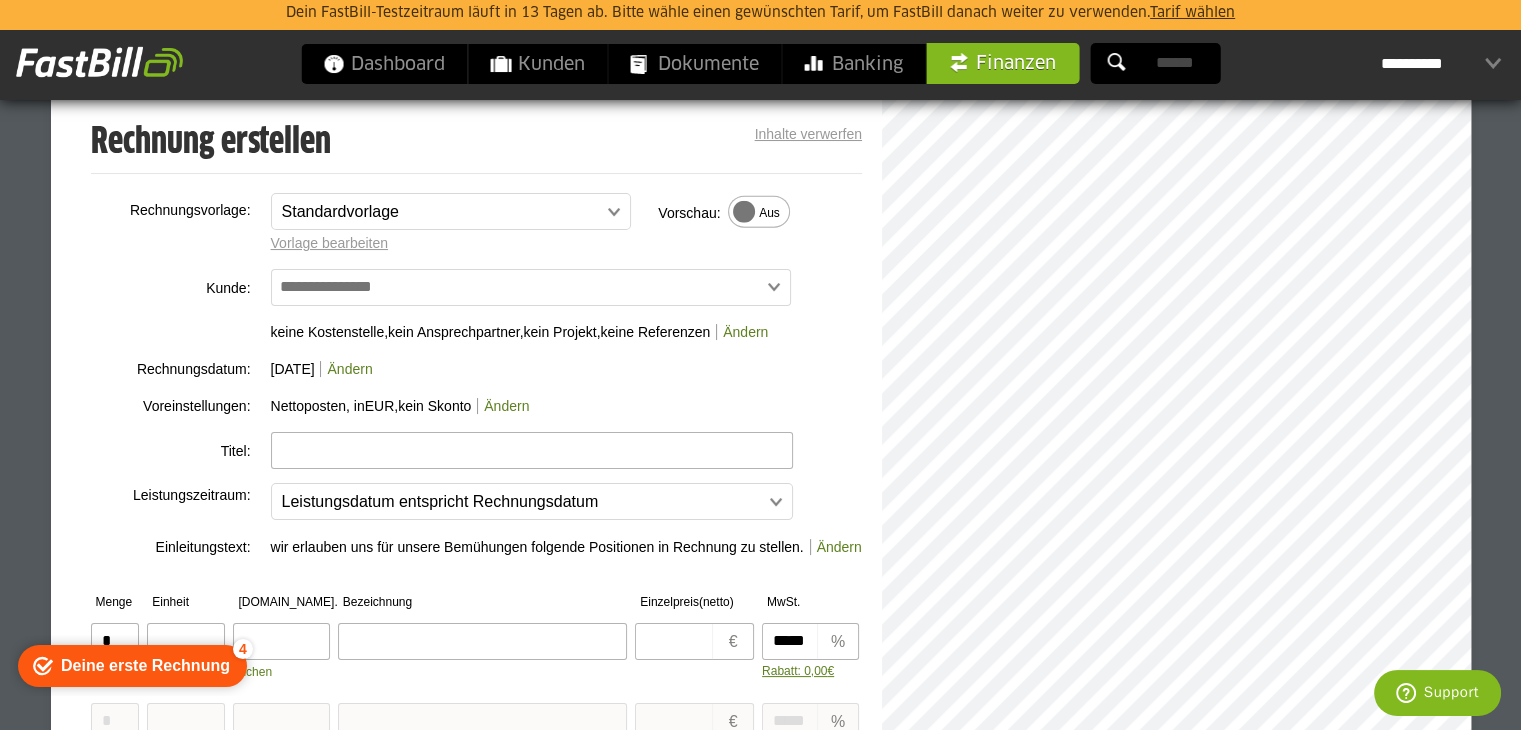 scroll, scrollTop: 0, scrollLeft: 0, axis: both 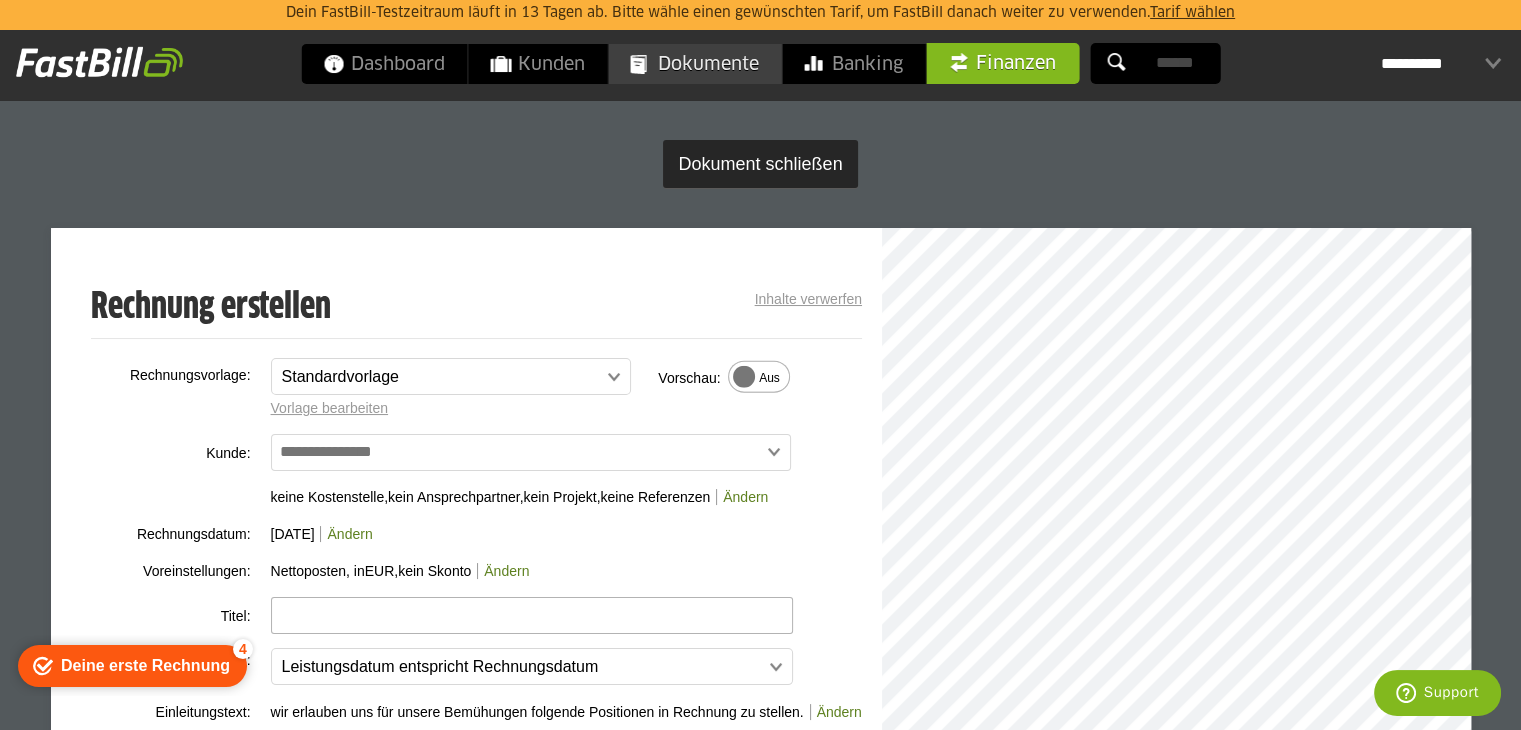 click on "Dokumente" at bounding box center [694, 64] 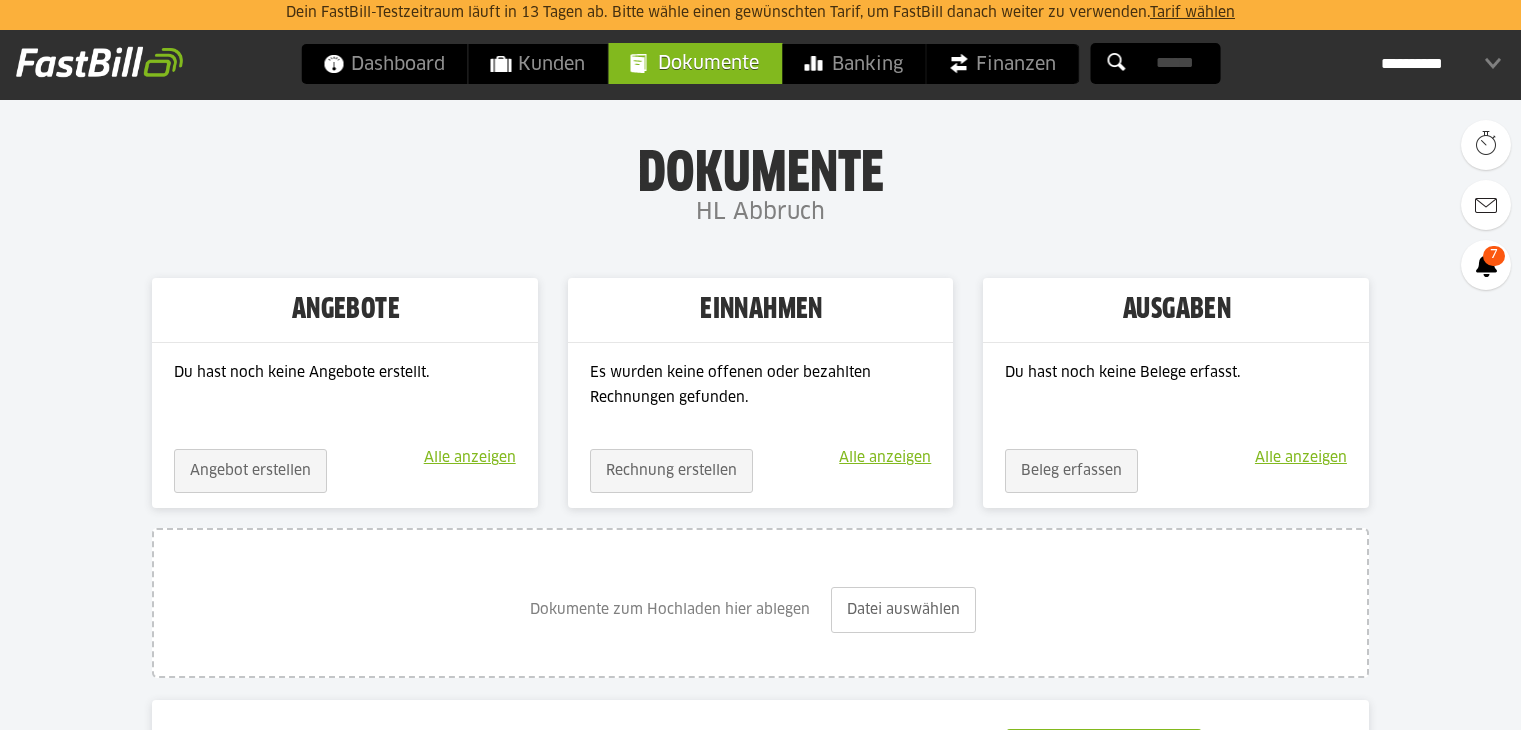 scroll, scrollTop: 0, scrollLeft: 0, axis: both 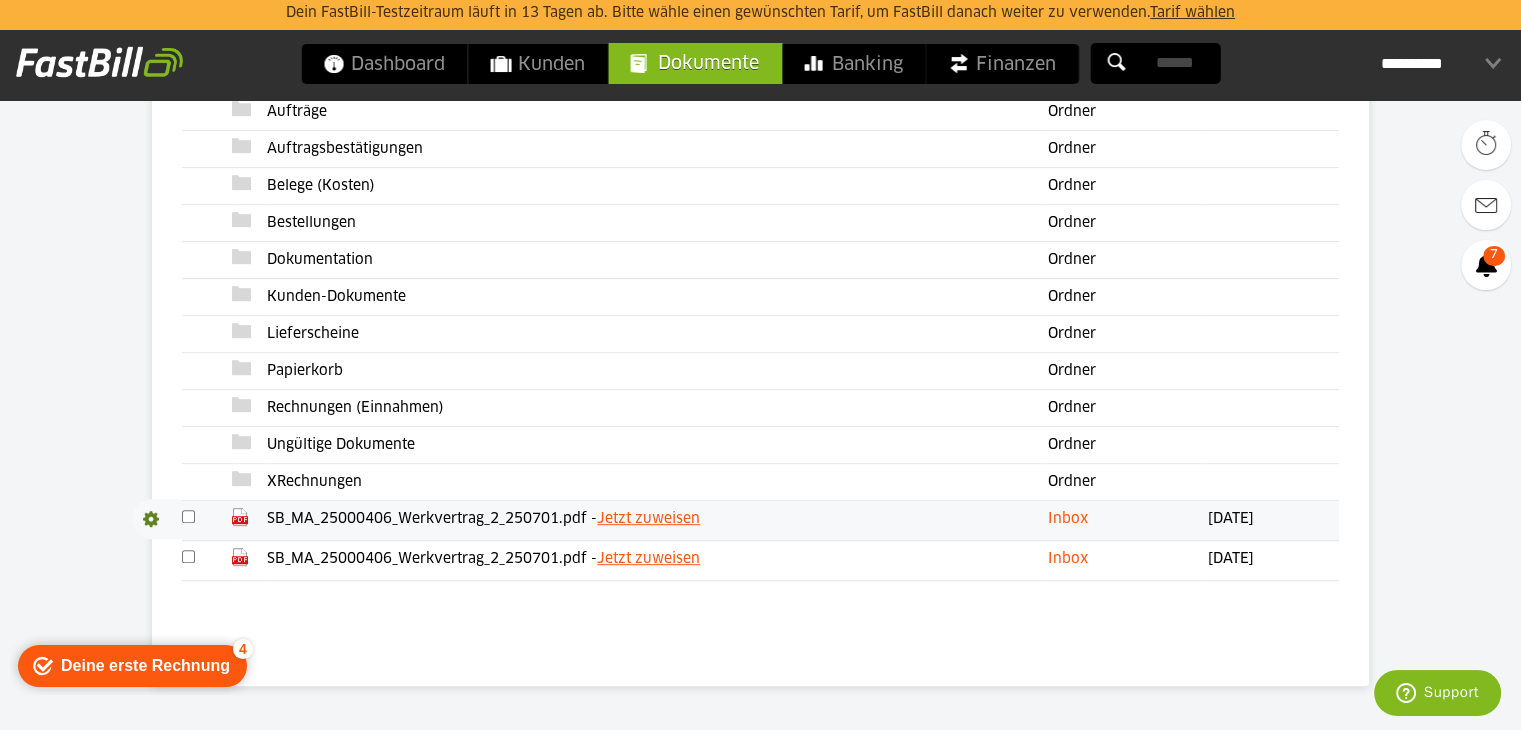click on "SB_MA_25000406_Werkvertrag_2_250701.pdf -  Jetzt zuweisen" at bounding box center [657, 521] 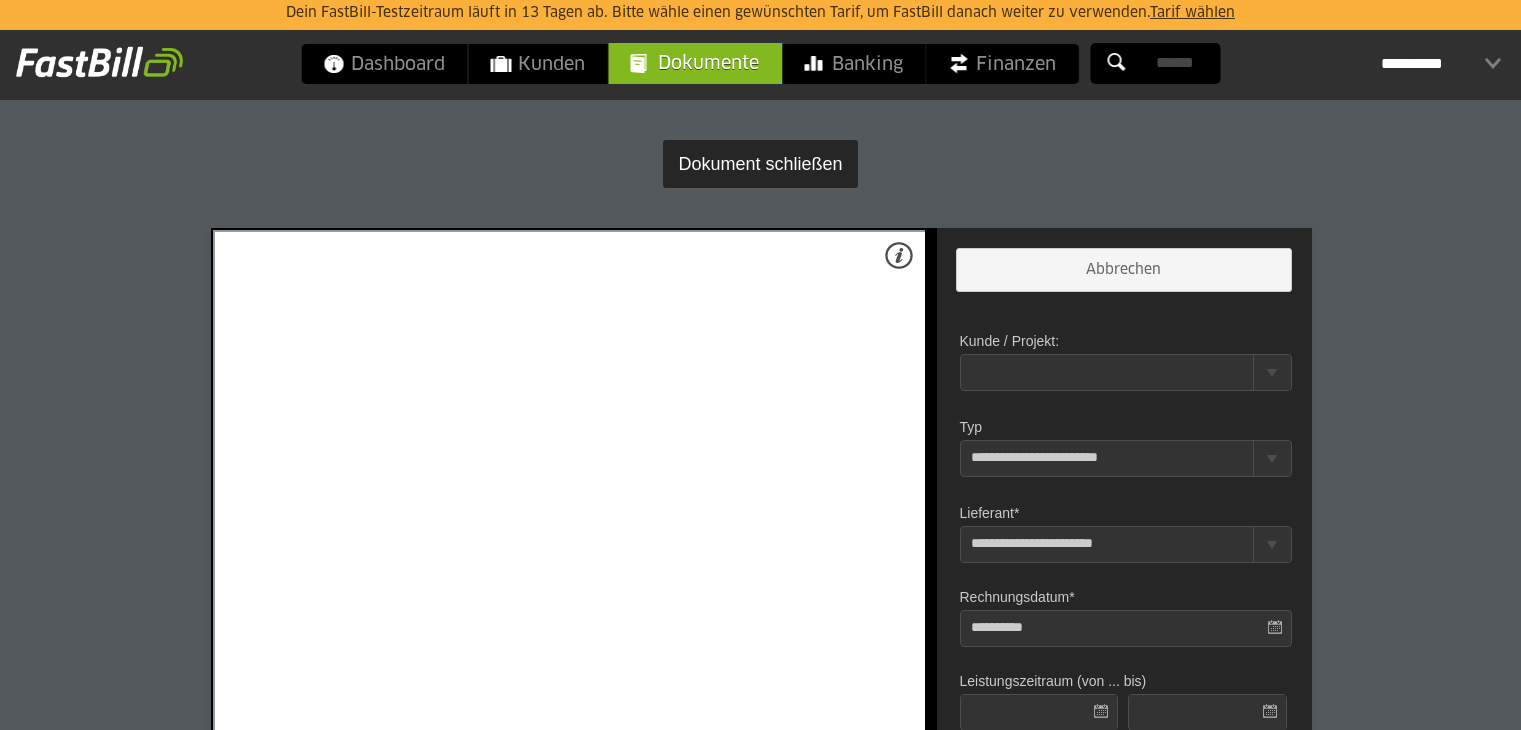scroll, scrollTop: 0, scrollLeft: 0, axis: both 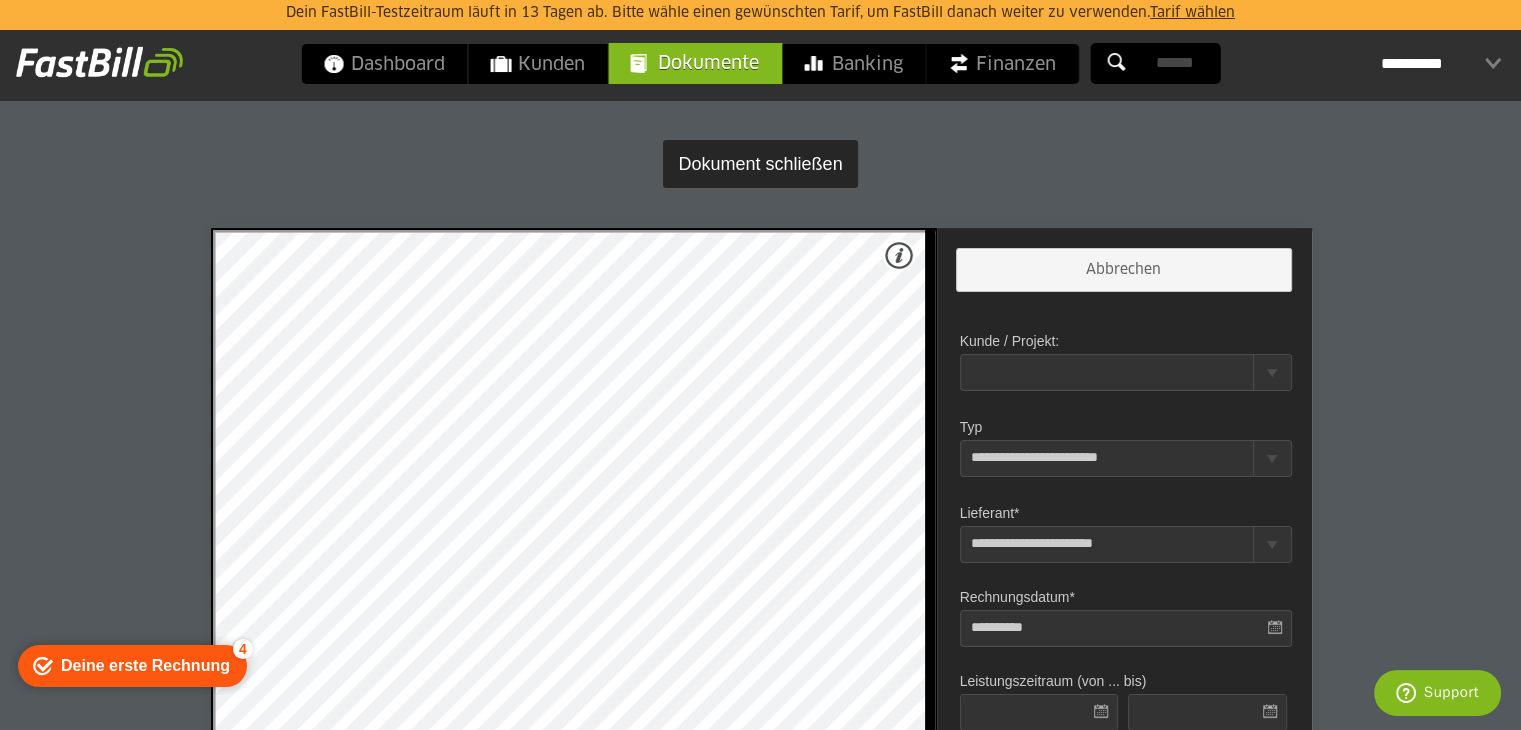 click at bounding box center [1155, 63] 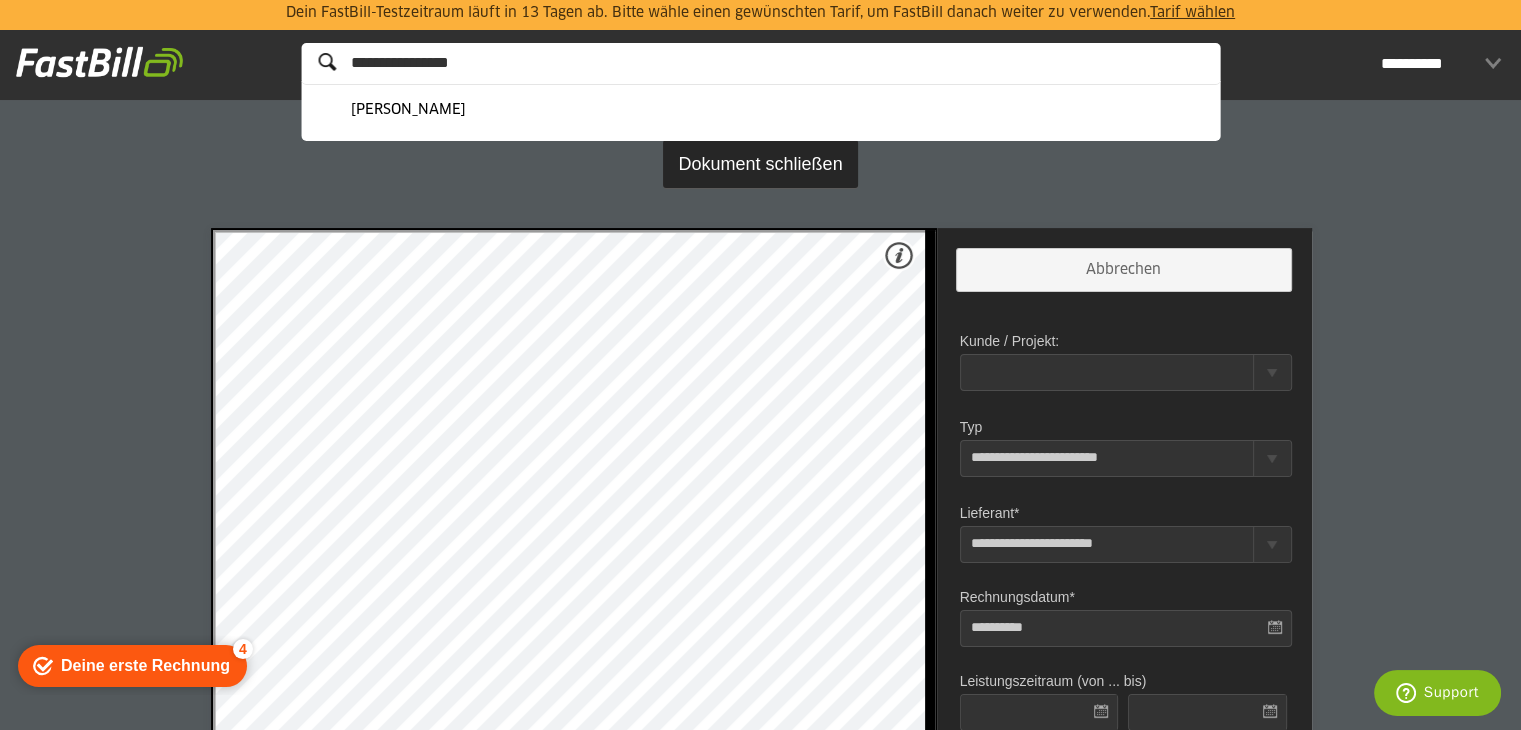 type on "**********" 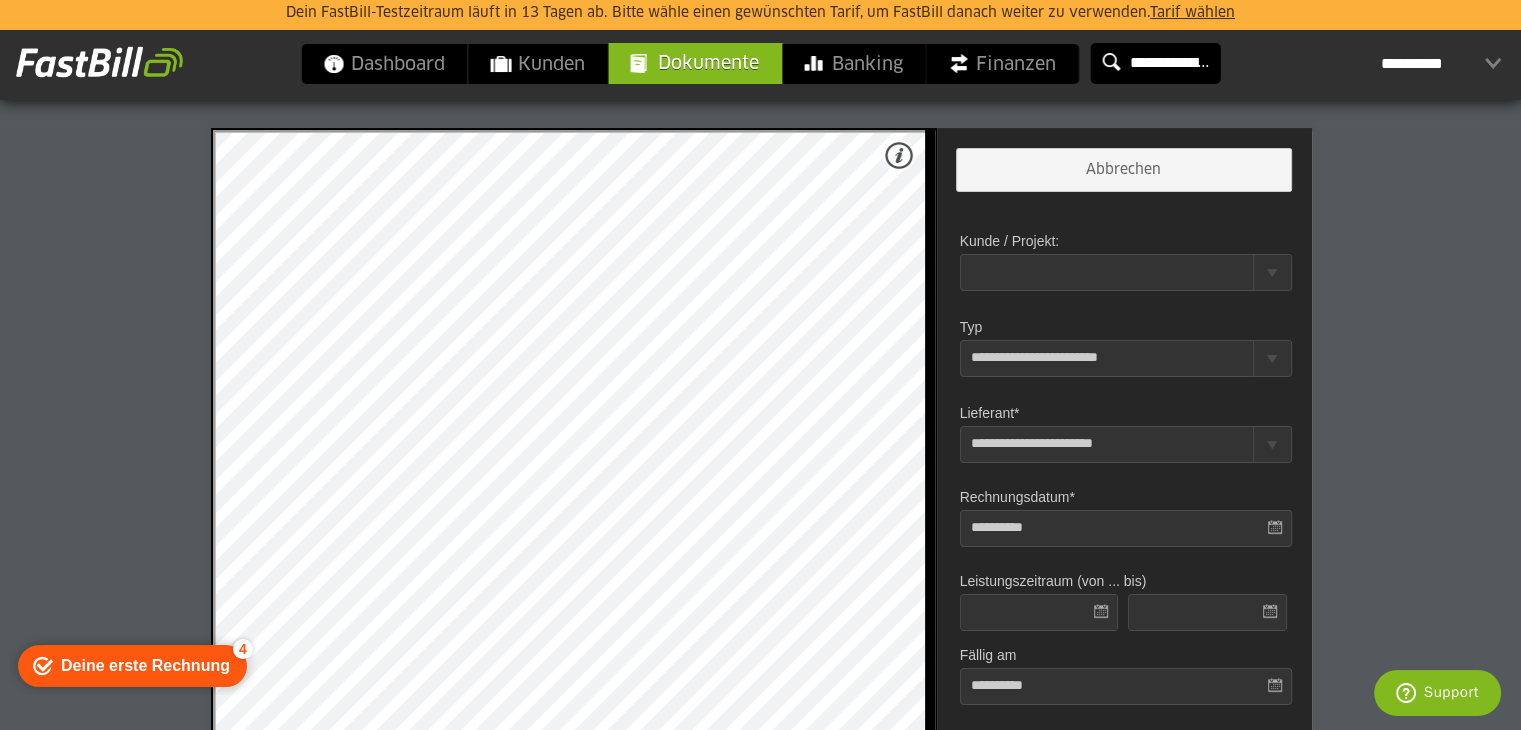 scroll, scrollTop: 0, scrollLeft: 0, axis: both 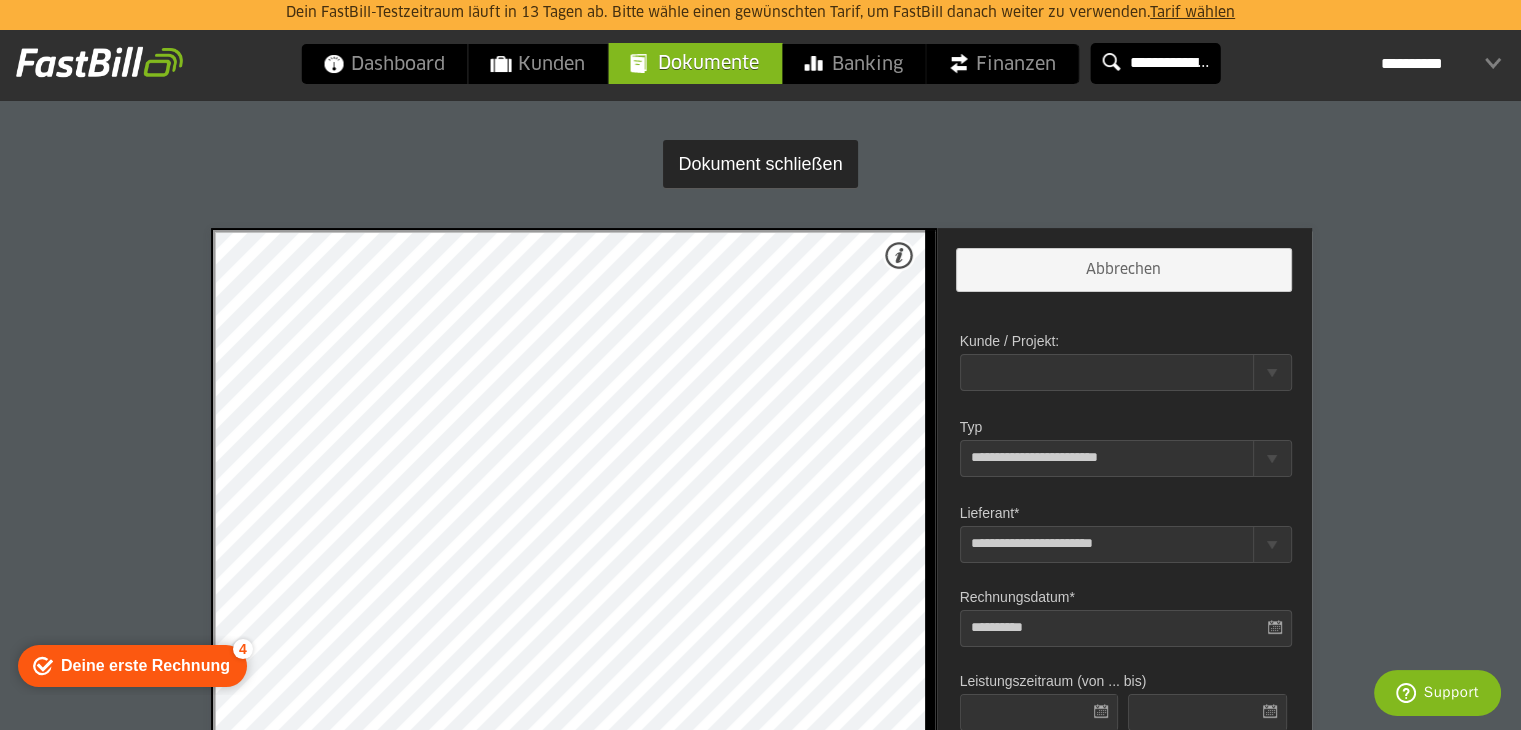 click on "Dokument schließen" at bounding box center (760, 164) 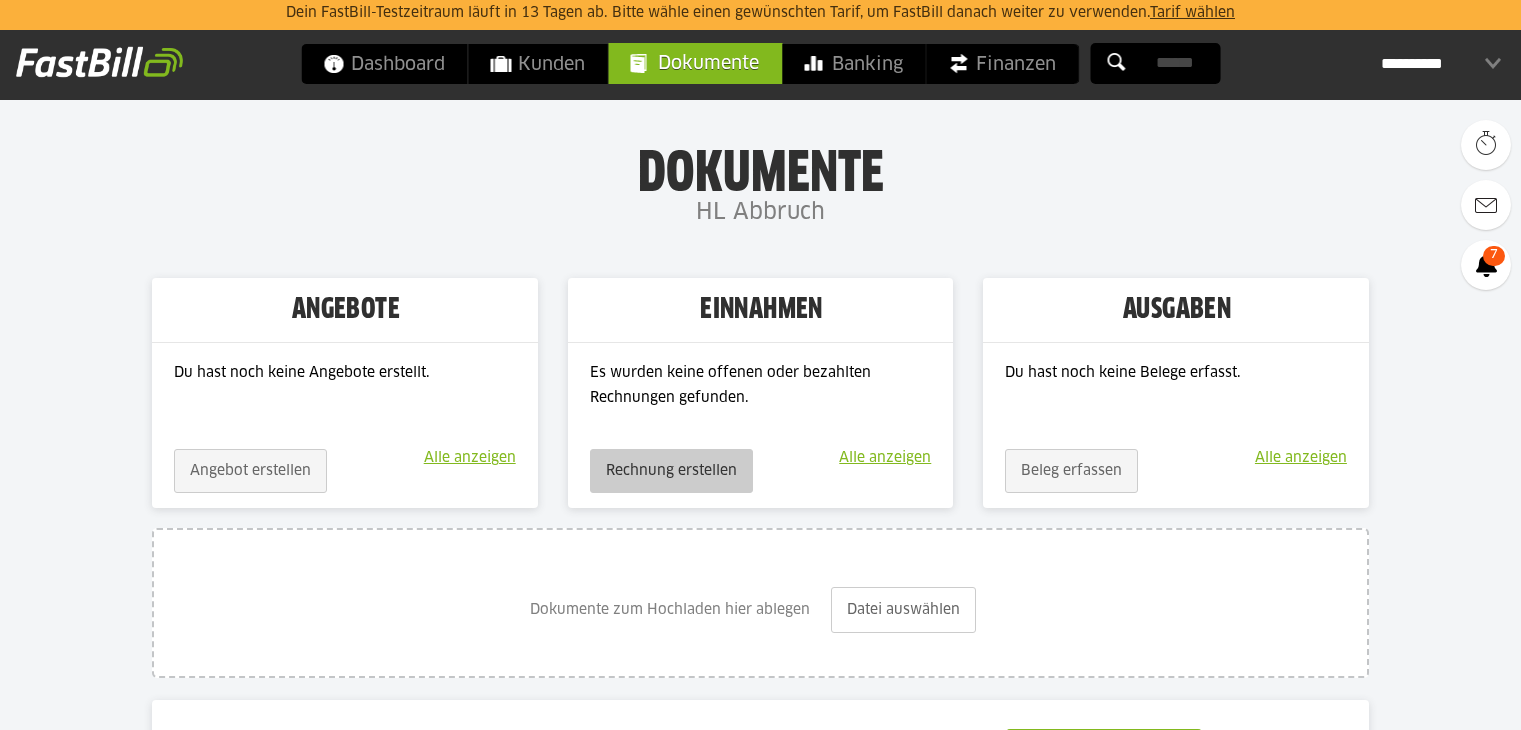 scroll, scrollTop: 0, scrollLeft: 0, axis: both 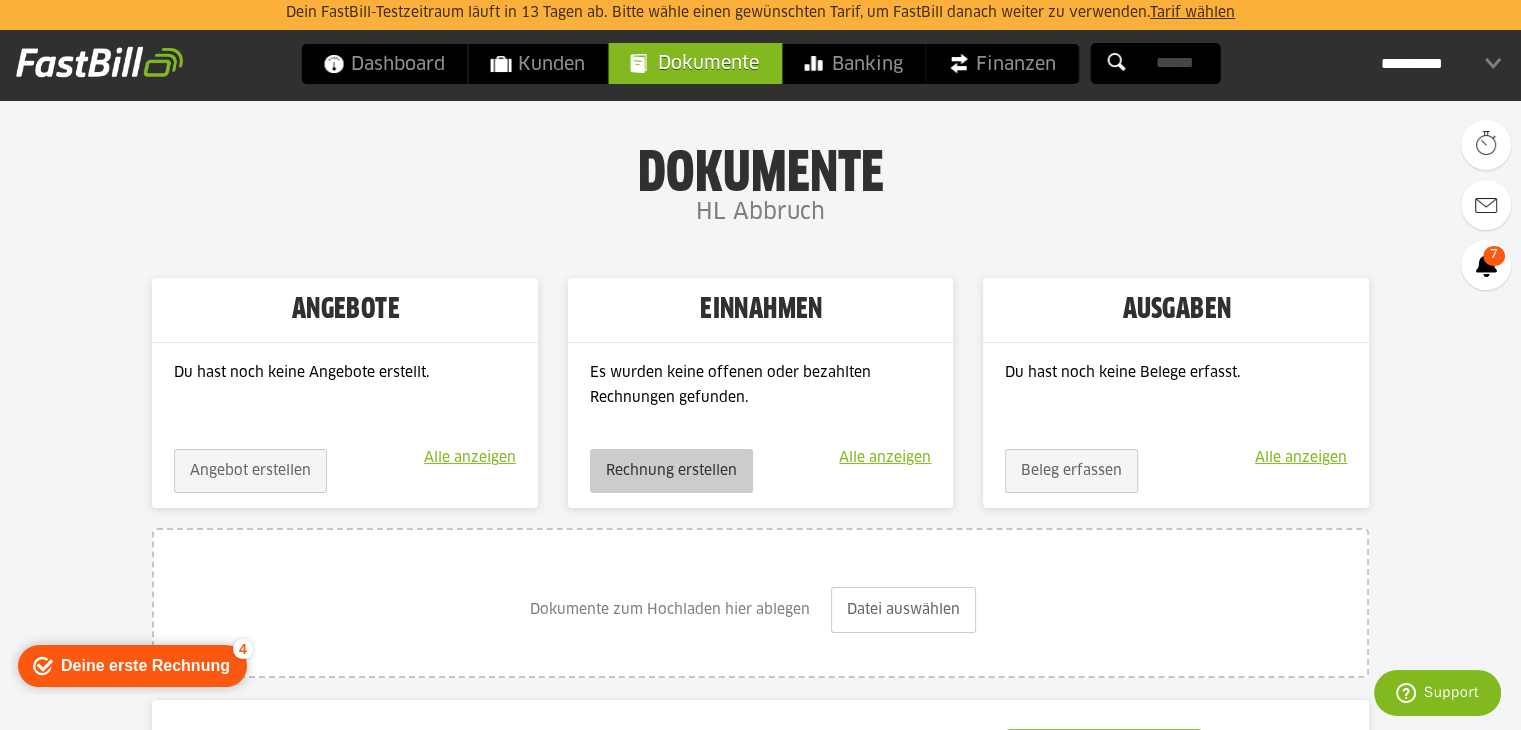 click on "Rechnung erstellen" at bounding box center (671, 471) 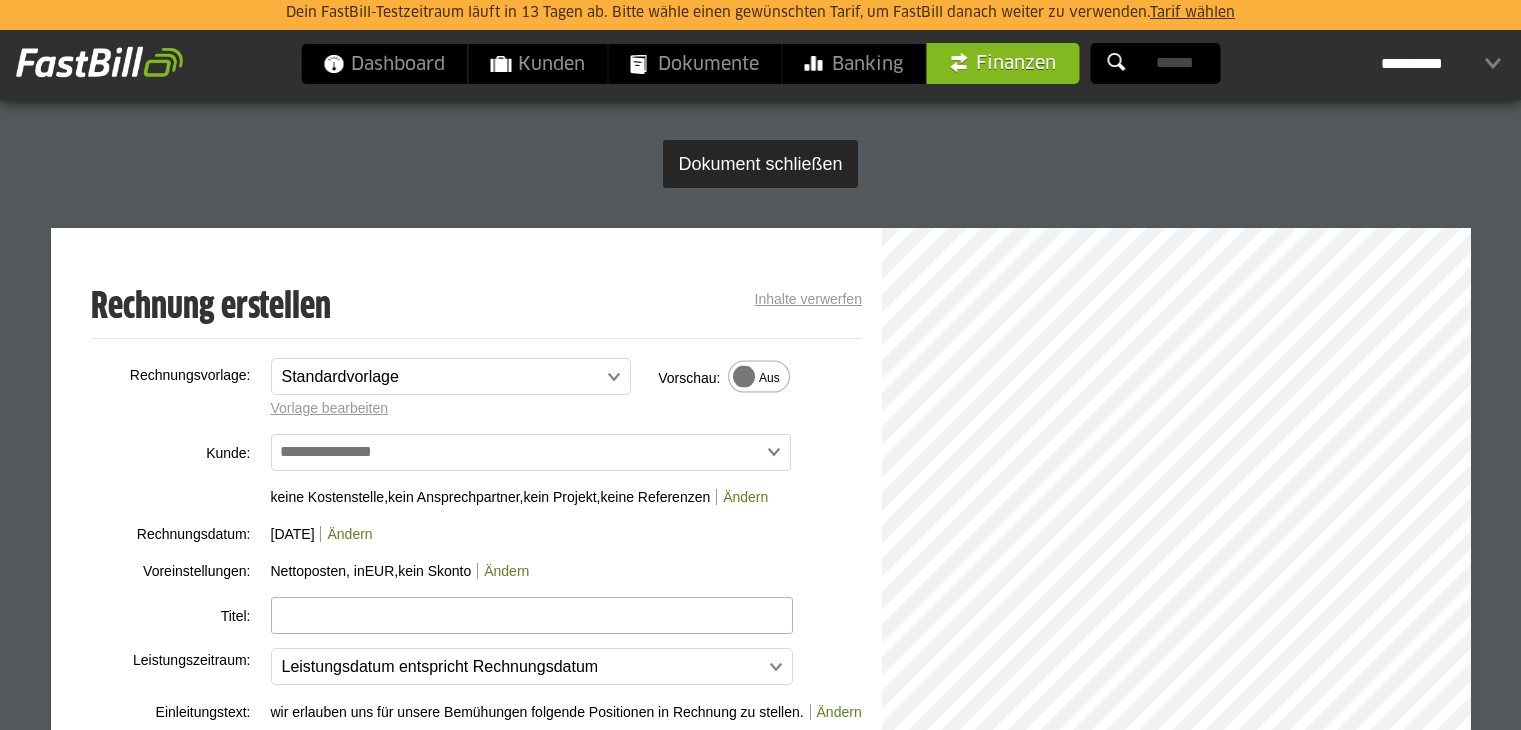 scroll, scrollTop: 400, scrollLeft: 0, axis: vertical 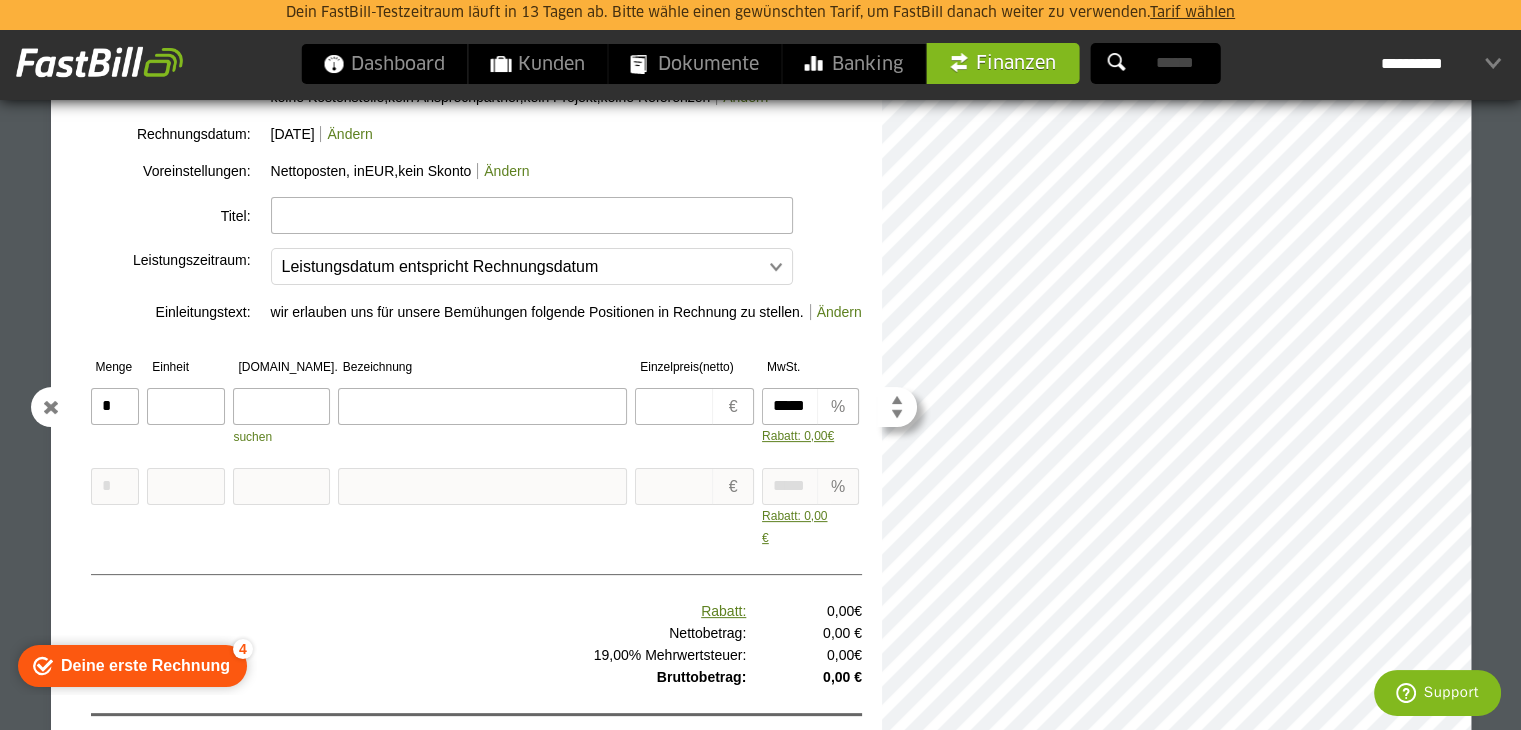 click at bounding box center [56, 407] 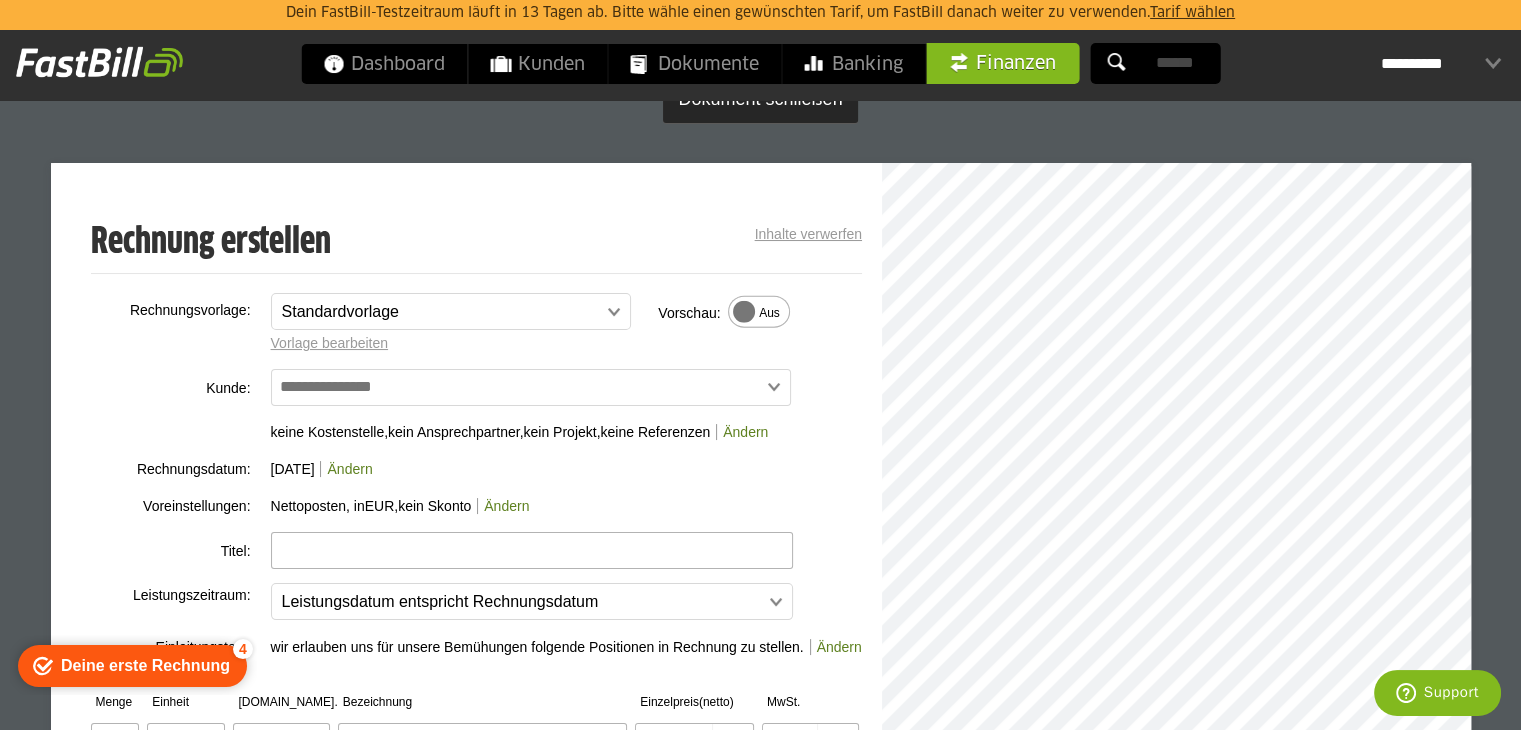 scroll, scrollTop: 0, scrollLeft: 0, axis: both 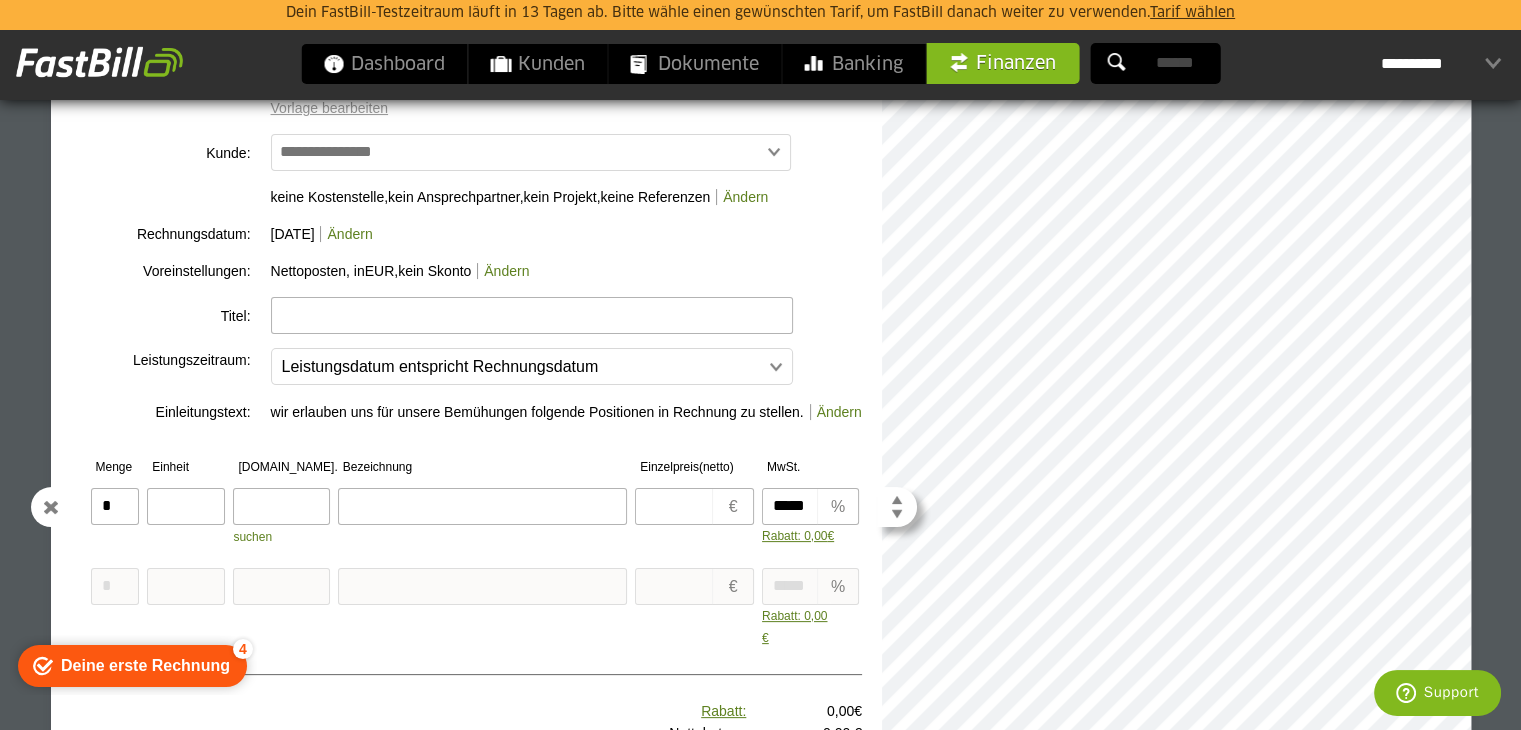 click at bounding box center [186, 506] 